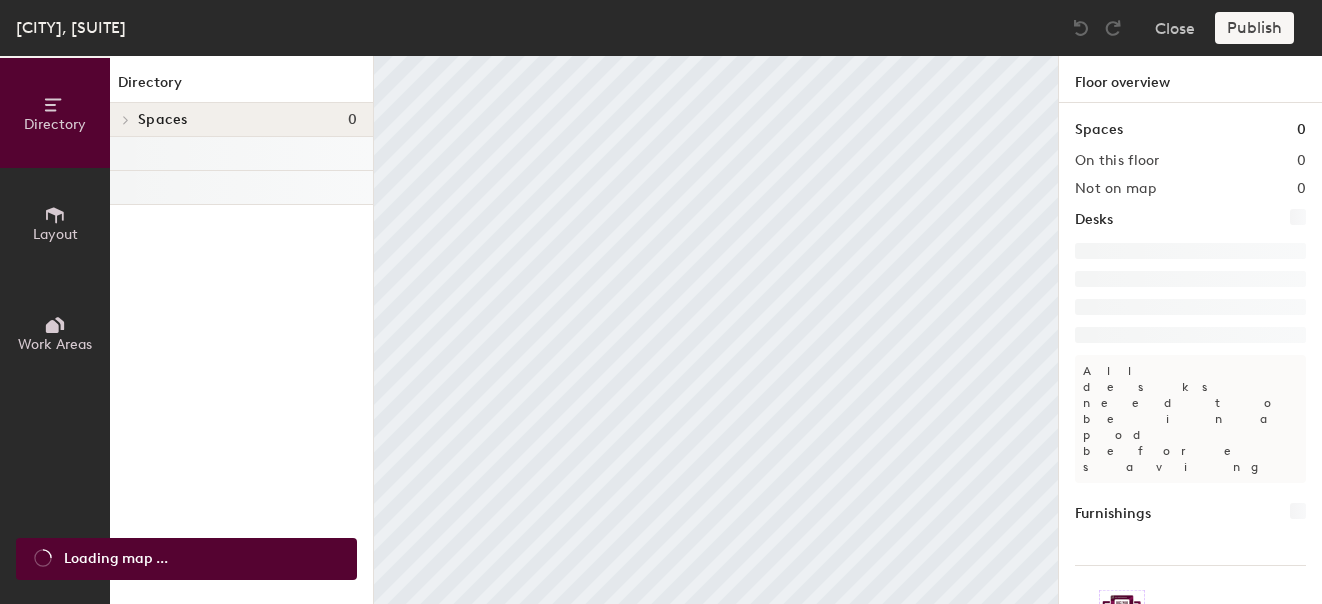 scroll, scrollTop: 0, scrollLeft: 0, axis: both 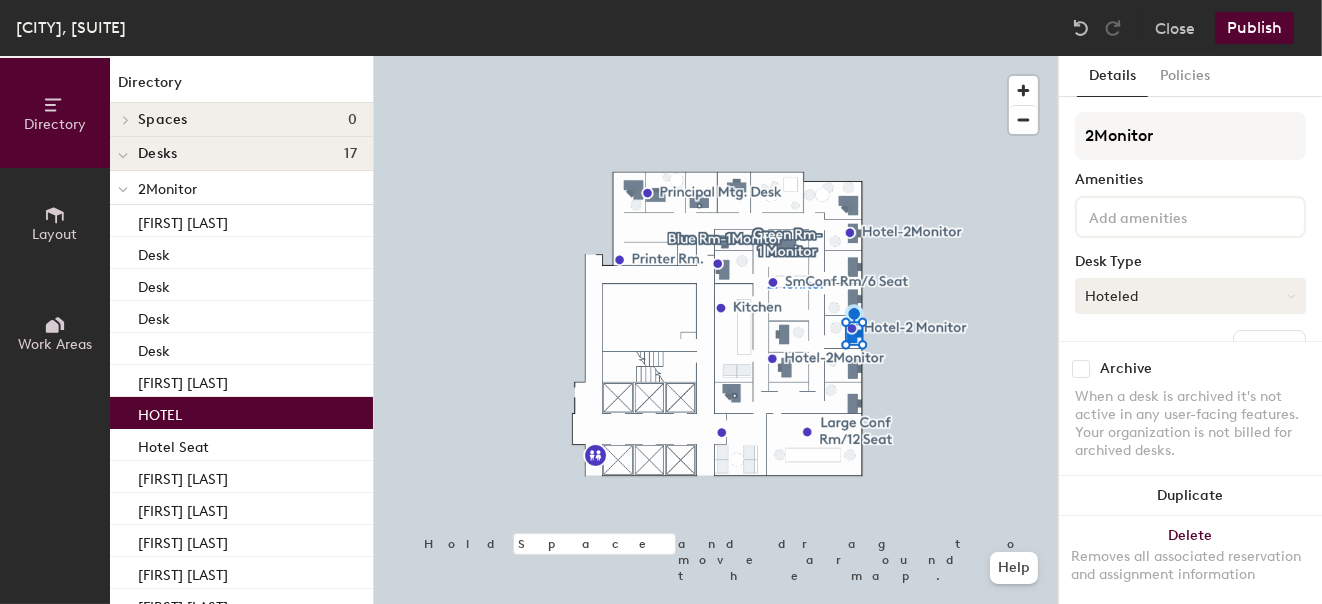click on "Hoteled" 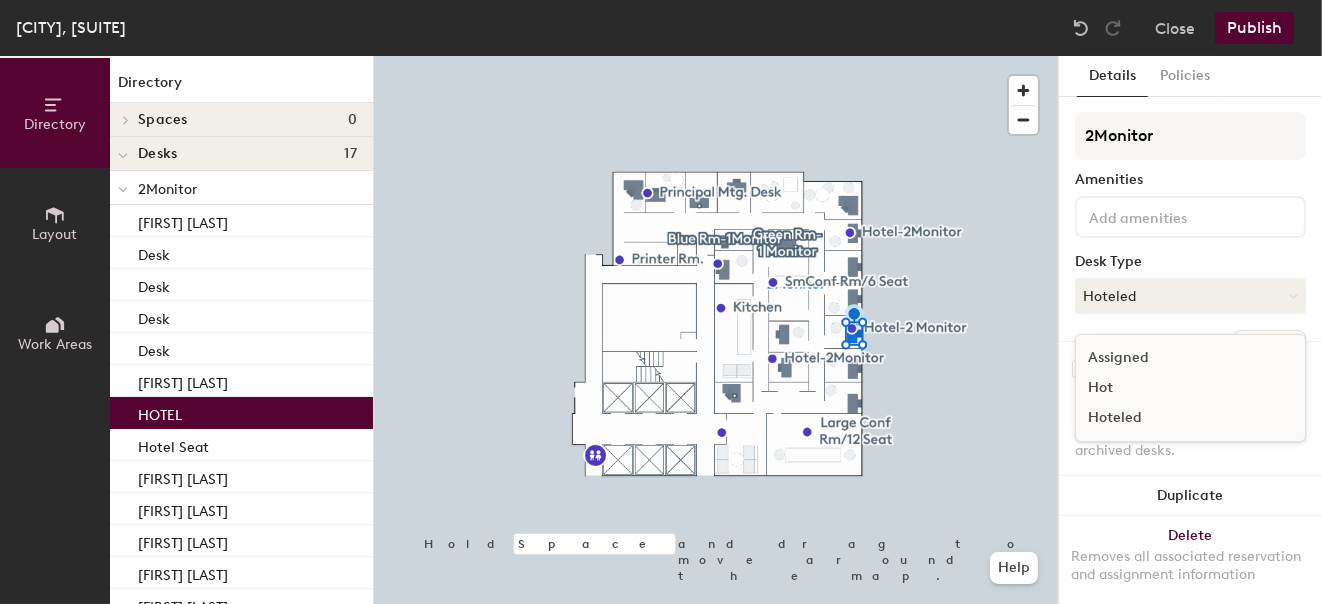 click on "Assigned" 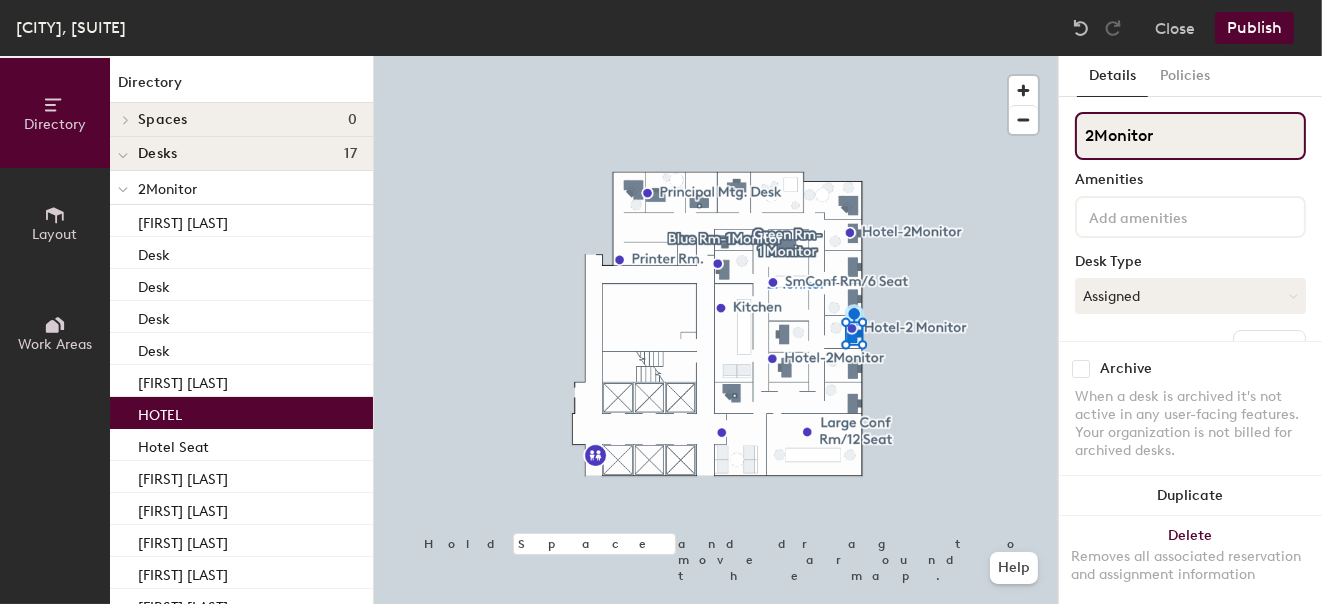 click on "2Monitor" 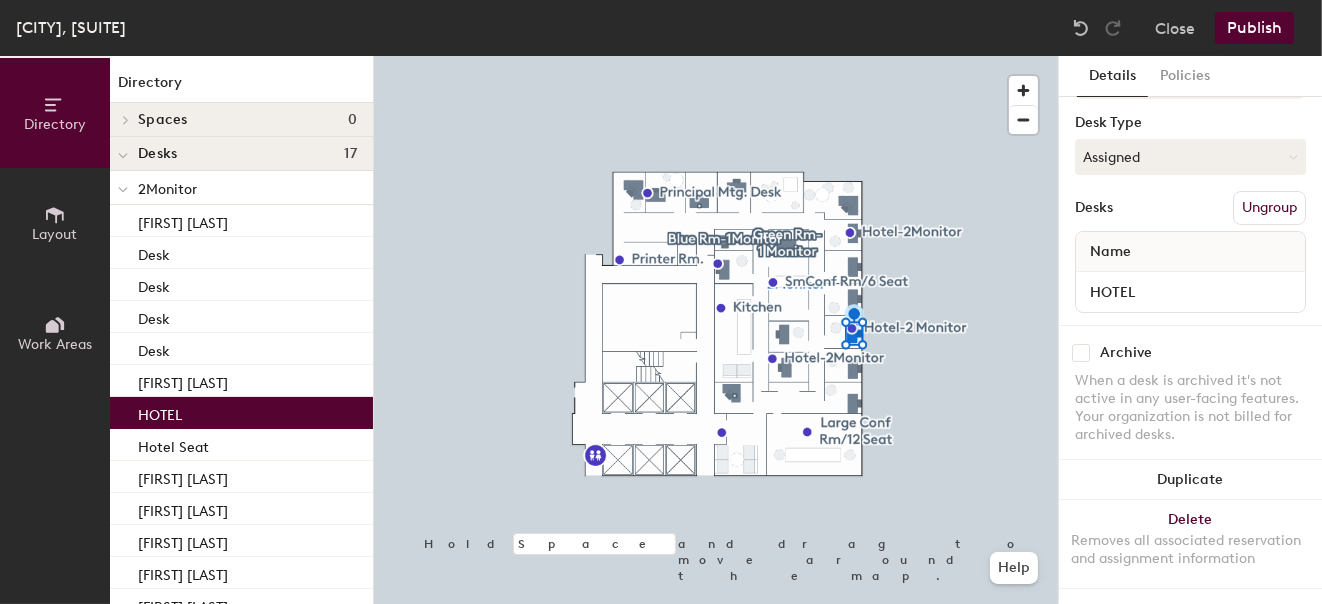 scroll, scrollTop: 0, scrollLeft: 0, axis: both 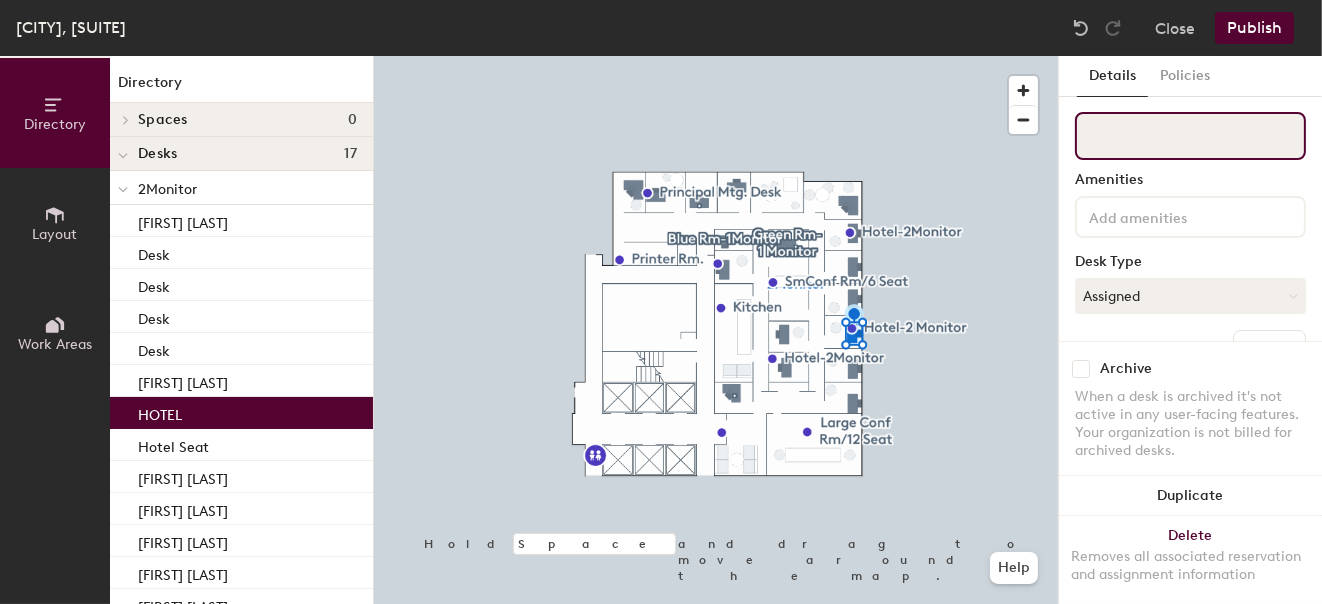type 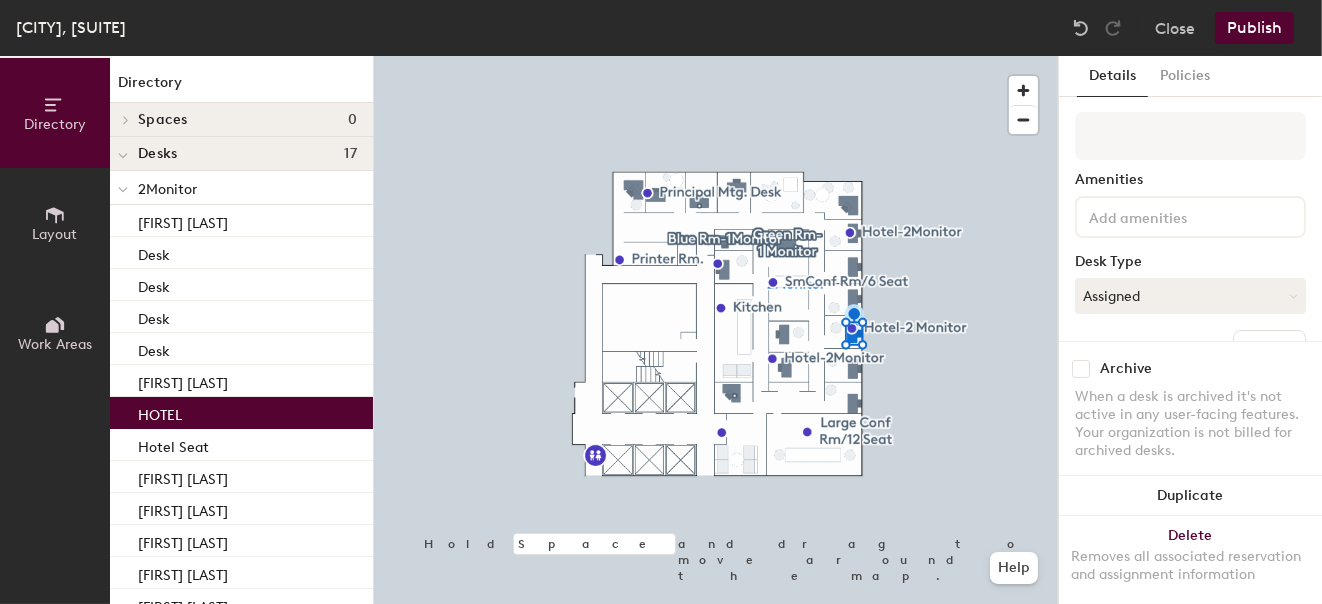 click on "Publish" 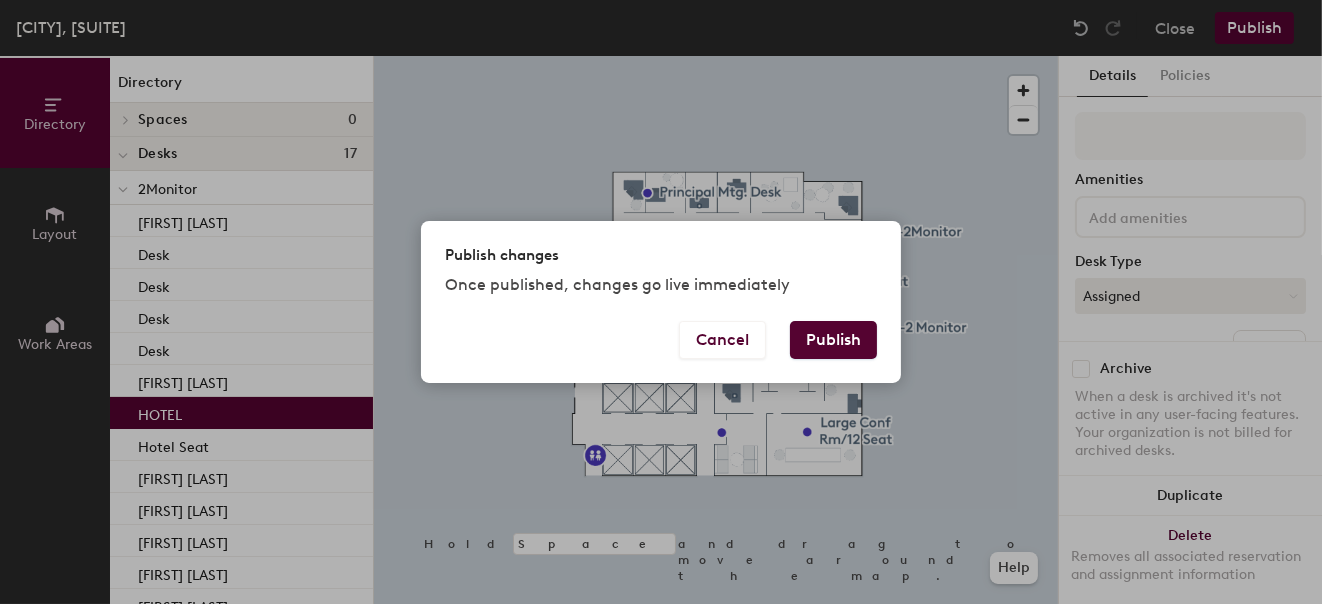 click on "Publish" at bounding box center [833, 340] 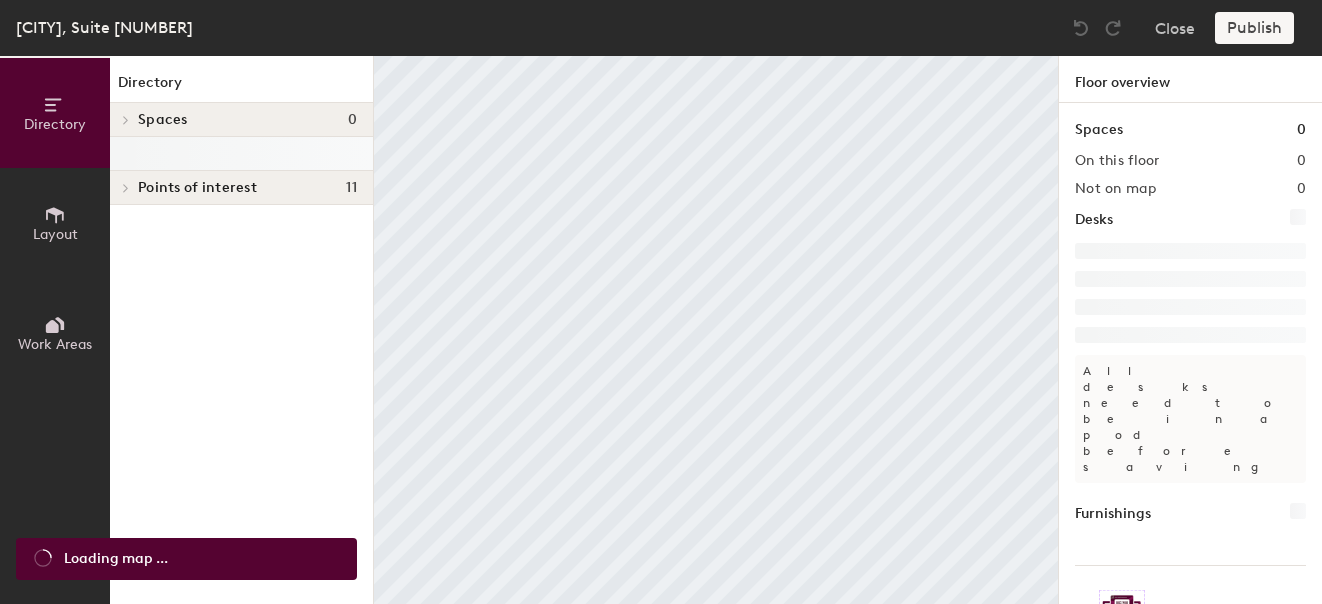 scroll, scrollTop: 0, scrollLeft: 0, axis: both 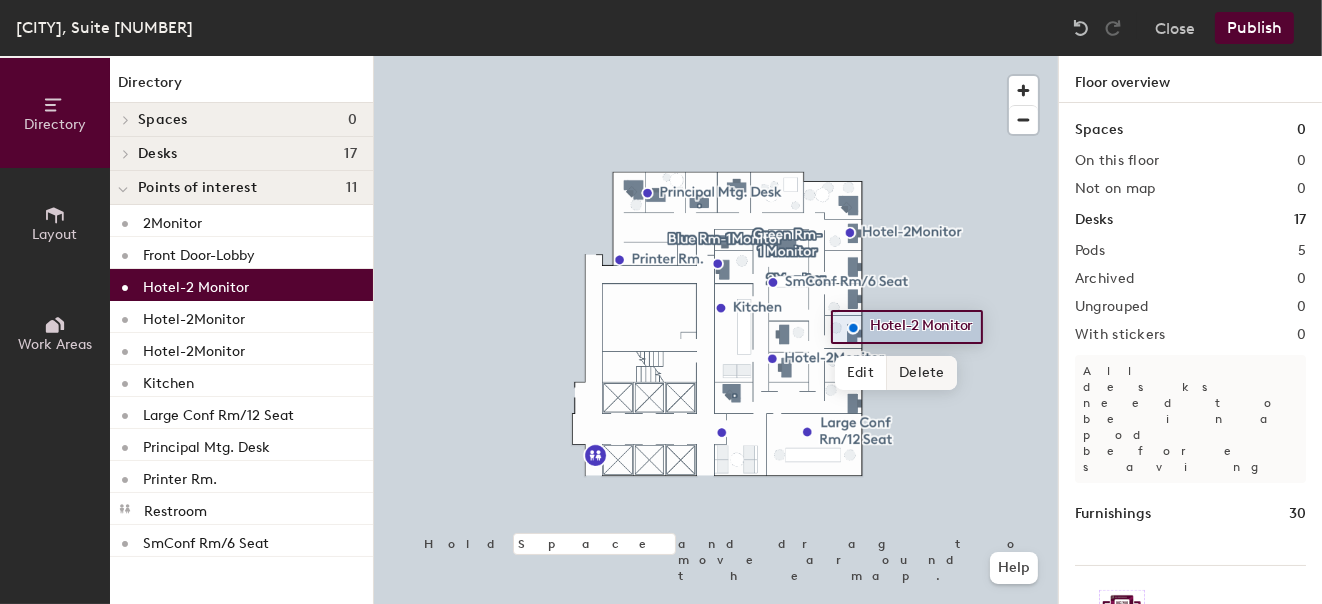 click on "Delete" 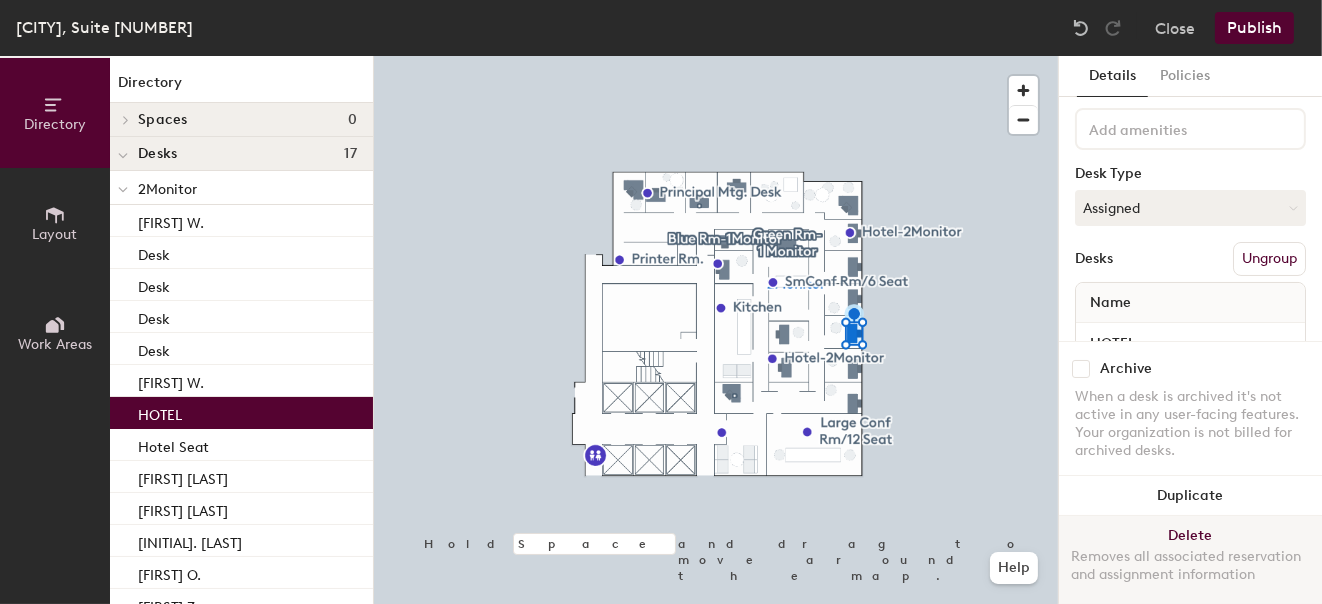 scroll, scrollTop: 152, scrollLeft: 0, axis: vertical 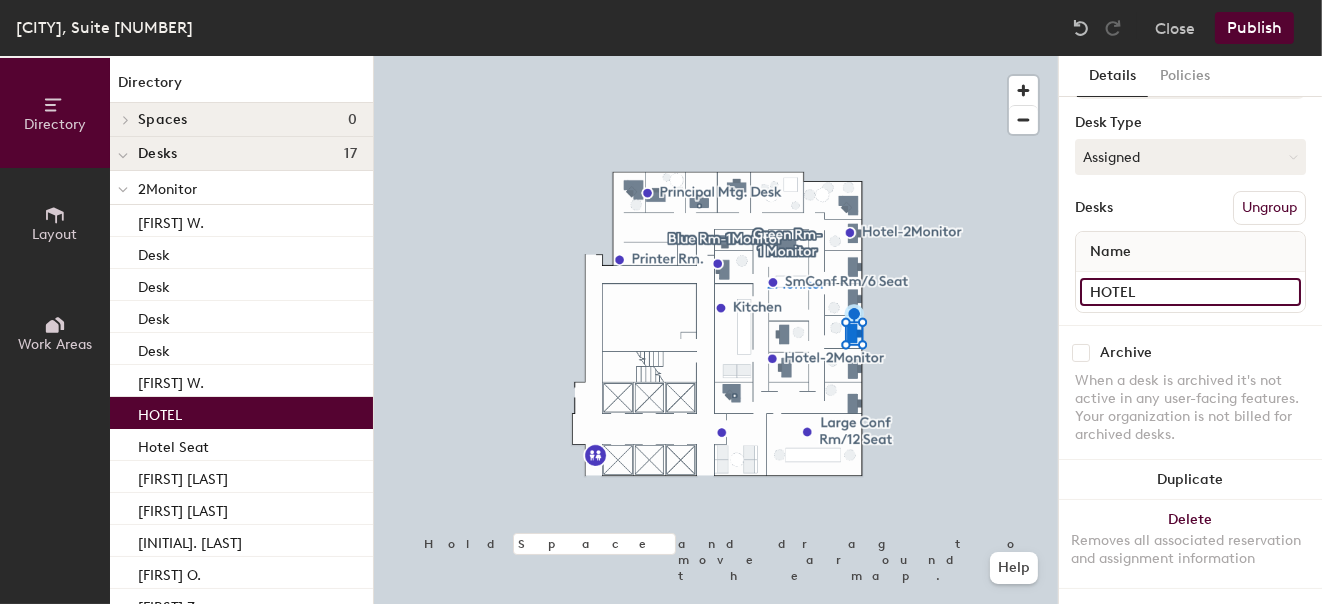 click on "HOTEL" 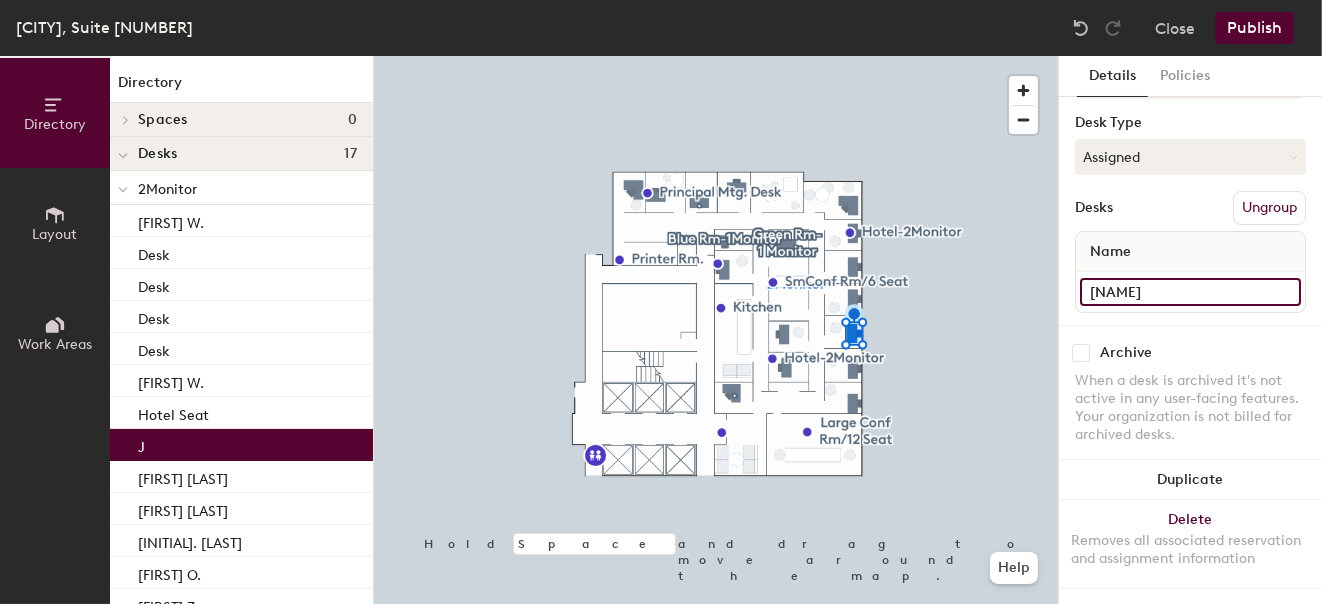 click on "Ja" 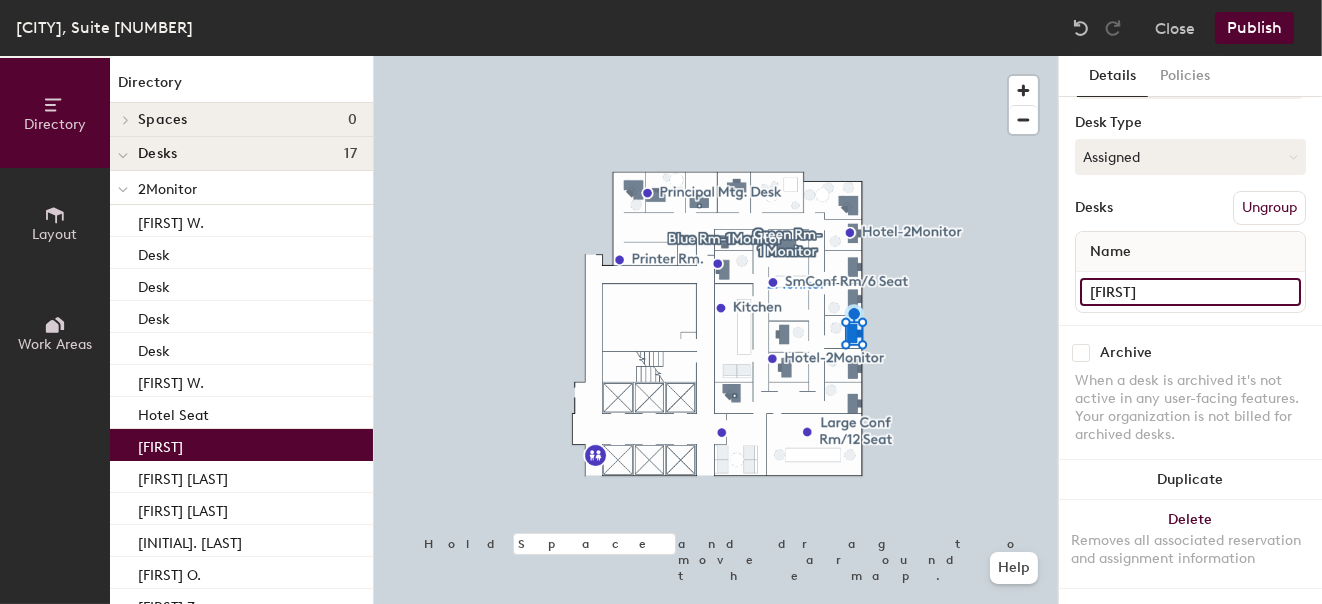 click on "Jaclyn" 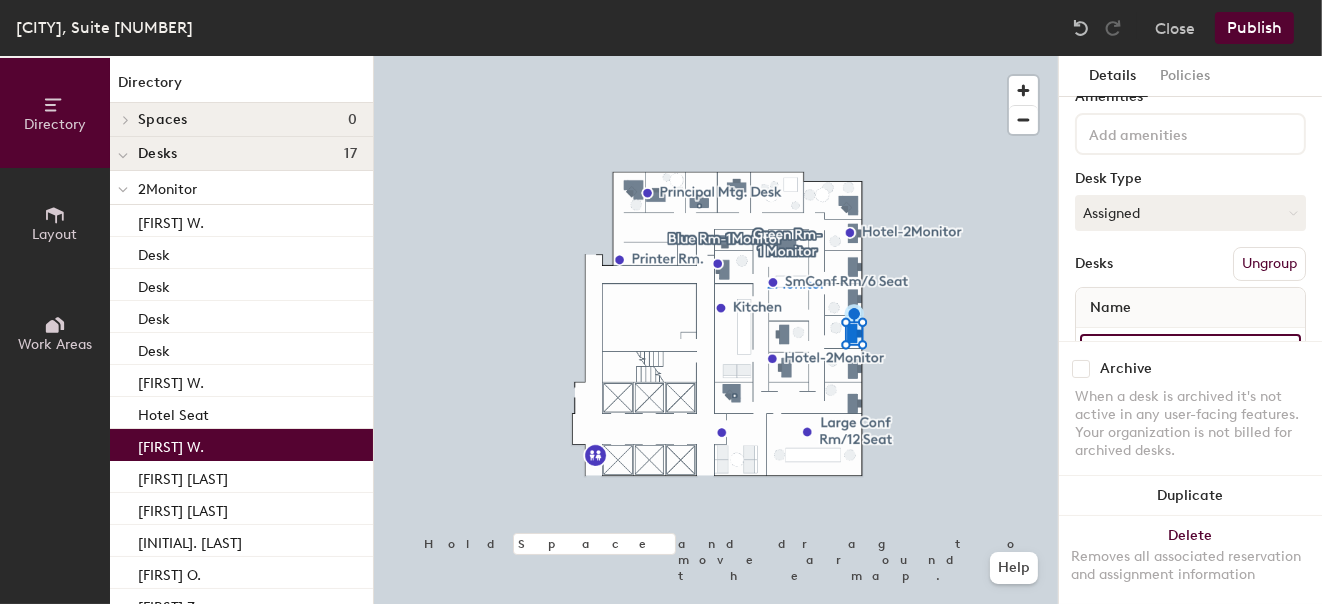 scroll, scrollTop: 152, scrollLeft: 0, axis: vertical 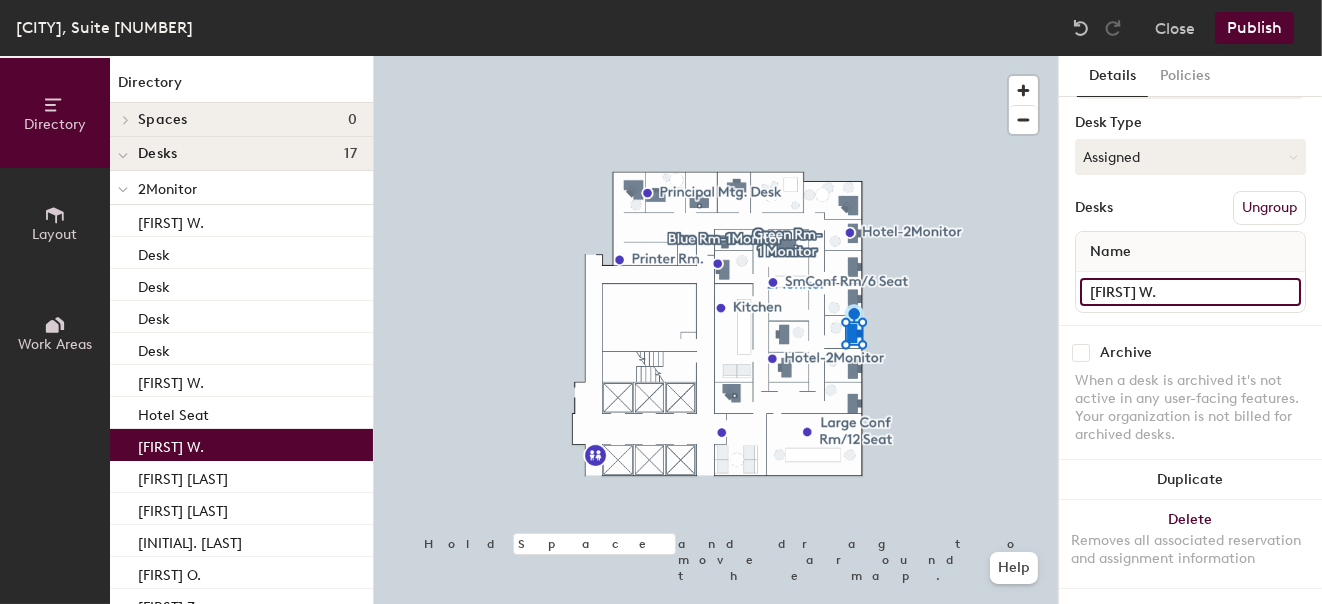 type on "Jaclyn W." 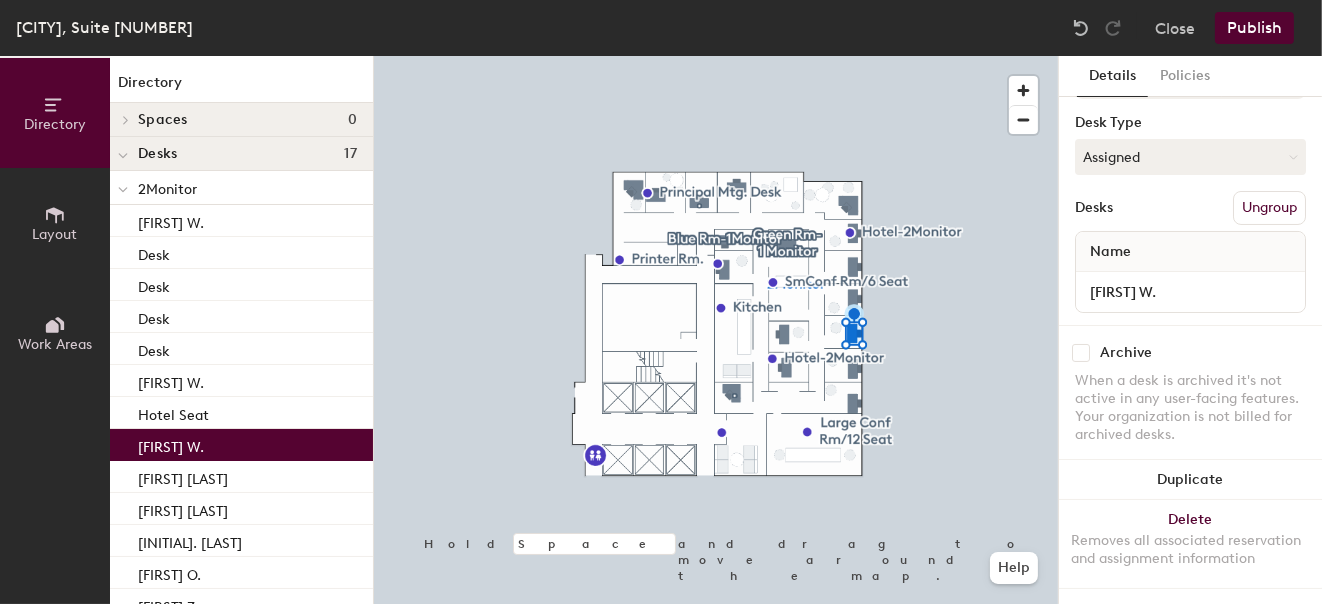 click on "Ungroup" 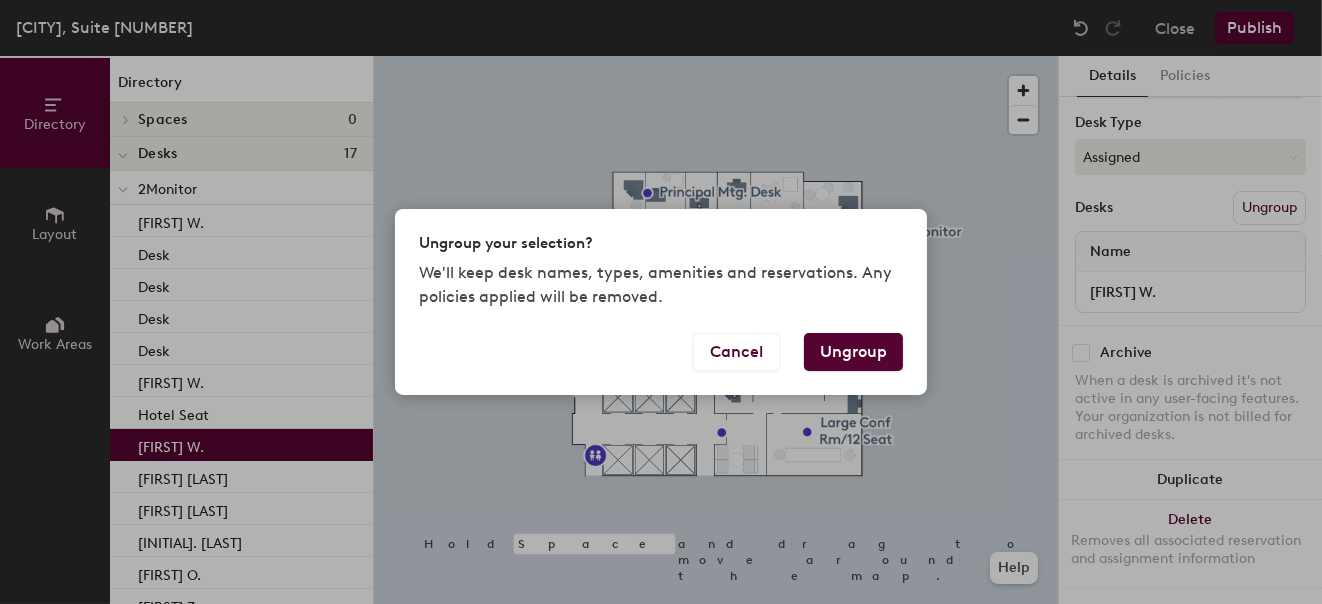 click on "Ungroup" at bounding box center [853, 352] 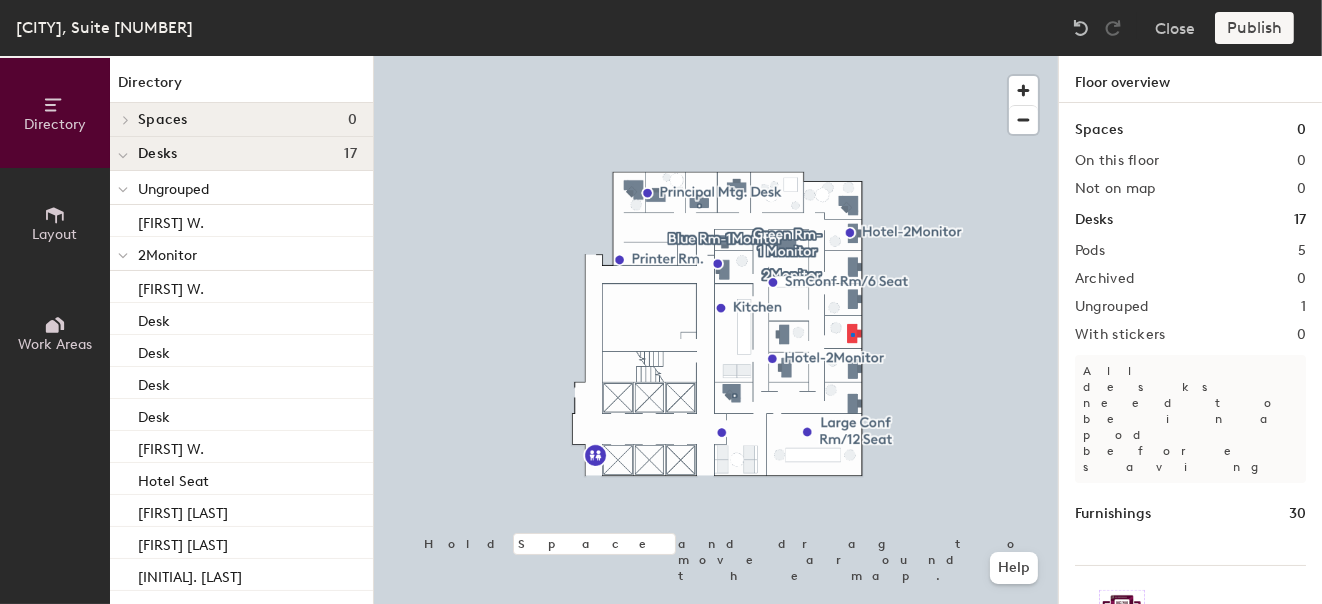 click 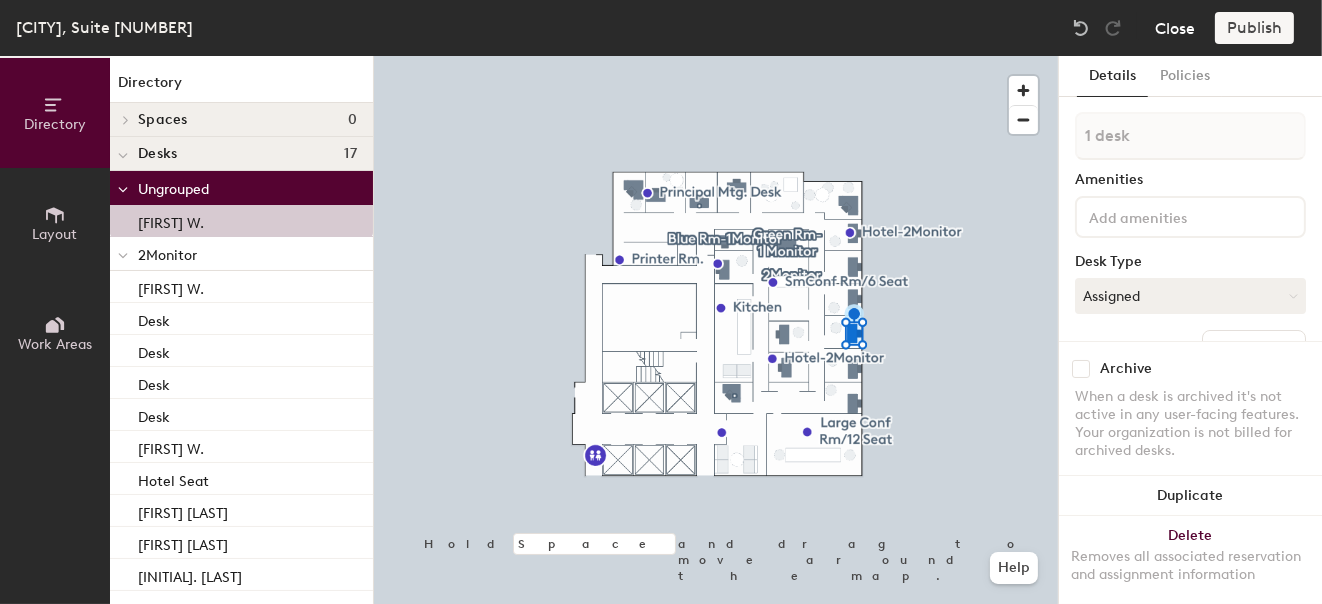 click on "Close" 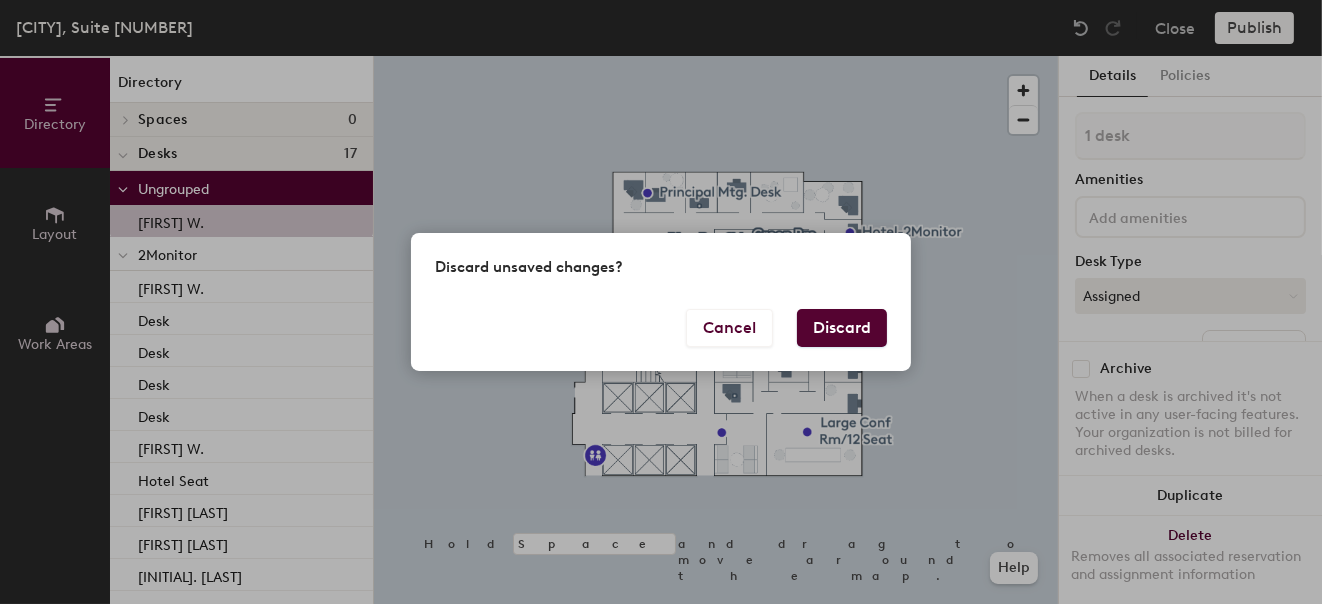 click on "Discard" at bounding box center (842, 328) 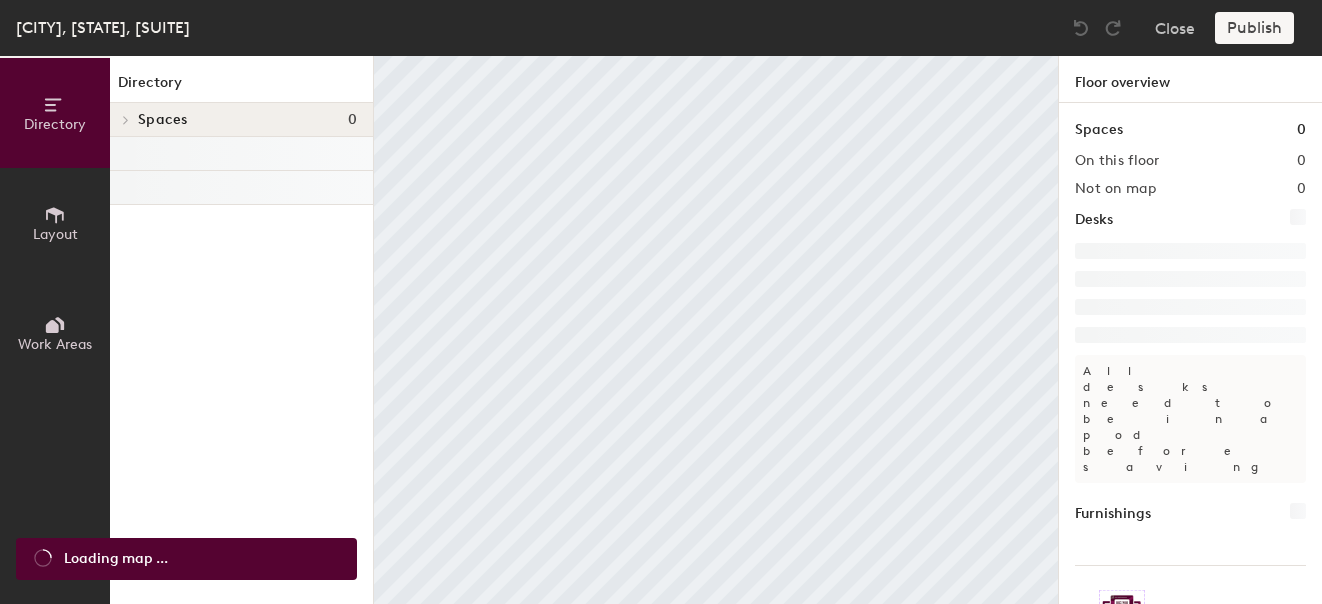 scroll, scrollTop: 0, scrollLeft: 0, axis: both 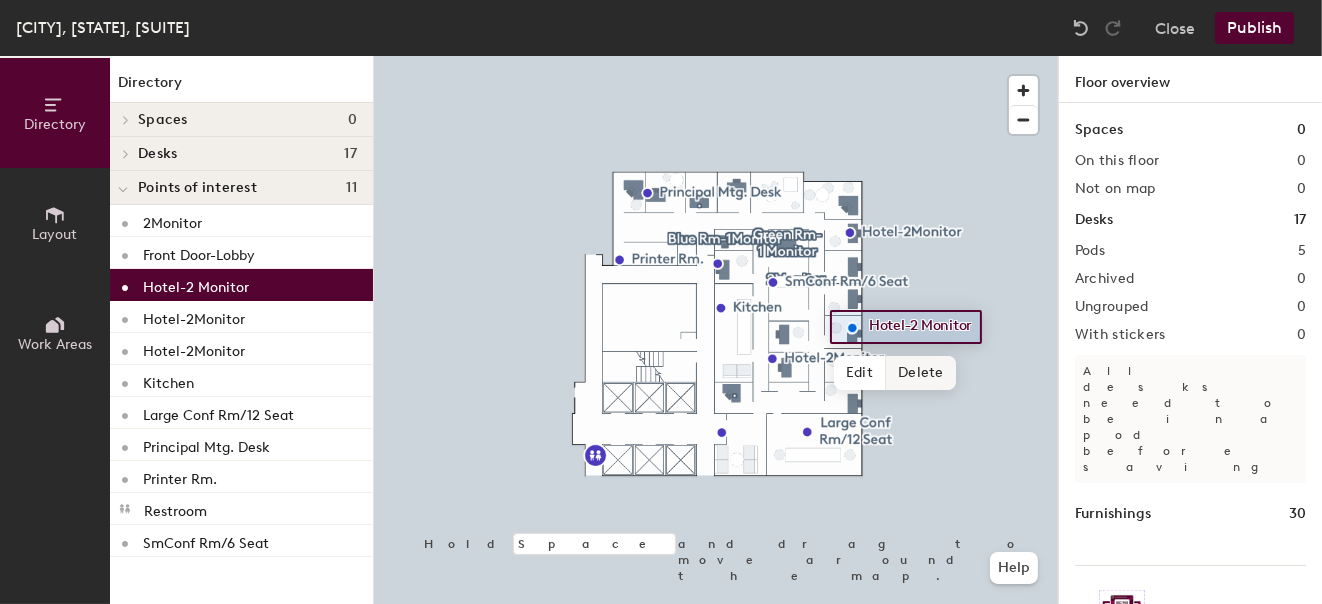 click on "Delete" 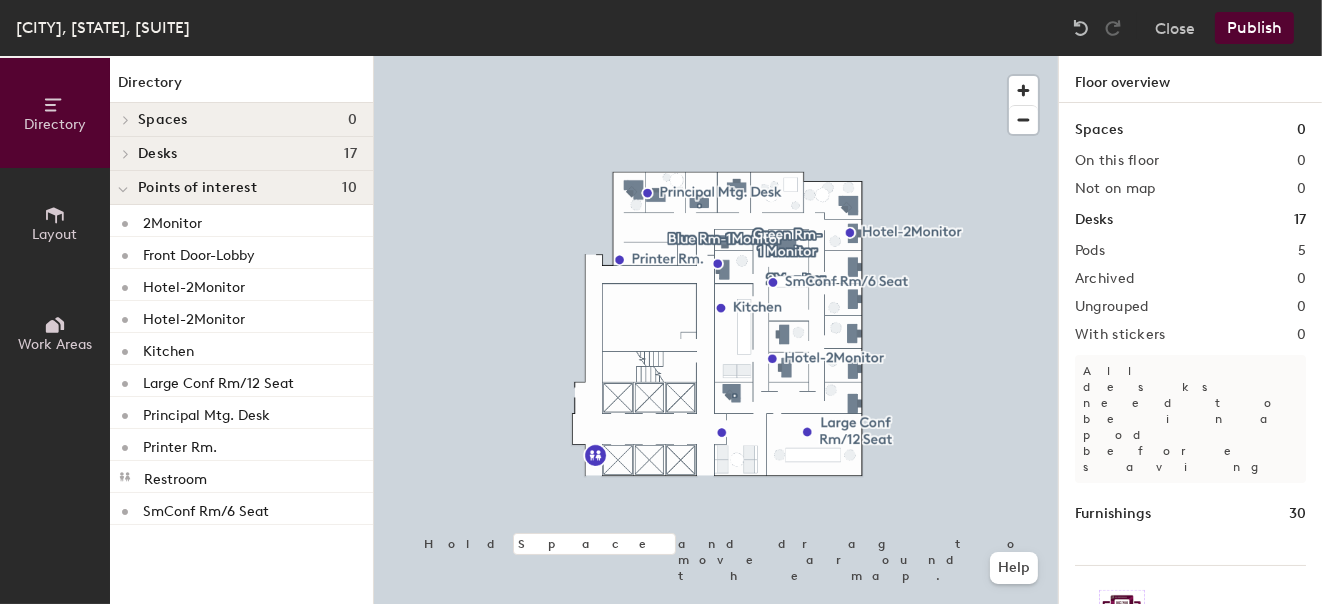 click on "Publish" 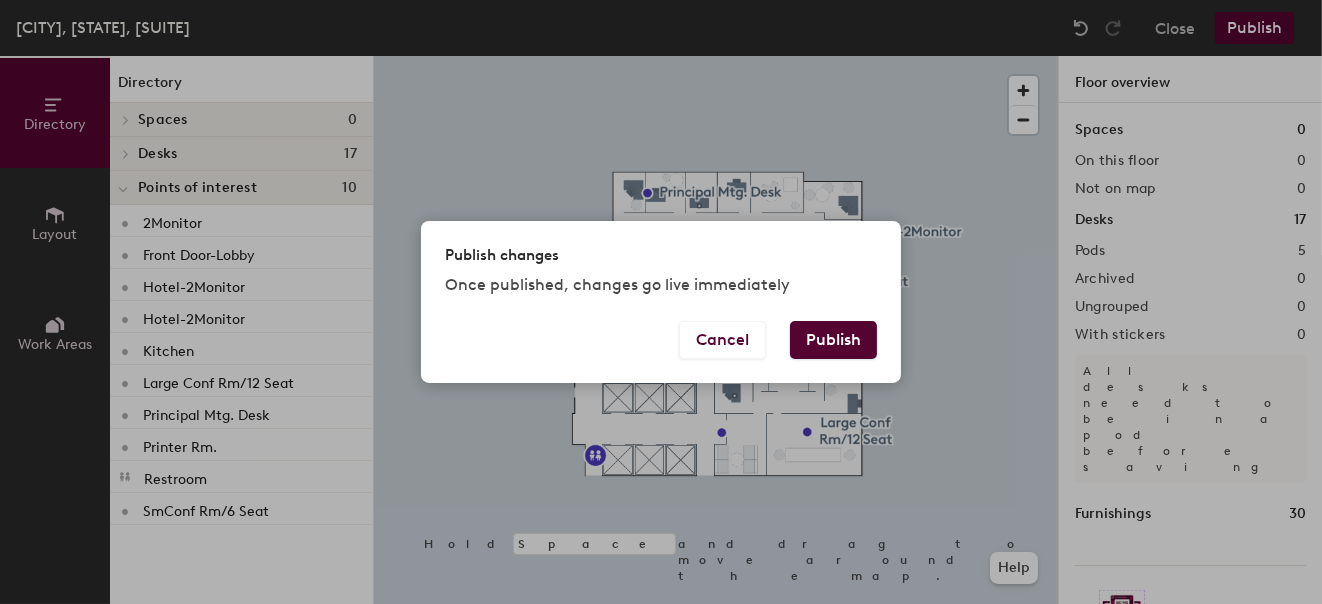click on "Publish" at bounding box center (833, 340) 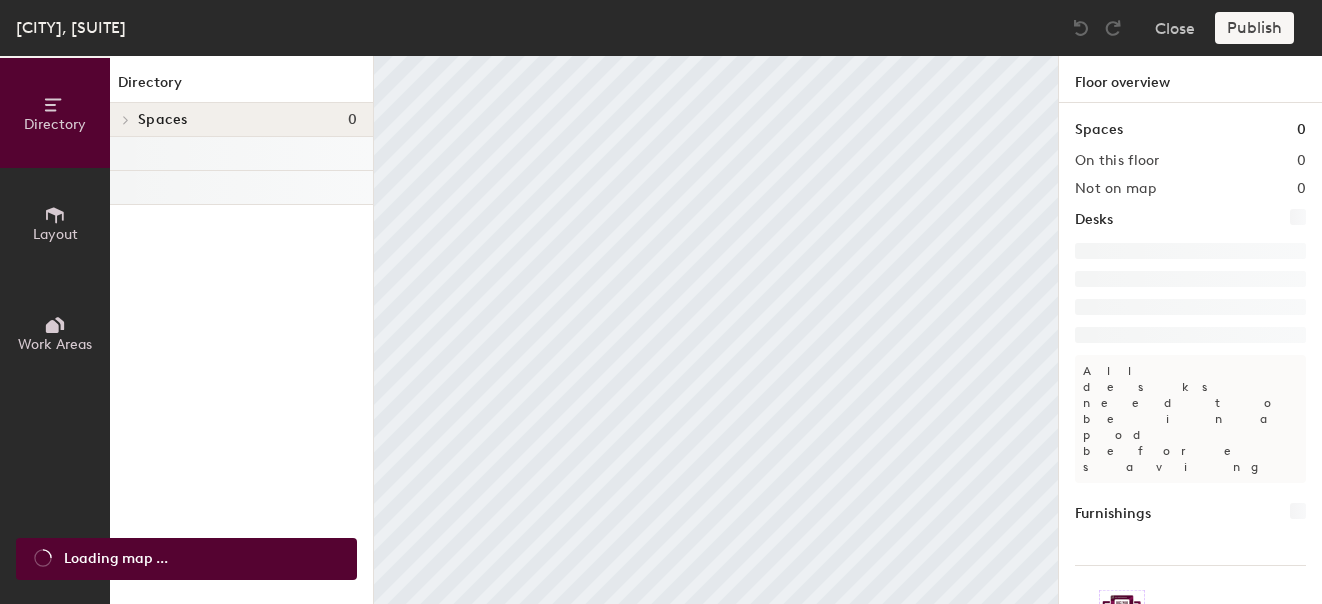 scroll, scrollTop: 0, scrollLeft: 0, axis: both 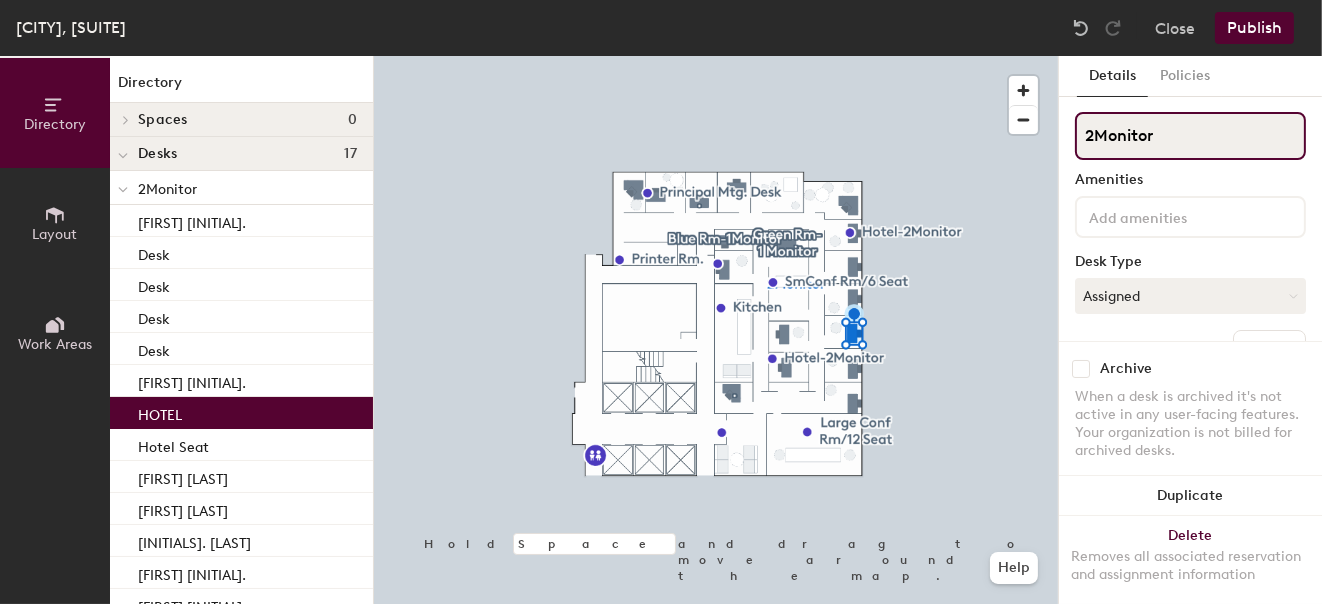 drag, startPoint x: 1169, startPoint y: 132, endPoint x: 1063, endPoint y: 141, distance: 106.381386 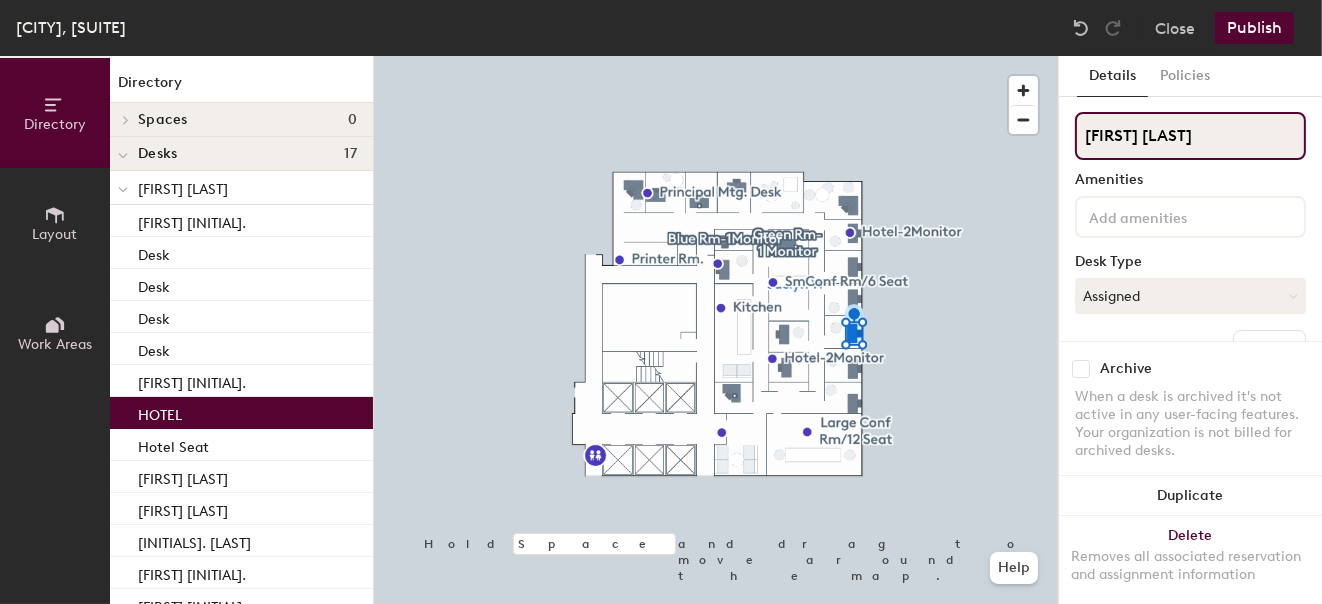 type on "[FIRST] [LAST]" 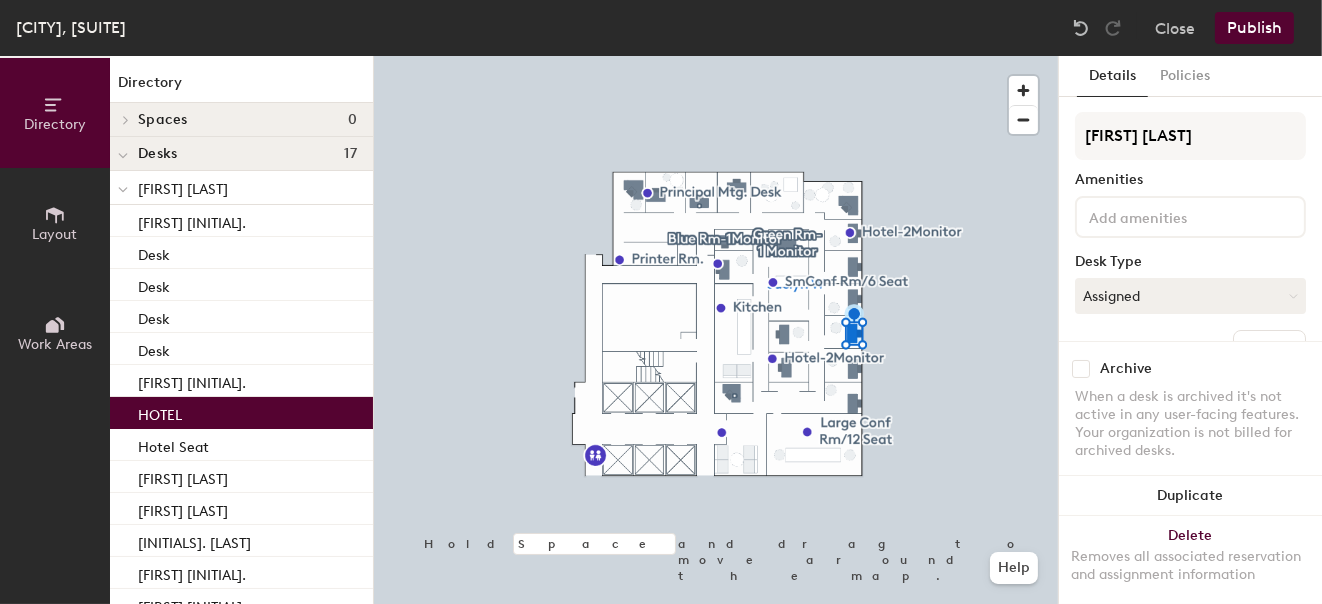 click on "Publish" 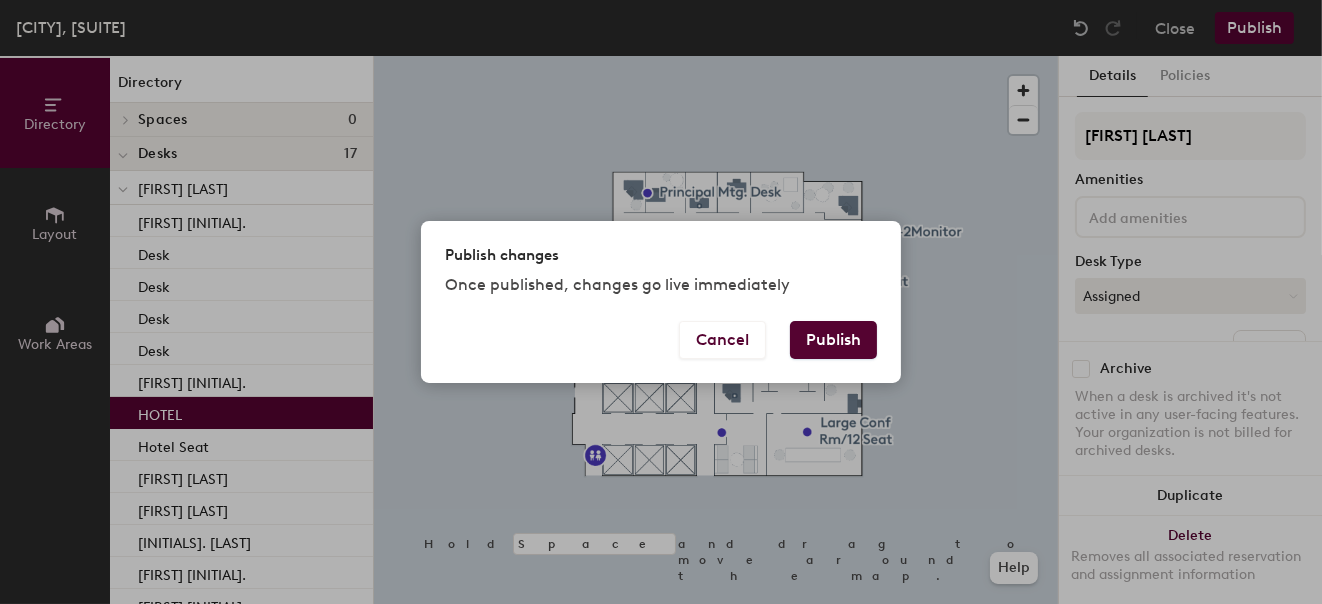 click on "Publish" at bounding box center (833, 340) 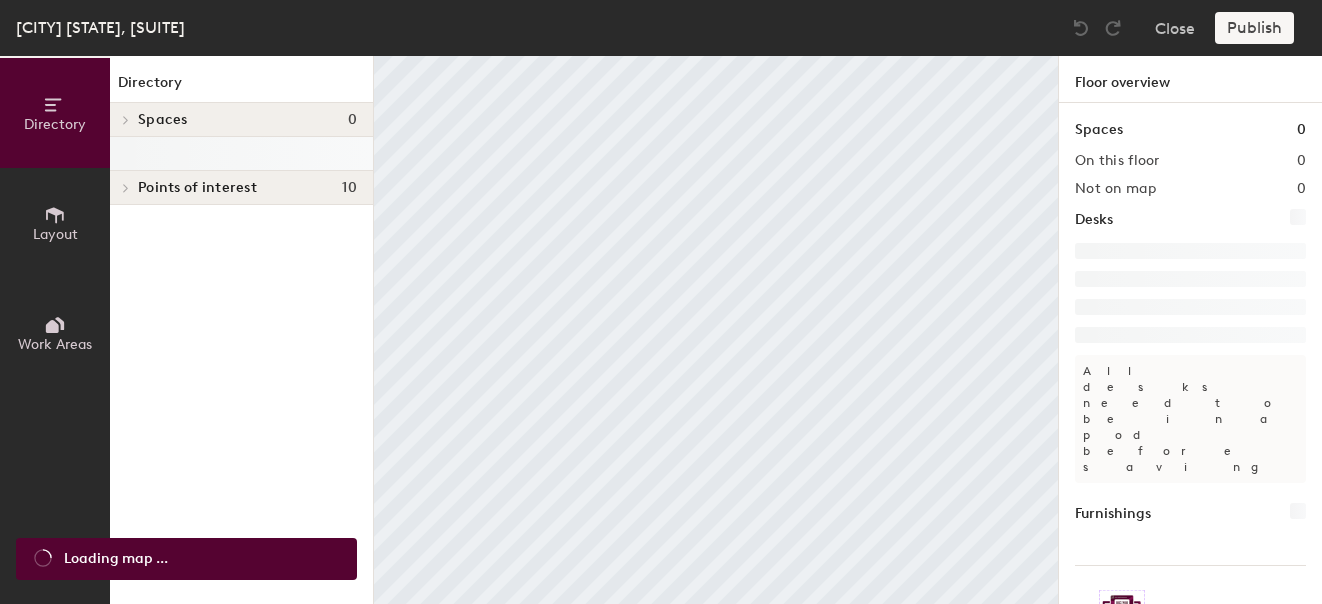 scroll, scrollTop: 0, scrollLeft: 0, axis: both 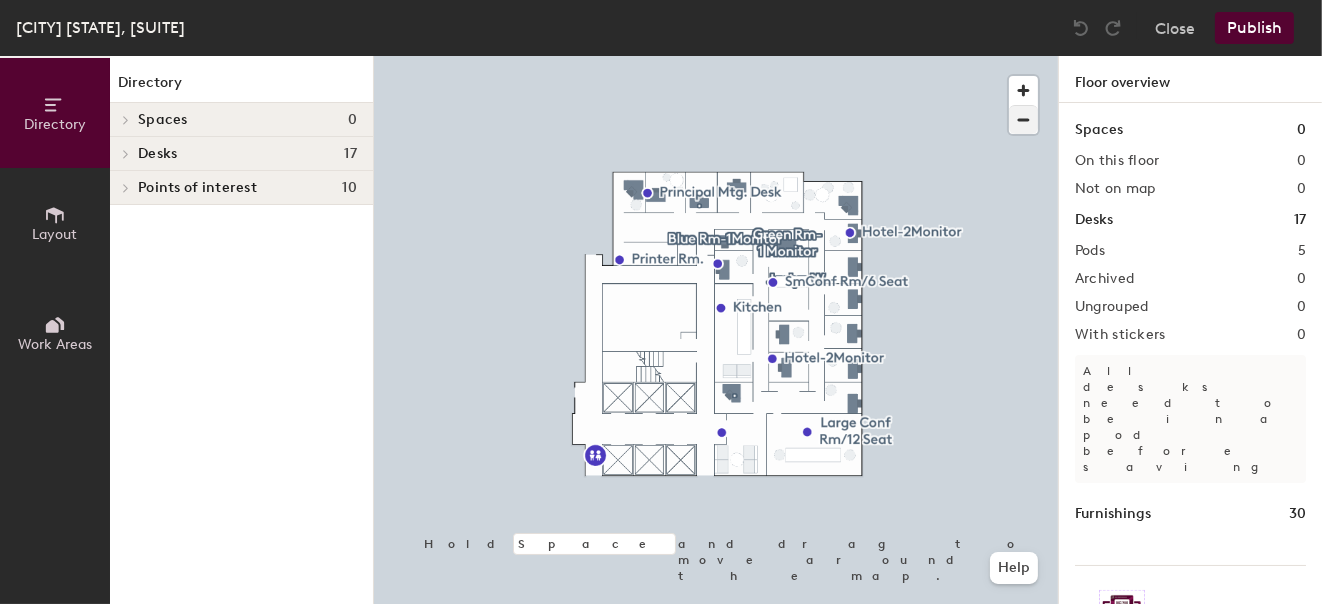 click 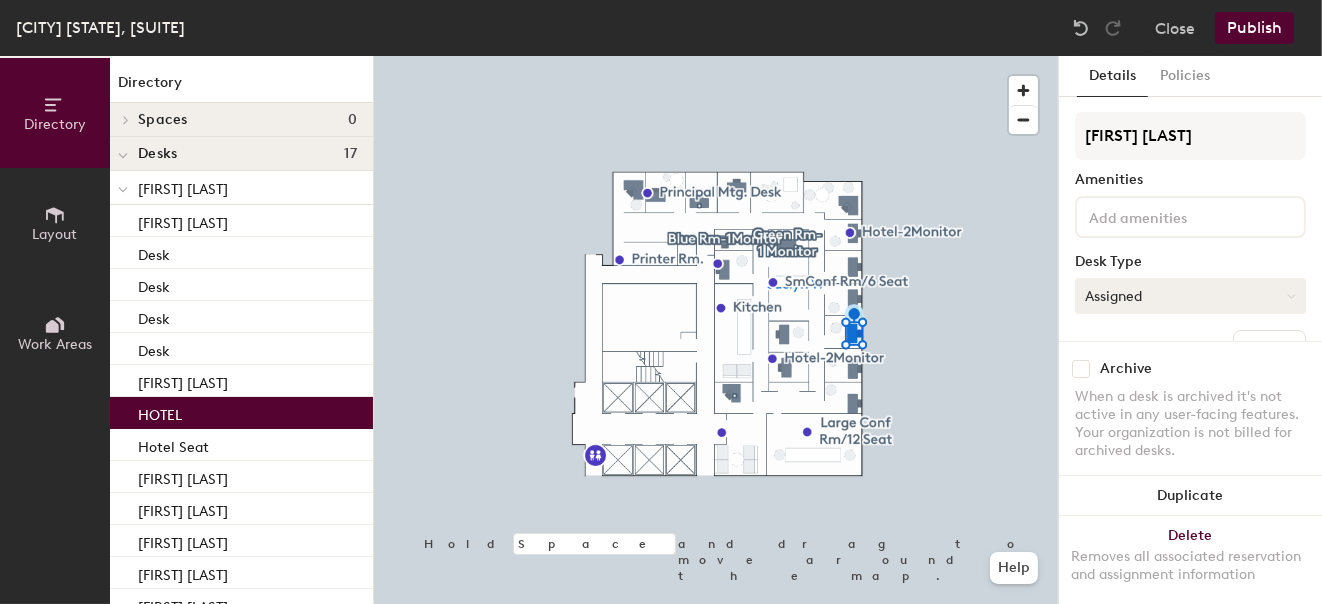 click on "Assigned" 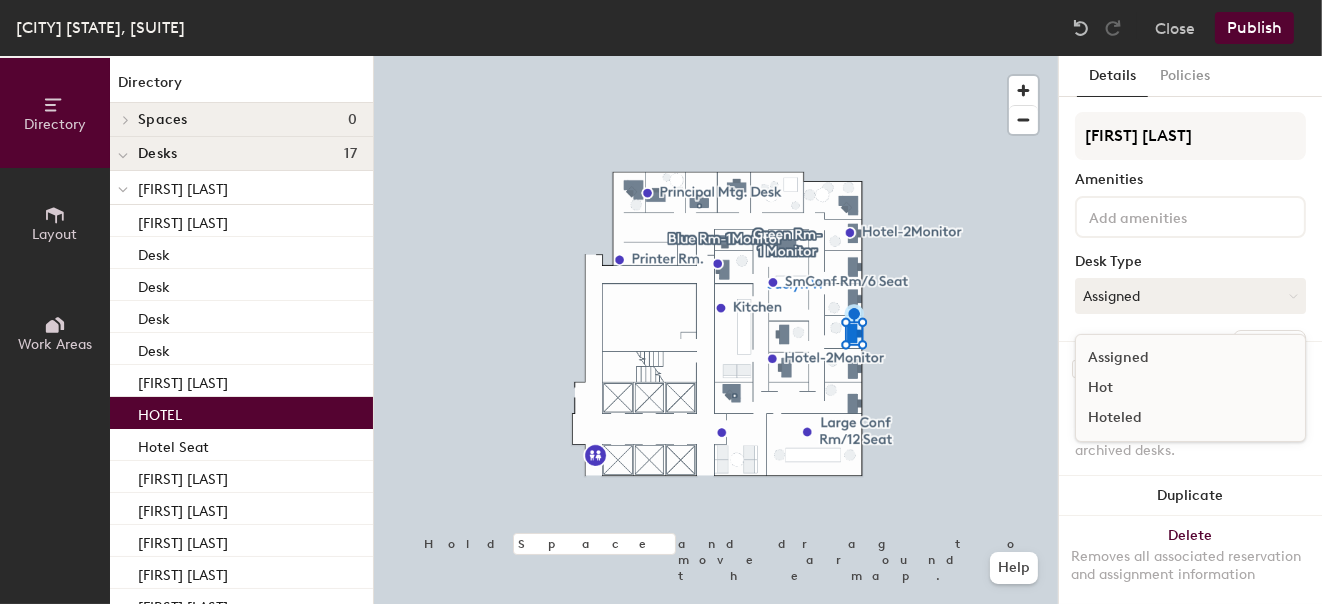 click on "Assigned" 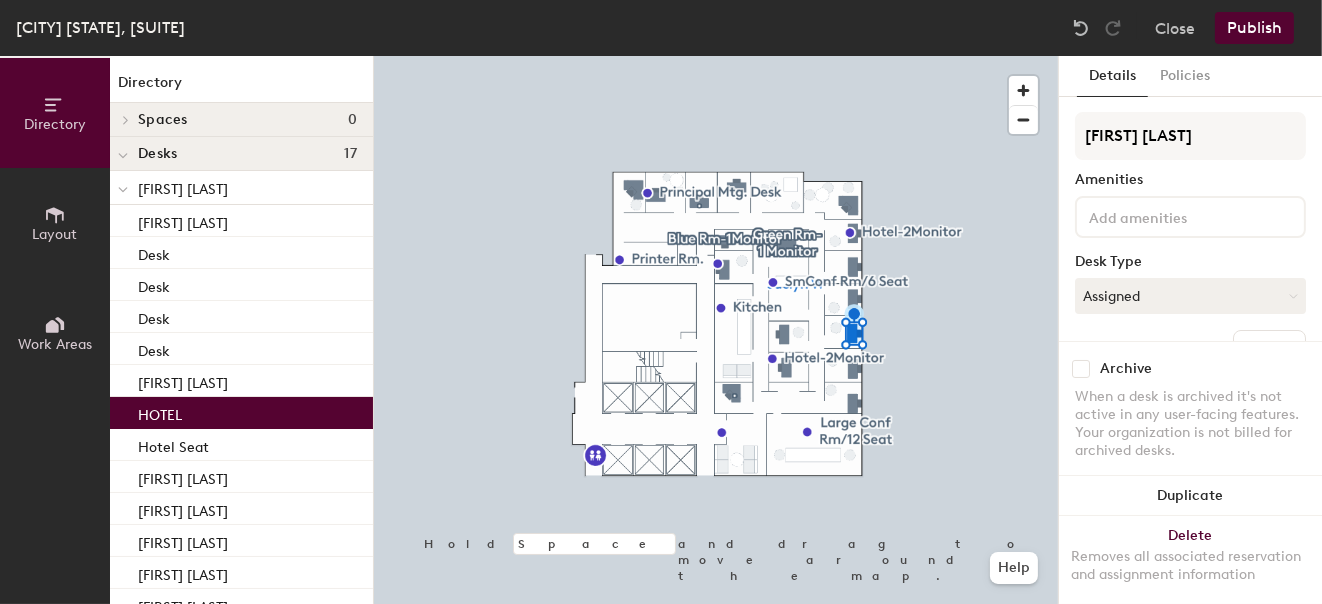 click on "Details" 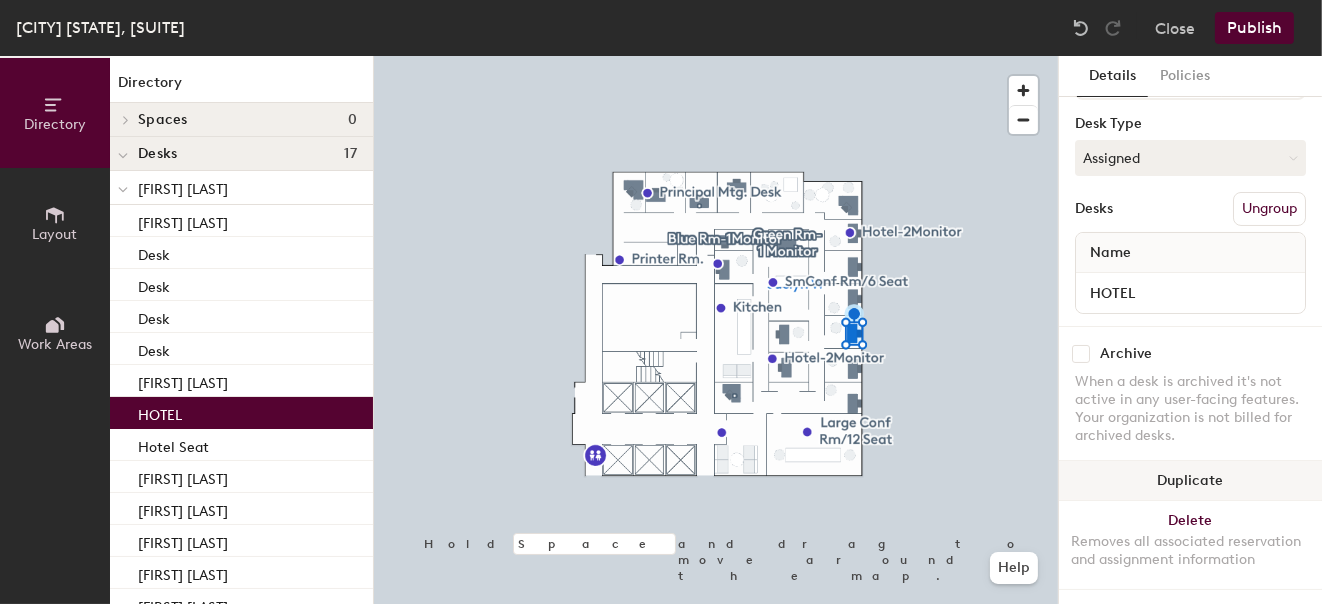 scroll, scrollTop: 152, scrollLeft: 0, axis: vertical 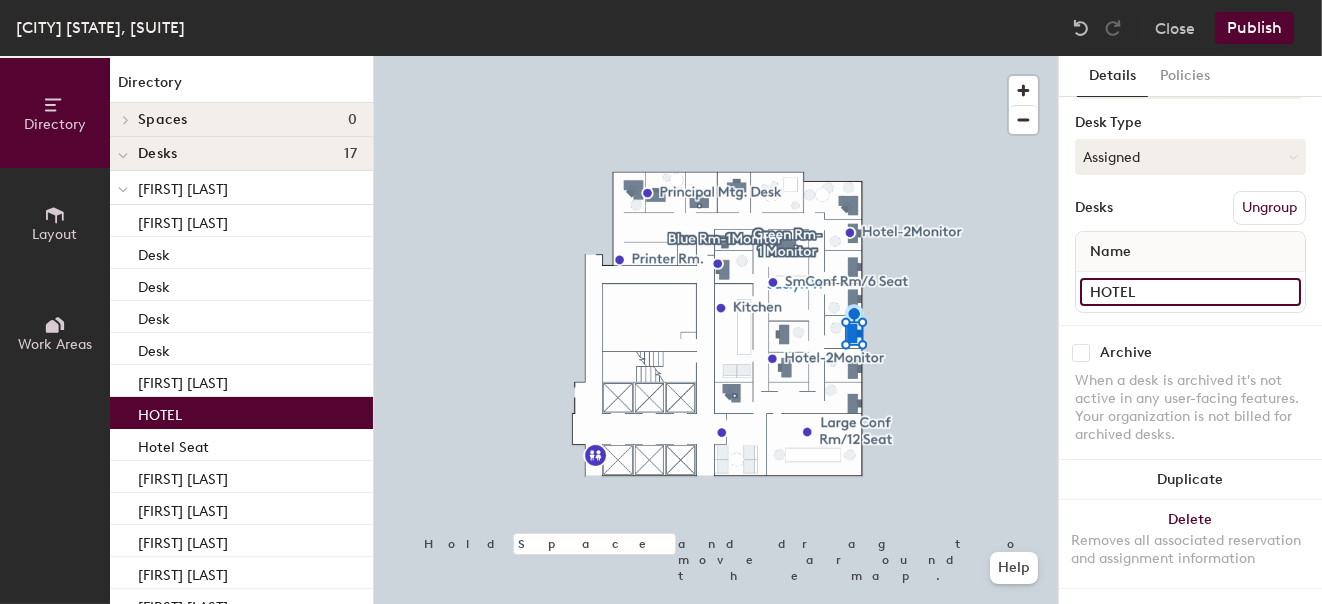 click on "HOTEL" 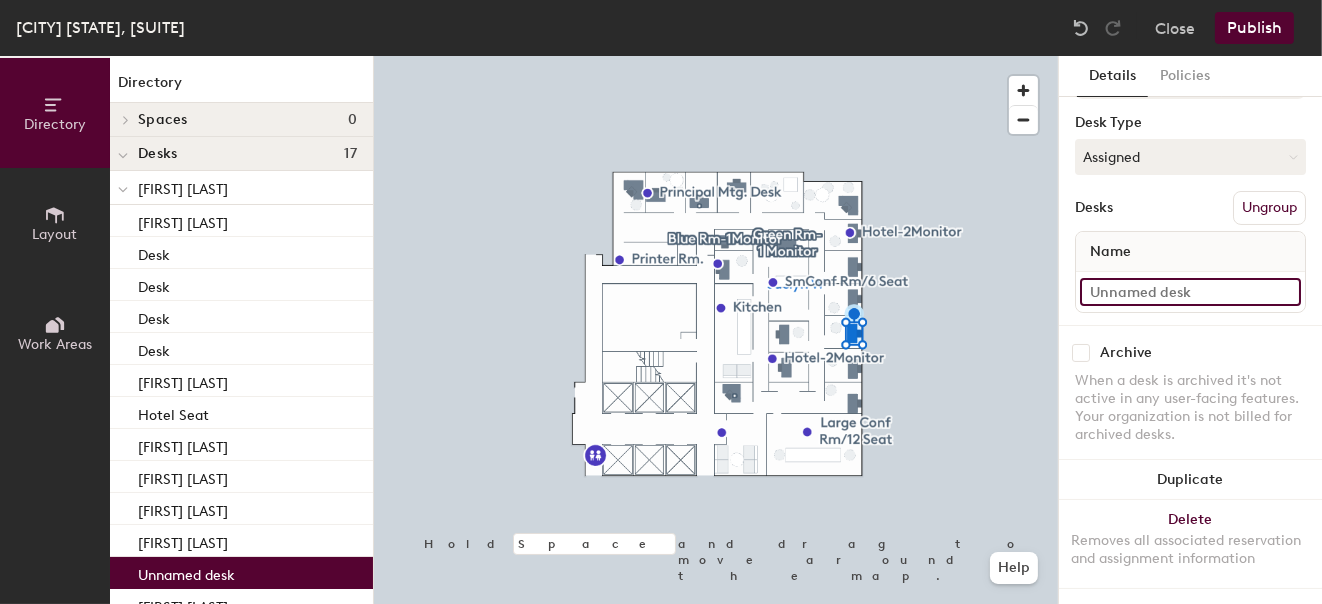 type 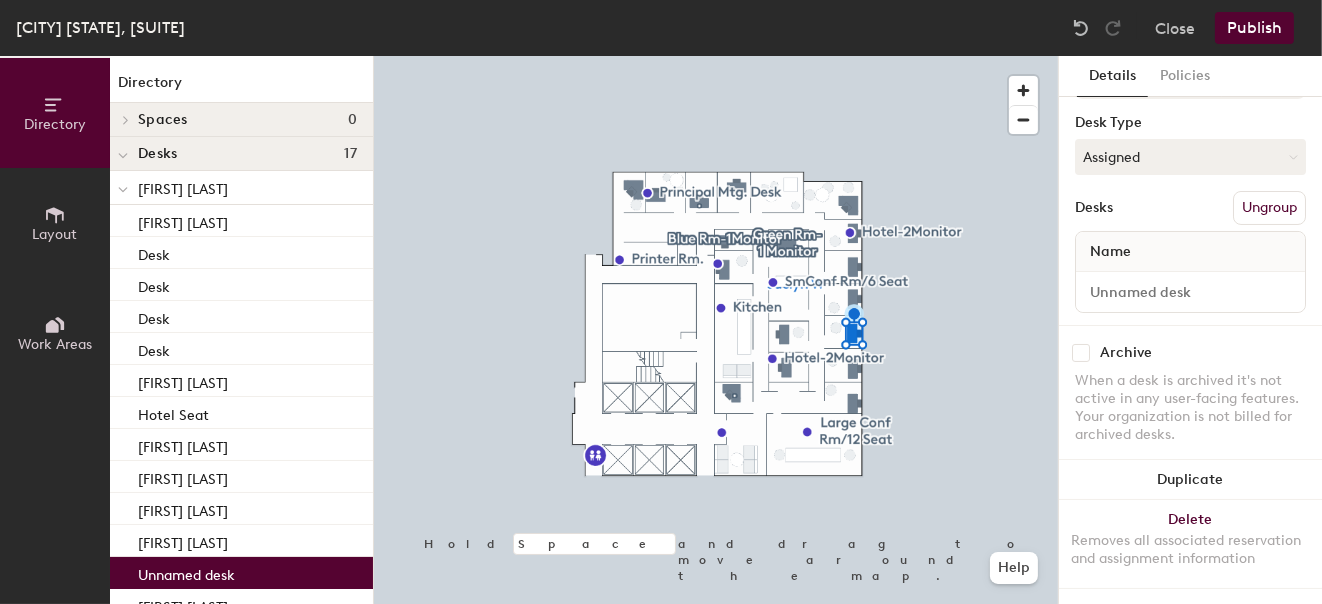 click on "Publish" 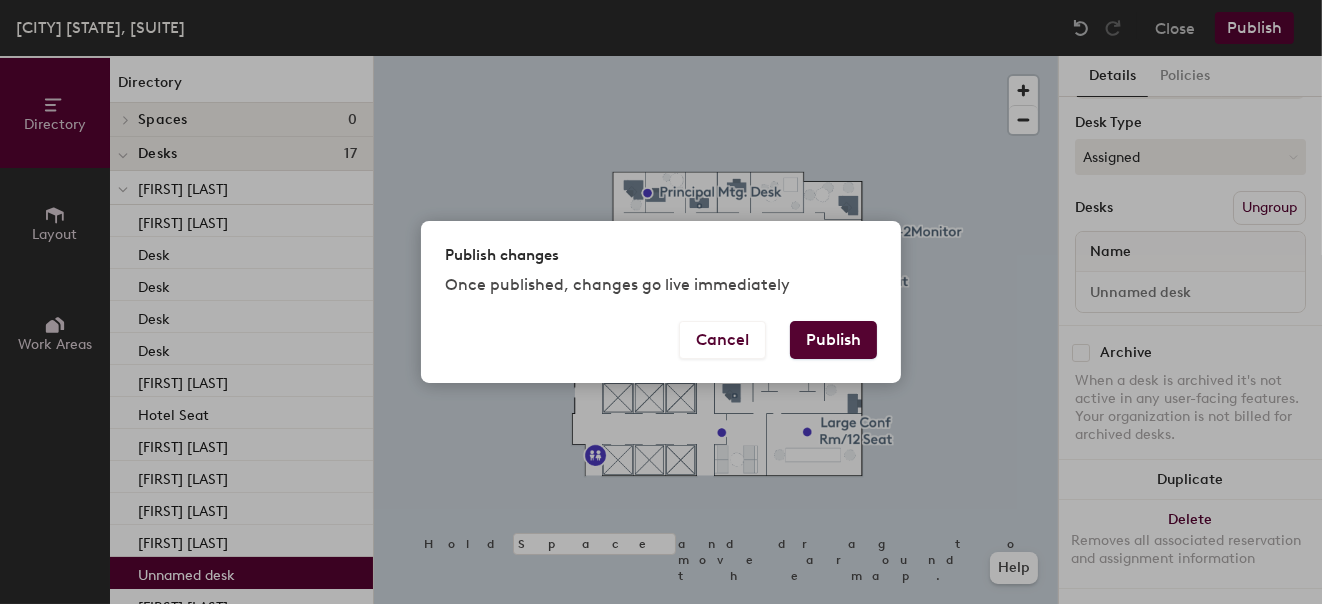 click on "Publish" at bounding box center [833, 340] 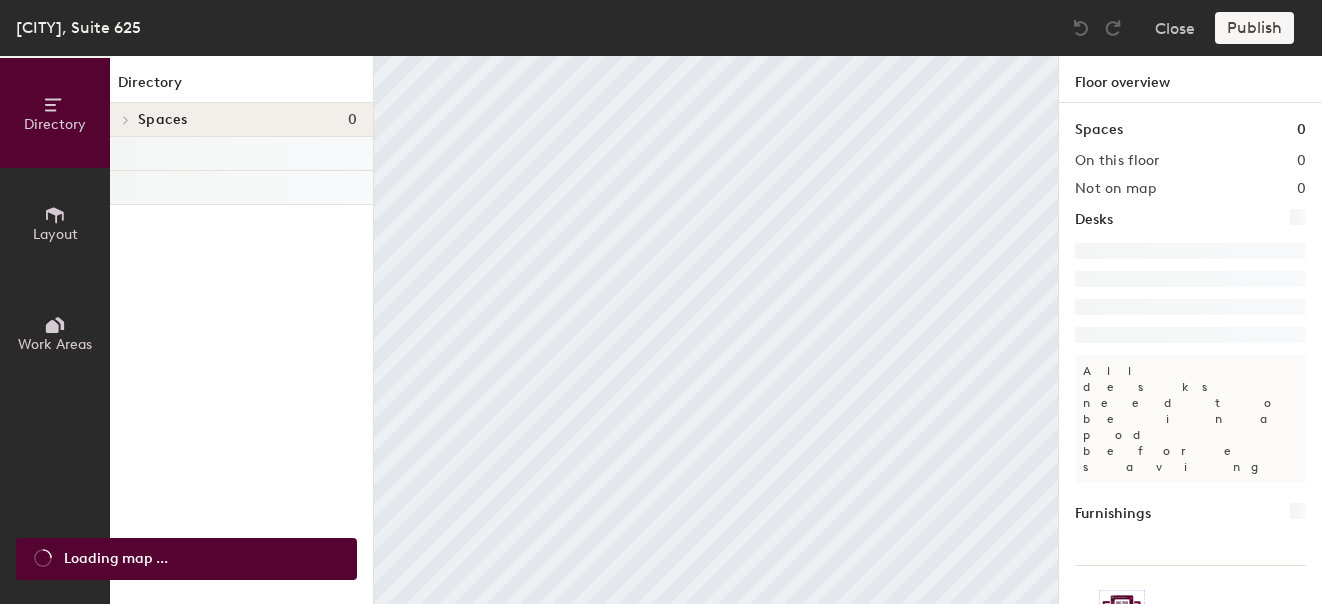 scroll, scrollTop: 0, scrollLeft: 0, axis: both 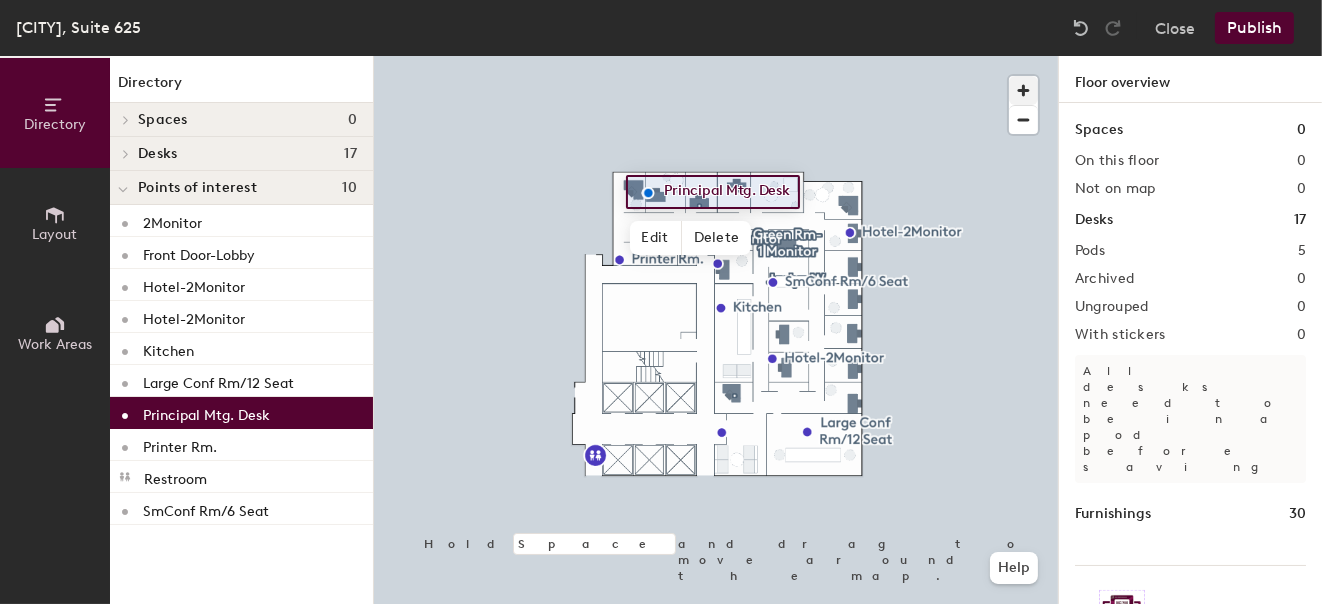 click 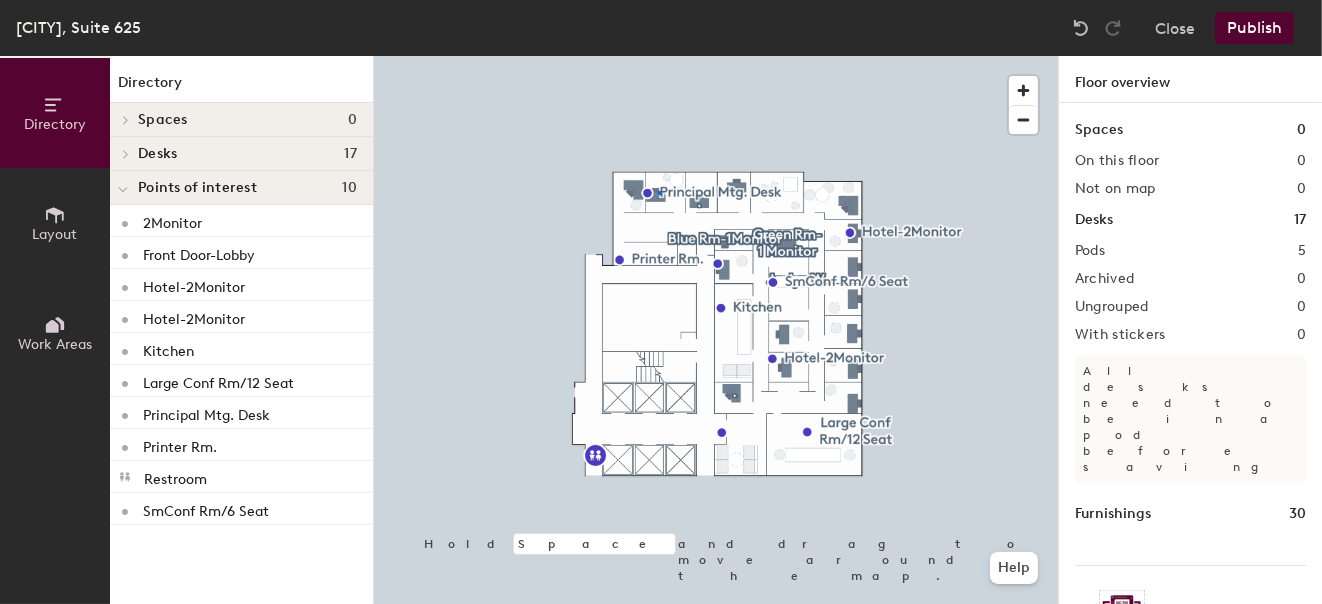 click 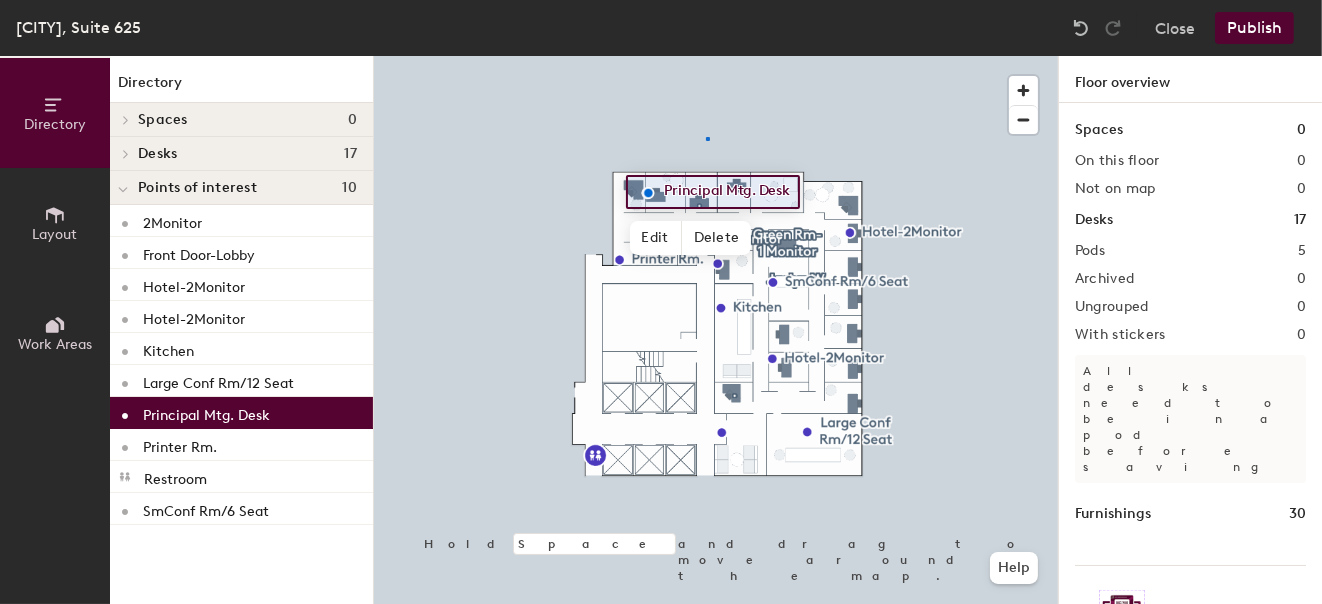 click 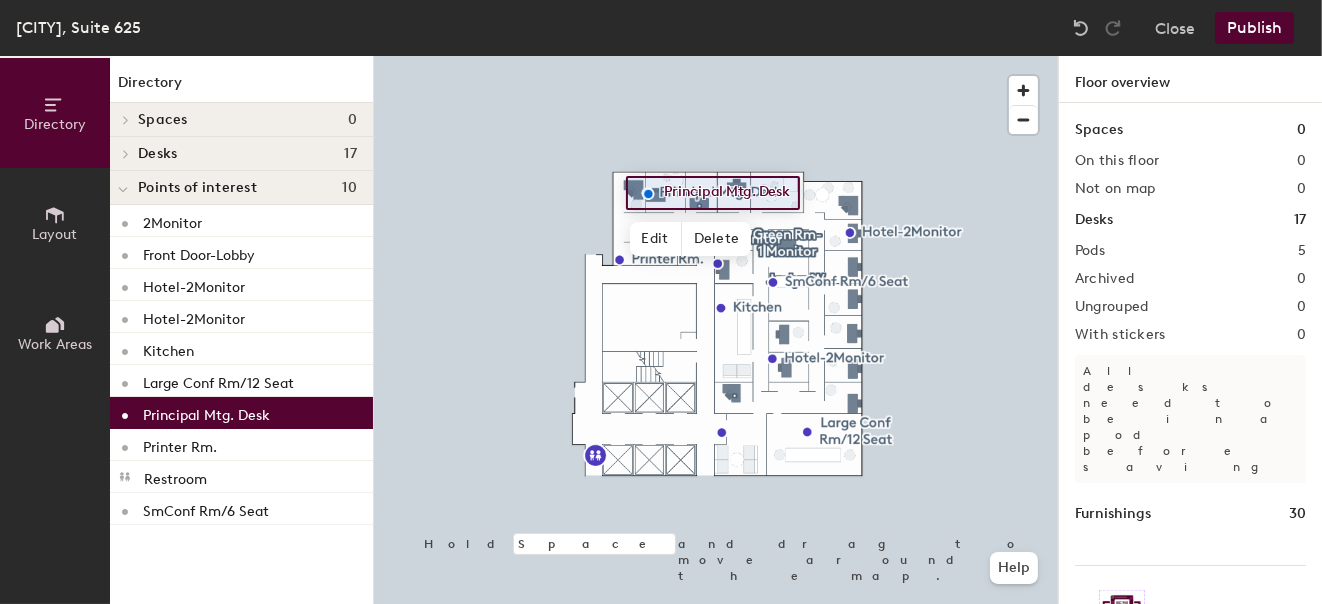 click 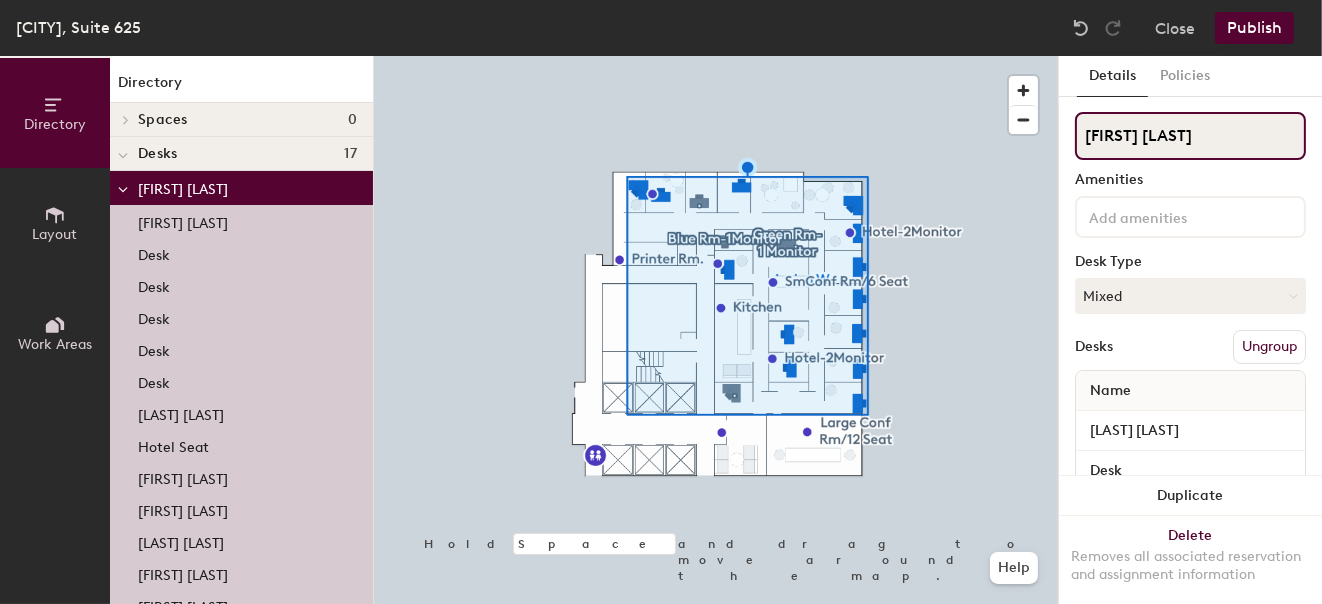 drag, startPoint x: 1175, startPoint y: 137, endPoint x: 1071, endPoint y: 138, distance: 104.00481 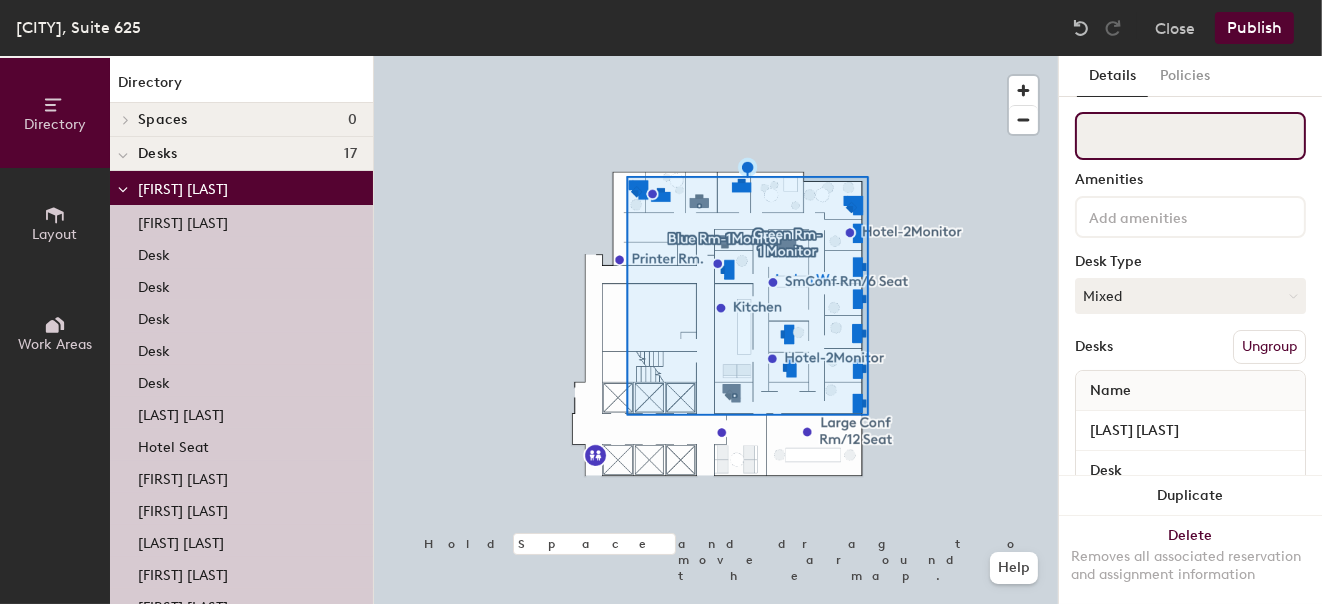 type 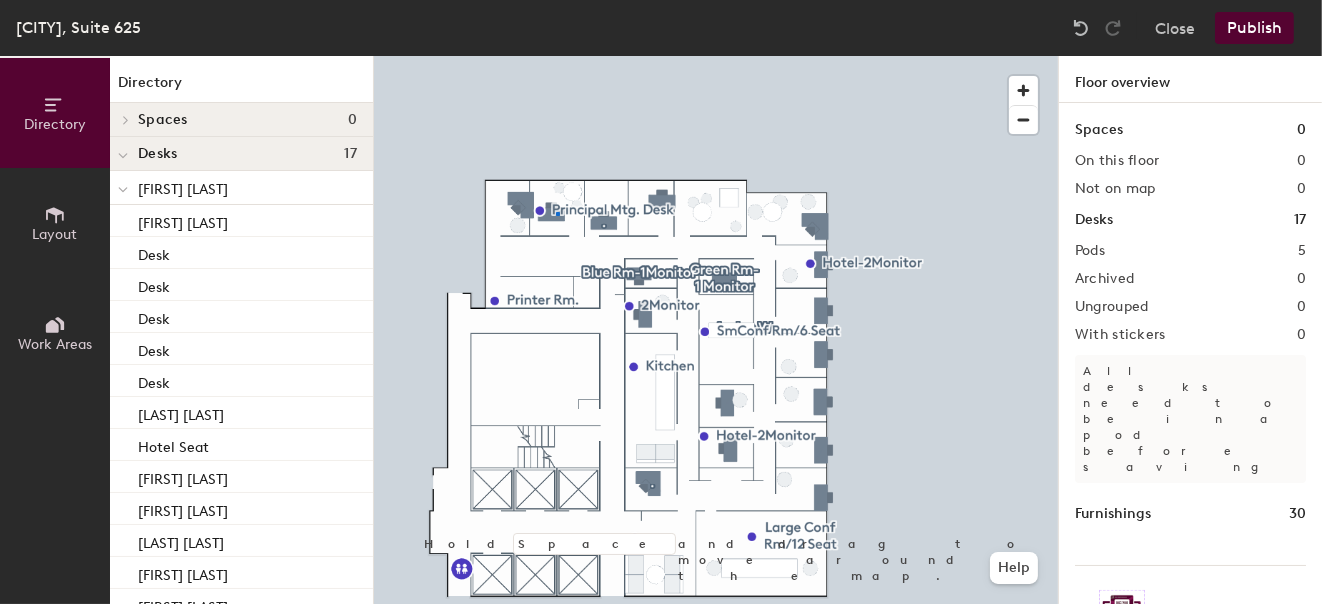 click 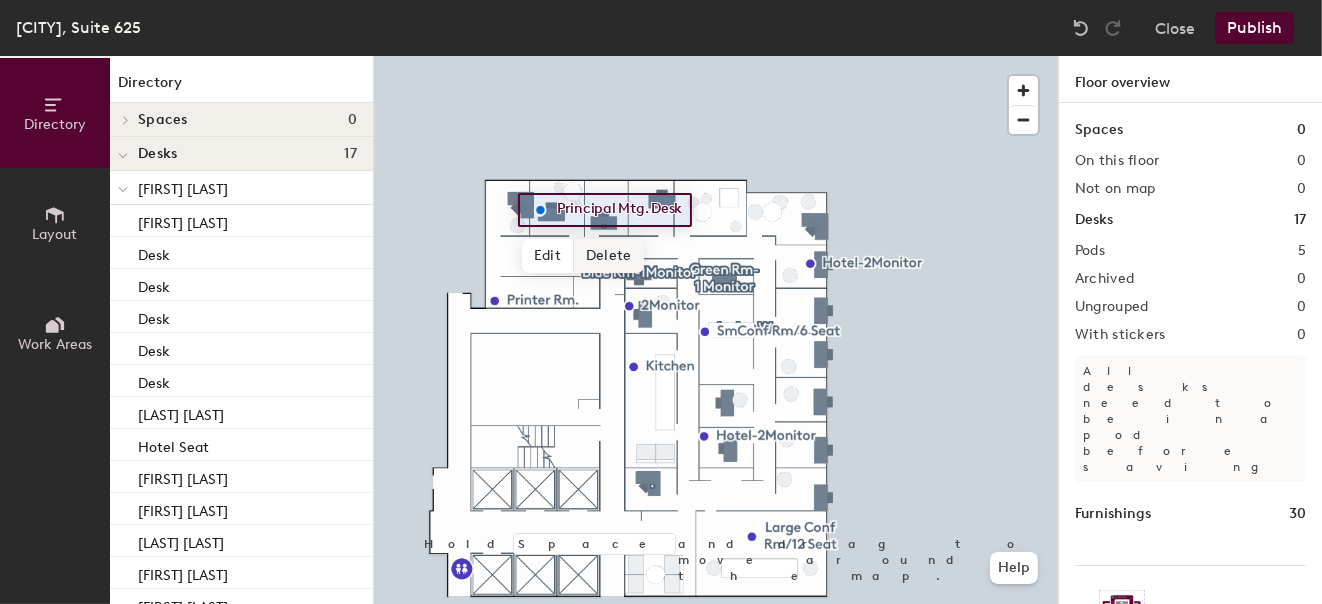 click on "Delete" 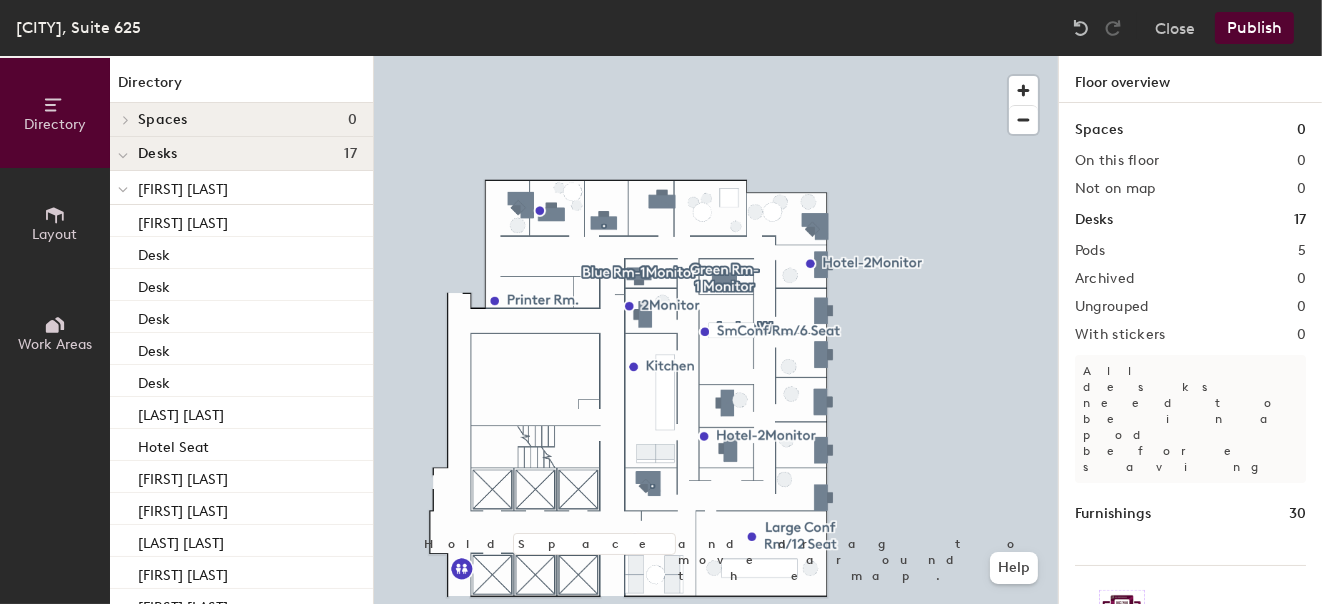 click 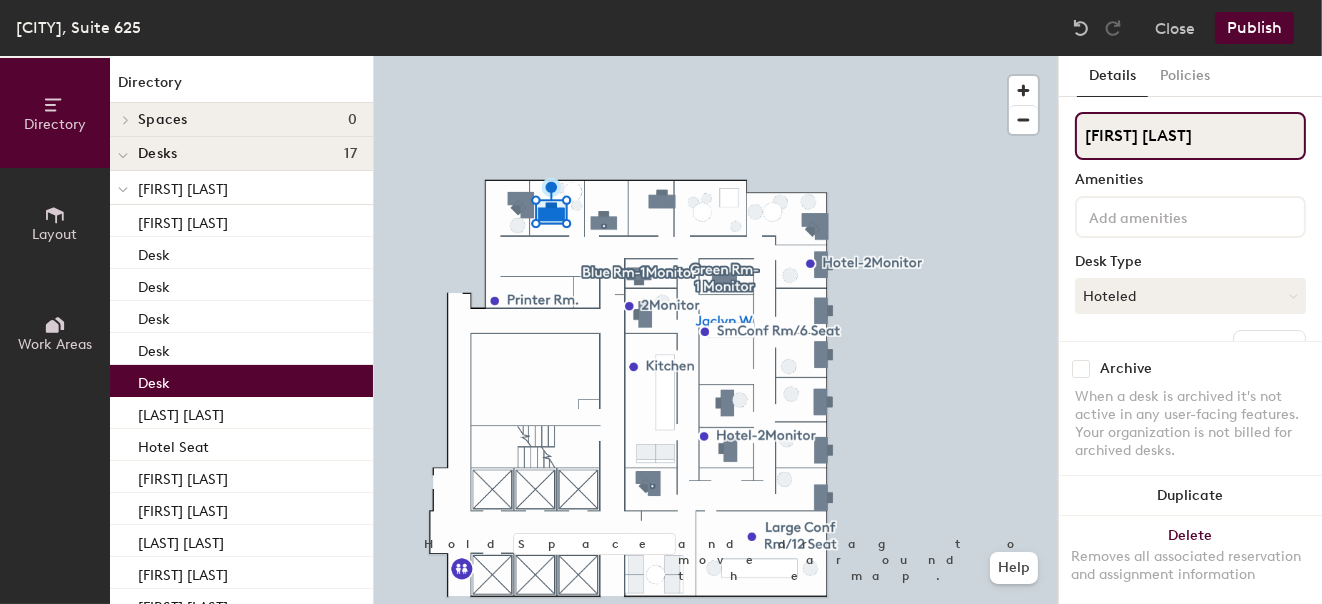 drag, startPoint x: 1160, startPoint y: 135, endPoint x: 1069, endPoint y: 136, distance: 91.00549 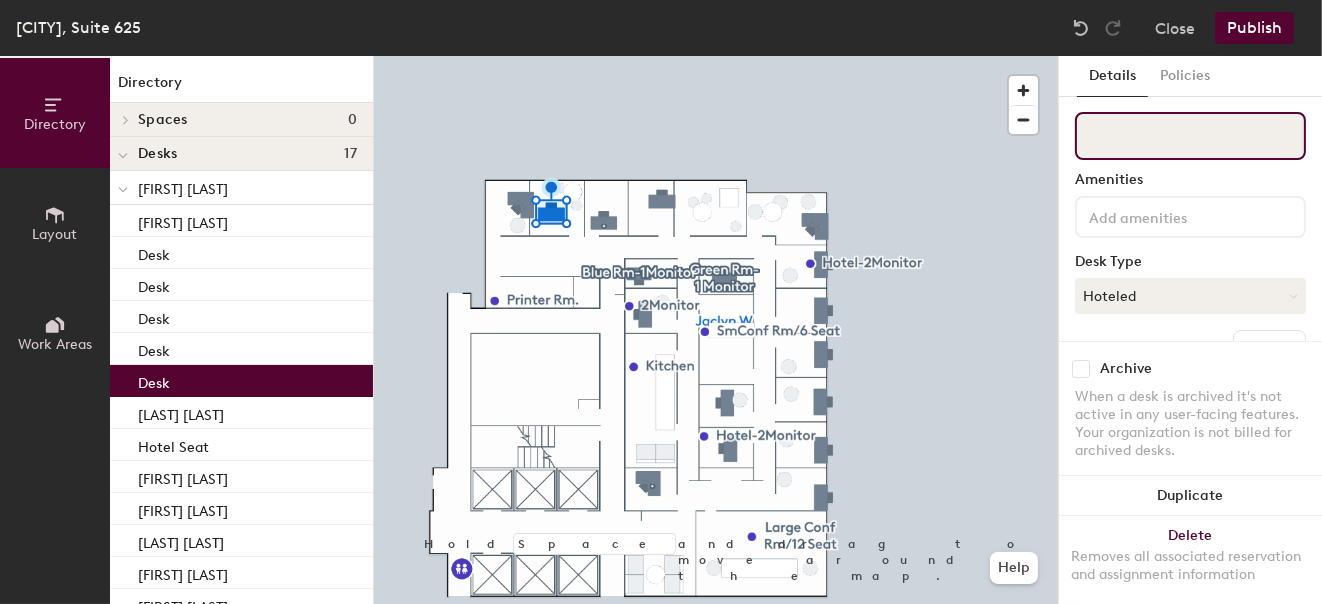 type 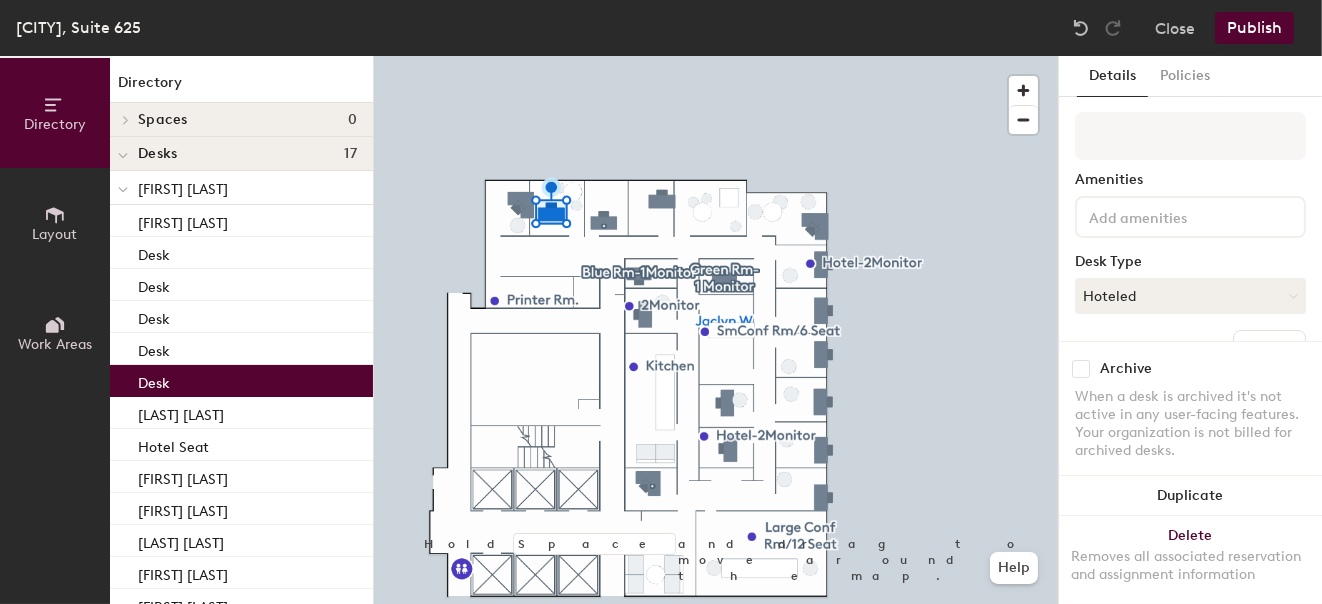 click 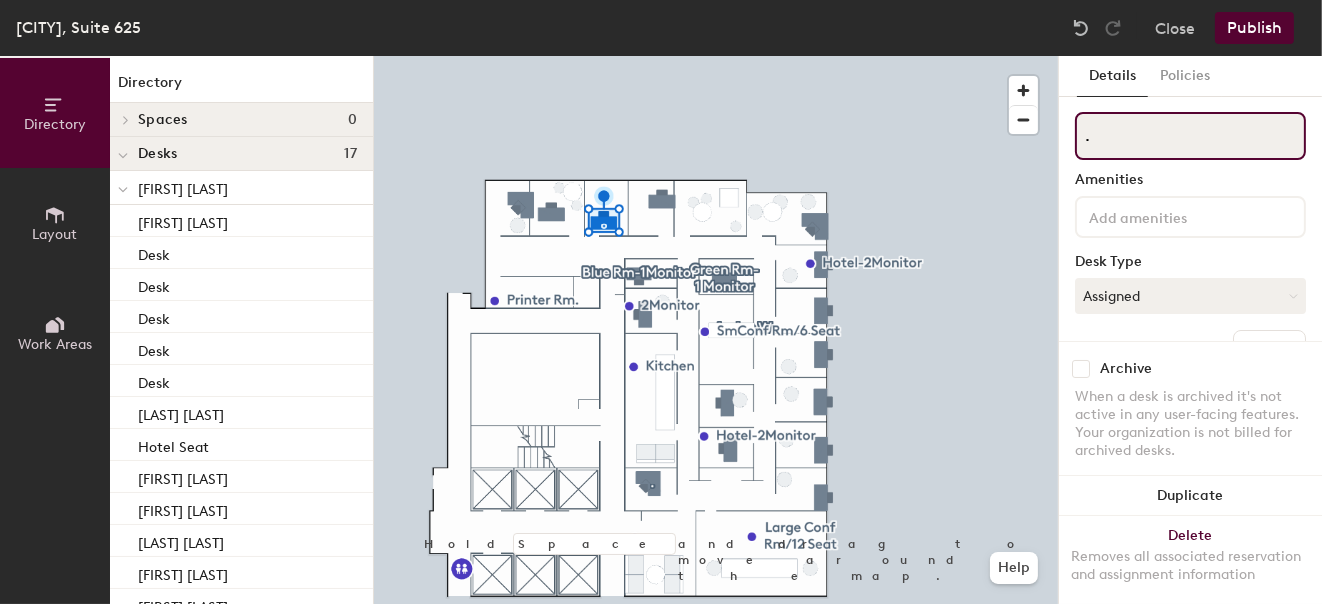 click on "." 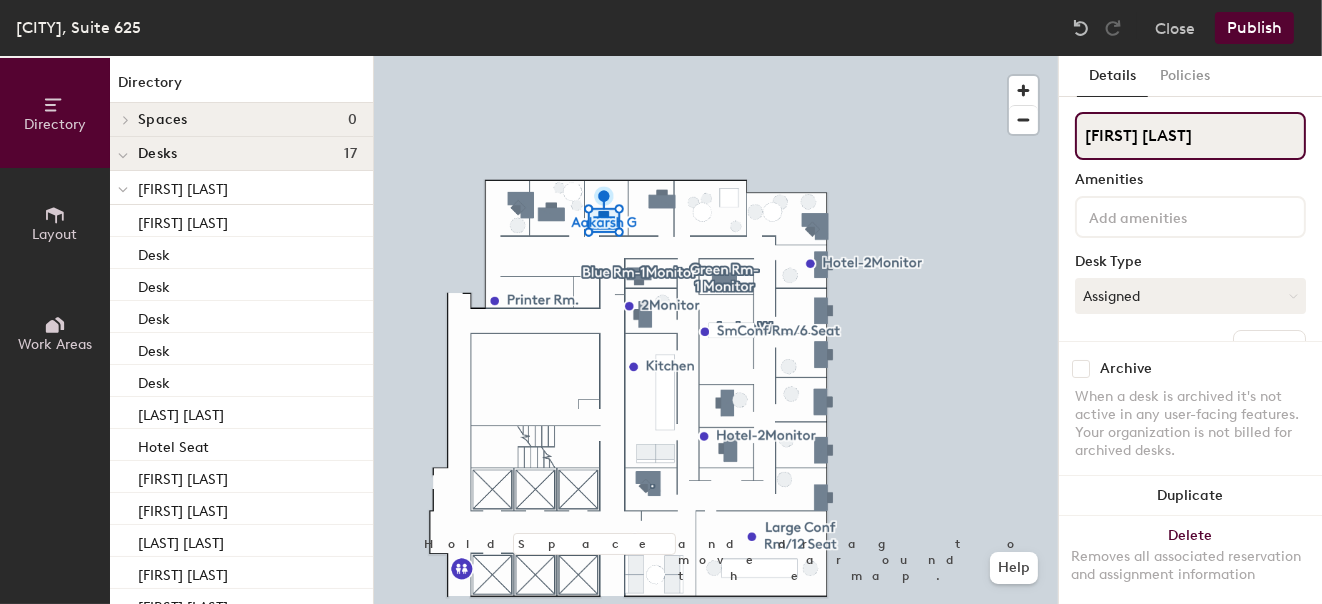 type on "[FIRST] [LAST]" 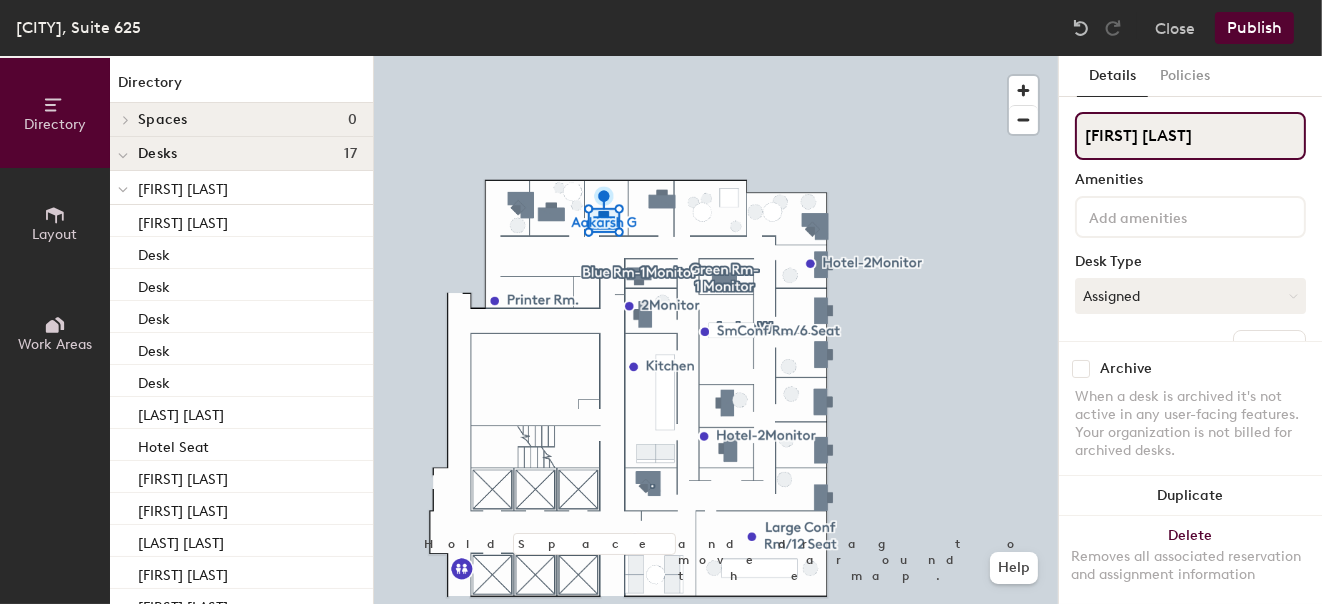 click on "Directory Layout Work Areas Directory Spaces 0 Desks 17 Jaclyn W Crystal W.  Desk Desk Desk Desk Desk Holden W. Hotel Seat Jake Campbell Matt Butler R. DeMarco Sean O. Vasco Z.      Green Rm-1 Monitor  Desk Blue Rm-1Monitor Hotel Option . Zachary S. Aakarsh G Aakarsh G Points of interest 9 2Monitor Front Door-Lobby Hotel-2Monitor Hotel-2Monitor Kitchen Large Conf Rm/12 Seat Printer Rm. Restroom SmConf Rm/6 Seat Hold Space and drag to move around the map. Help Details Policies Aakarsh G Amenities Desk Type Assigned Desks Ungroup Name Aakarsh G Archive When a desk is archived it's not active in any user-facing features. Your organization is not billed for archived desks. Duplicate Delete Removes all associated reservation and assignment information" 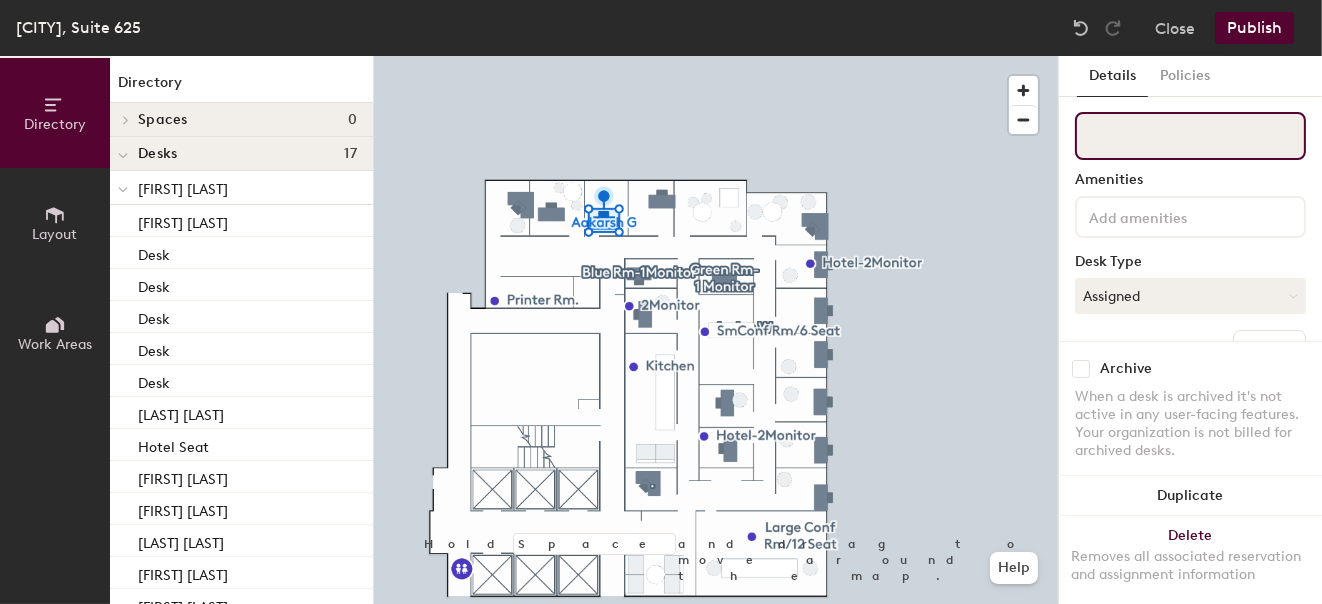 type 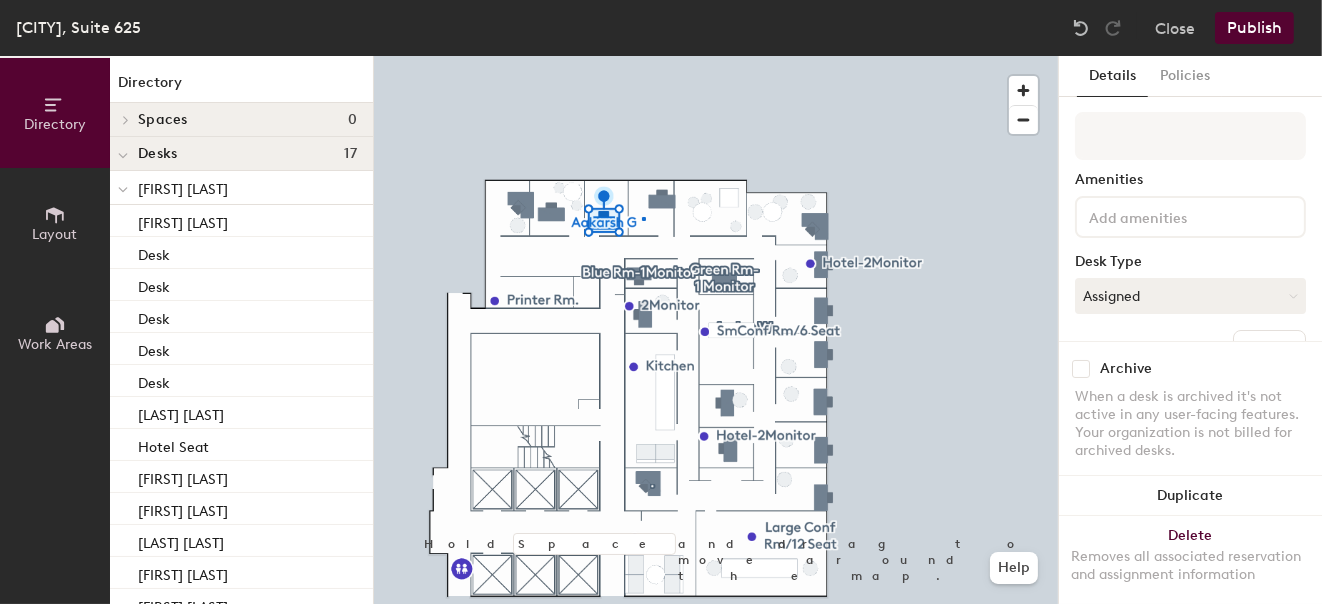drag, startPoint x: 1179, startPoint y: 134, endPoint x: 640, endPoint y: 217, distance: 545.3531 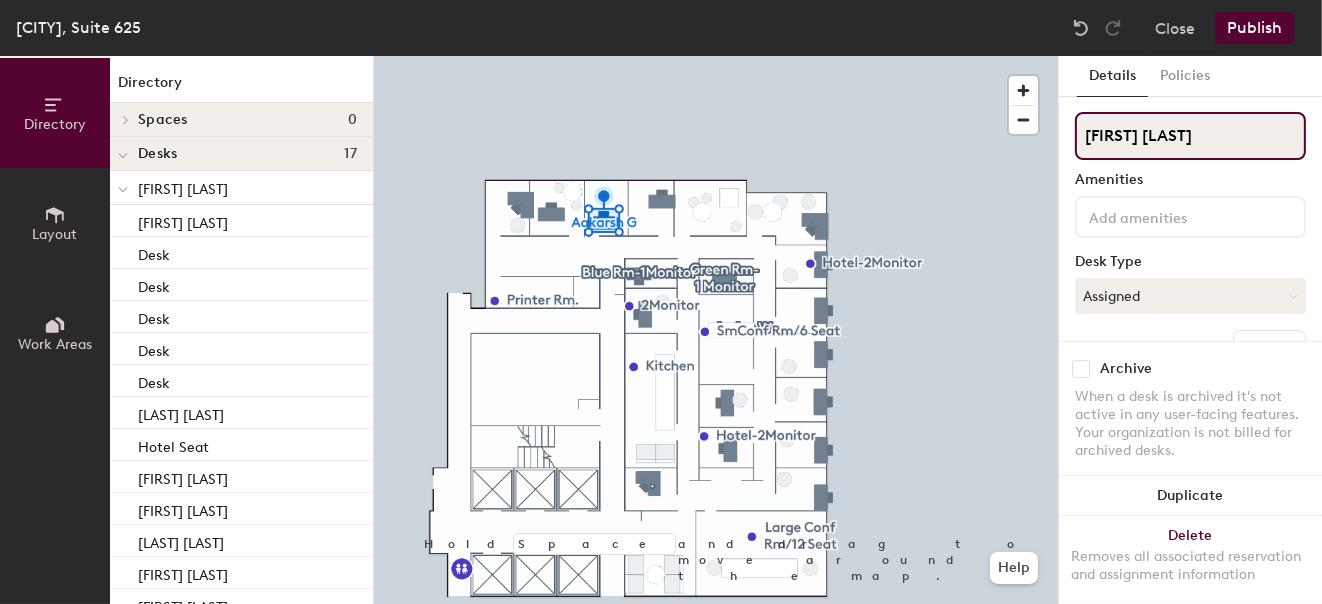 click on "Directory Layout Work Areas Directory Spaces 0 Desks 17 Jaclyn W Crystal W.  Desk Desk Desk Desk Desk Holden W. Hotel Seat Jake Campbell Matt Butler R. DeMarco Sean O. Vasco Z.      Green Rm-1 Monitor  Desk Blue Rm-1Monitor Hotel Option . Zachary S. Aakarsh G Aakarsh G Points of interest 9 2Monitor Front Door-Lobby Hotel-2Monitor Hotel-2Monitor Kitchen Large Conf Rm/12 Seat Printer Rm. Restroom SmConf Rm/6 Seat Hold Space and drag to move around the map. Help Details Policies Aakarsh G Amenities Desk Type Assigned Desks Ungroup Name Aakarsh G Archive When a desk is archived it's not active in any user-facing features. Your organization is not billed for archived desks. Duplicate Delete Removes all associated reservation and assignment information" 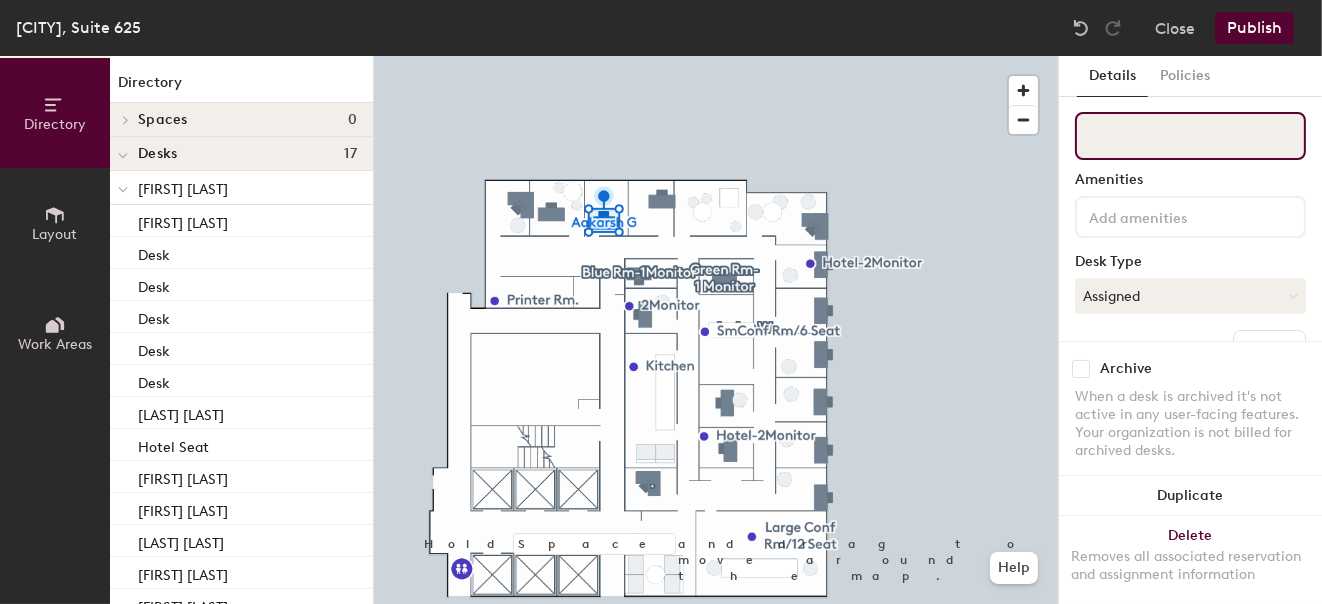 type 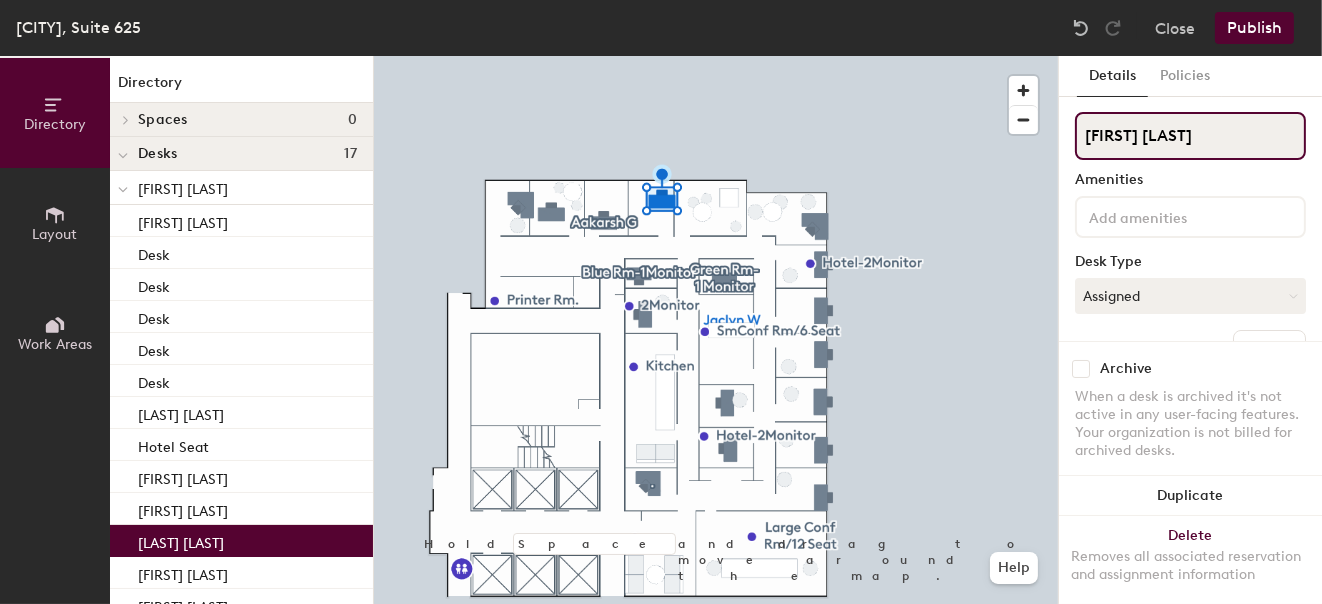 click on "Directory Layout Work Areas Directory Spaces 0 Desks 17 Jaclyn W Crystal W.  Desk Desk Desk Desk Desk Holden W. Hotel Seat Jake Campbell Matt Butler R. DeMarco Sean O. Vasco Z.      Green Rm-1 Monitor  Desk Blue Rm-1Monitor Hotel Option . Zachary S. Aakarsh G Aakarsh G Points of interest 9 2Monitor Front Door-Lobby Hotel-2Monitor Hotel-2Monitor Kitchen Large Conf Rm/12 Seat Printer Rm. Restroom SmConf Rm/6 Seat Hold Space and drag to move around the map. Help Details Policies Jaclyn W Amenities Desk Type Assigned Desks Ungroup Name R. DeMarco Archive When a desk is archived it's not active in any user-facing features. Your organization is not billed for archived desks. Duplicate Delete Removes all associated reservation and assignment information" 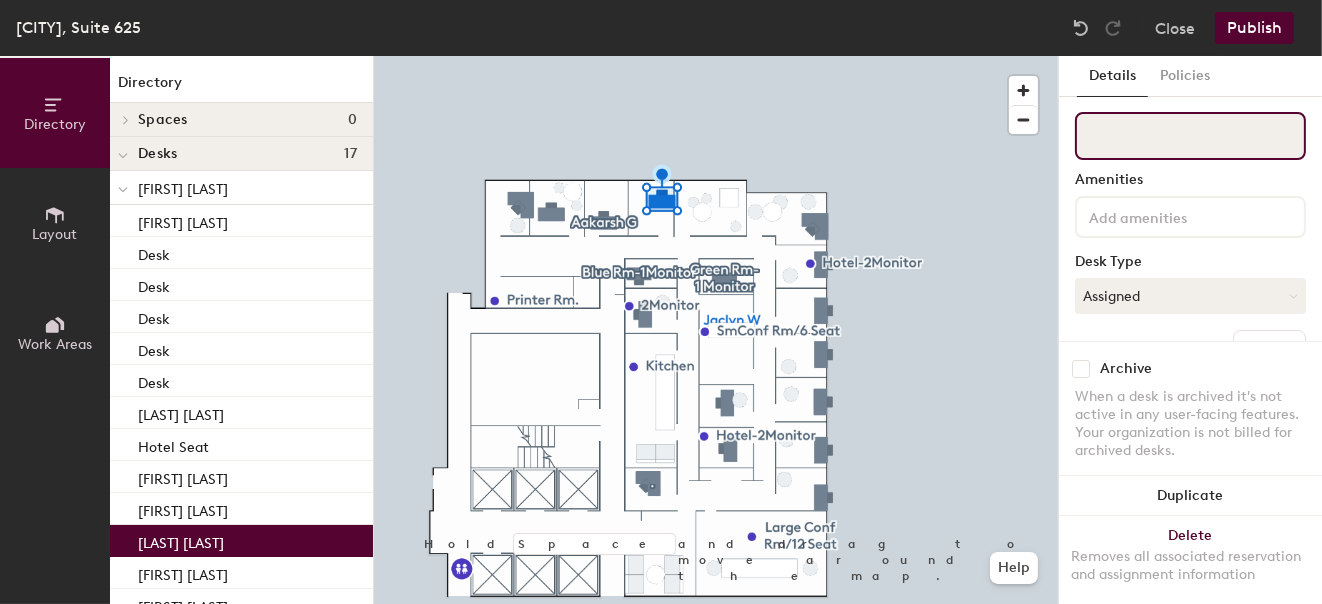 type 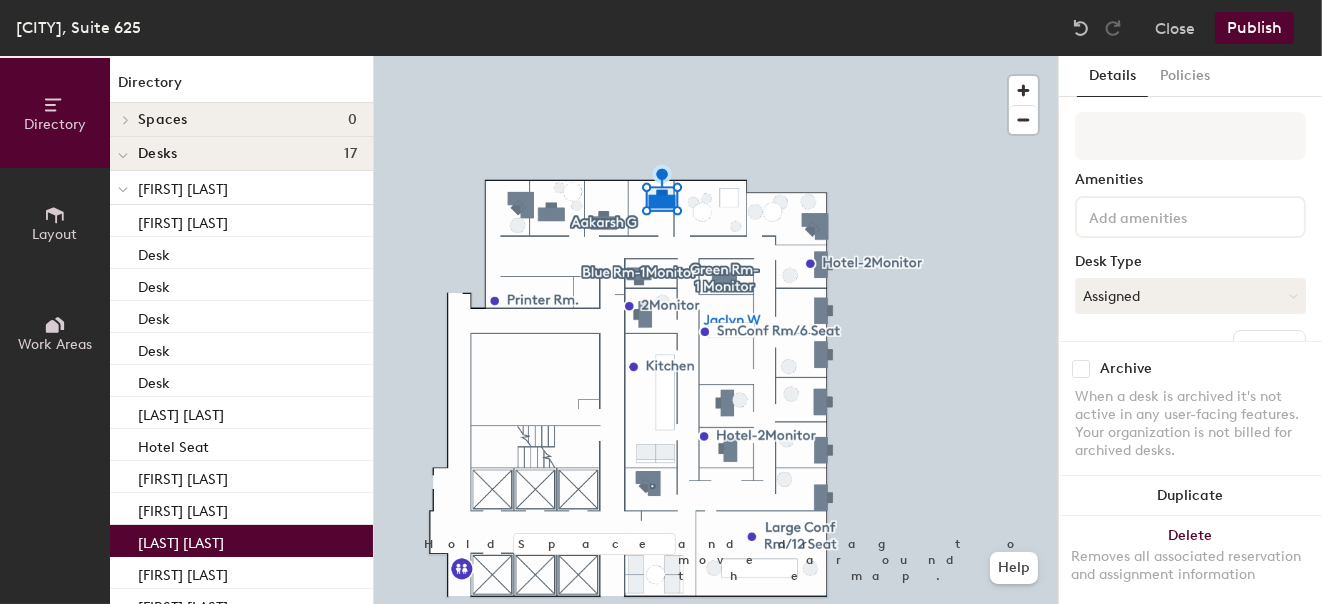 drag, startPoint x: 1148, startPoint y: 135, endPoint x: 821, endPoint y: 224, distance: 338.89526 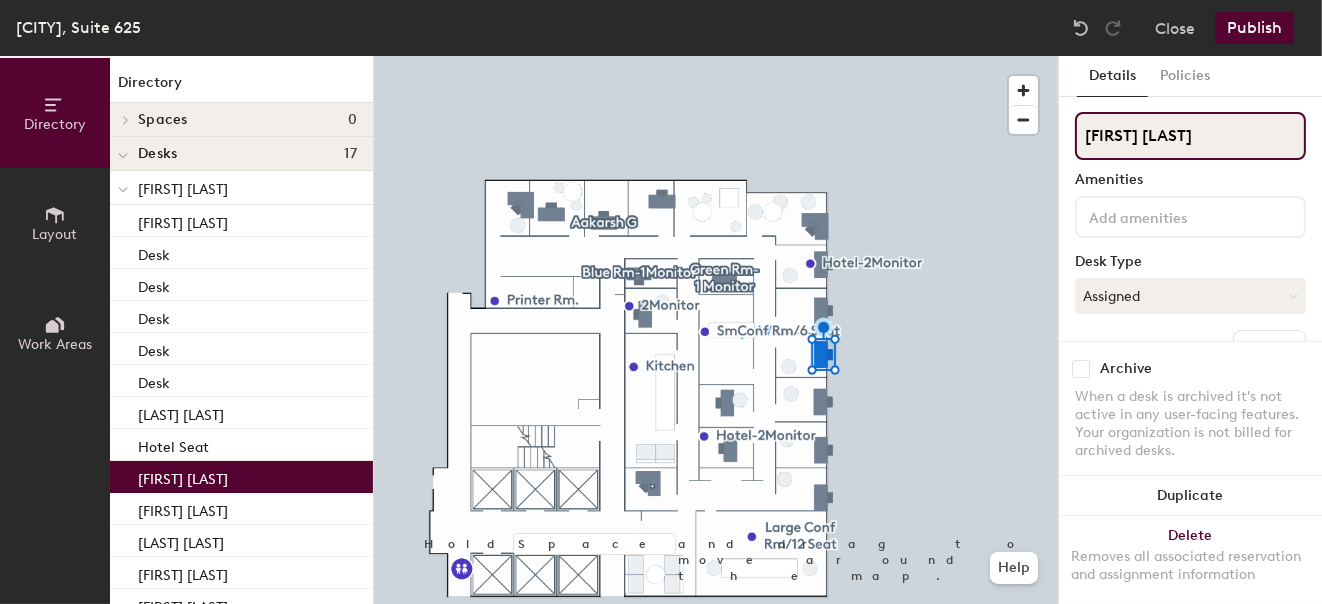 drag, startPoint x: 1126, startPoint y: 129, endPoint x: 1045, endPoint y: 133, distance: 81.09871 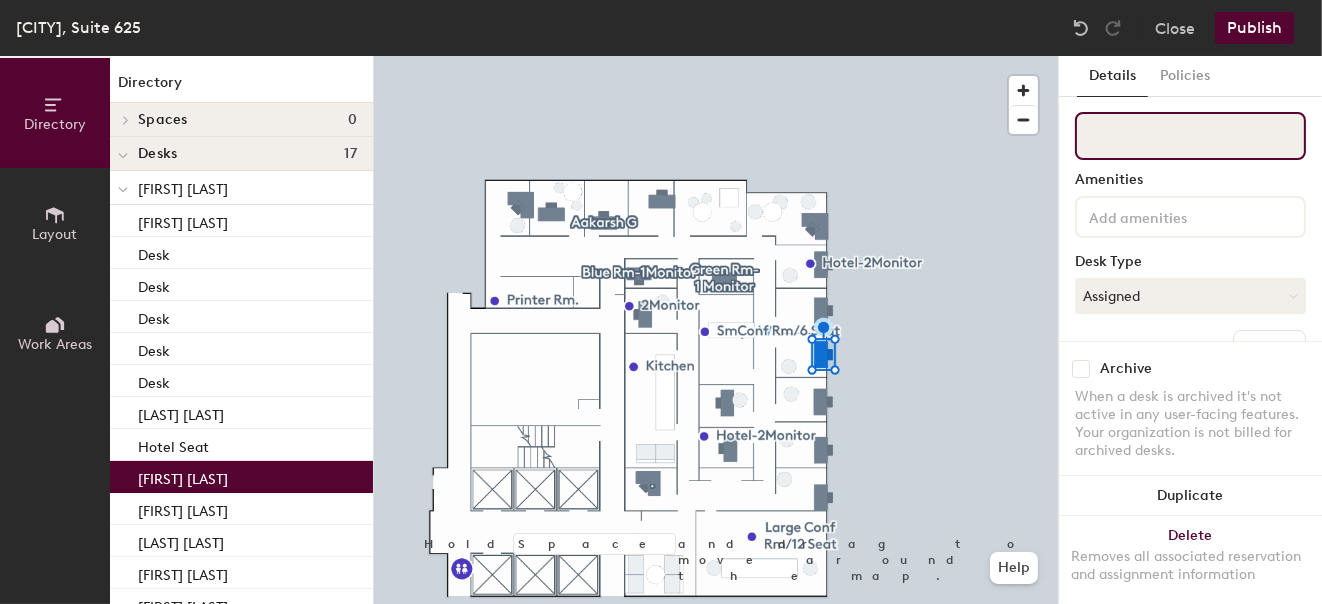 type 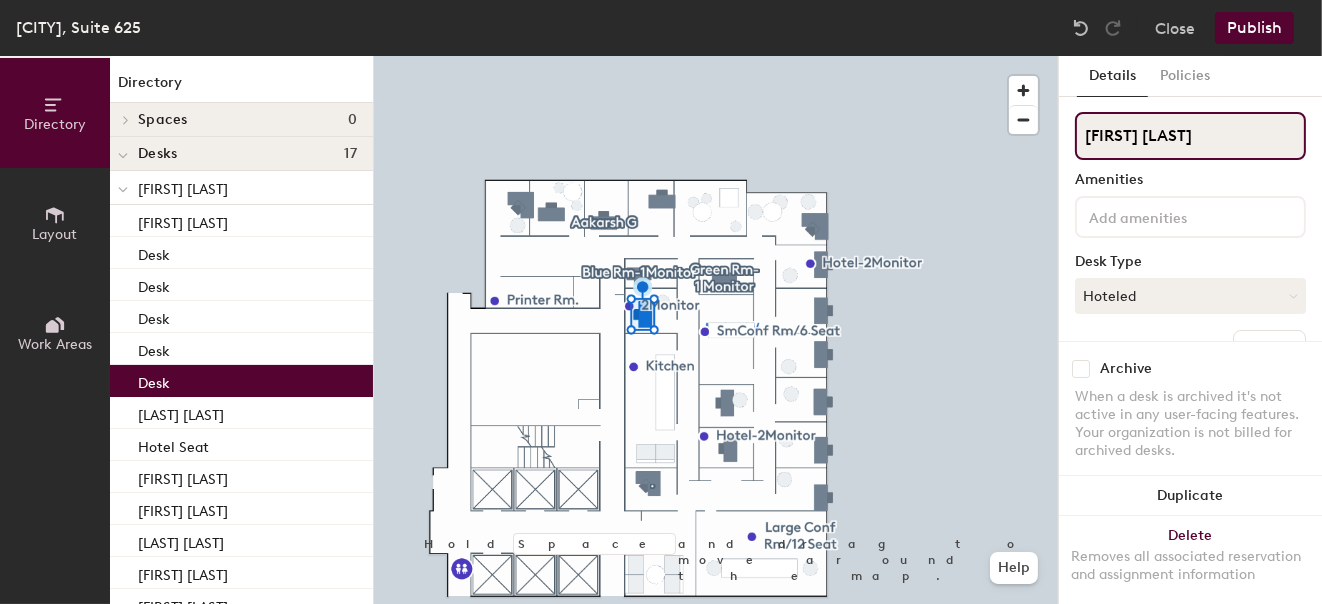 click on "Directory Layout Work Areas Directory Spaces 0 Desks 17 Jaclyn W Crystal W.  Desk Desk Desk Desk Desk Holden W. Hotel Seat Jake Campbell Matt Butler R. DeMarco Sean O. Vasco Z.      Green Rm-1 Monitor  Desk Blue Rm-1Monitor Hotel Option . Zachary S. Aakarsh G Aakarsh G Points of interest 9 2Monitor Front Door-Lobby Hotel-2Monitor Hotel-2Monitor Kitchen Large Conf Rm/12 Seat Printer Rm. Restroom SmConf Rm/6 Seat Hold Space and drag to move around the map. Help Details Policies Jaclyn W Amenities Desk Type Hoteled Desks Ungroup Name Desk Archive When a desk is archived it's not active in any user-facing features. Your organization is not billed for archived desks. Duplicate Delete Removes all associated reservation and assignment information" 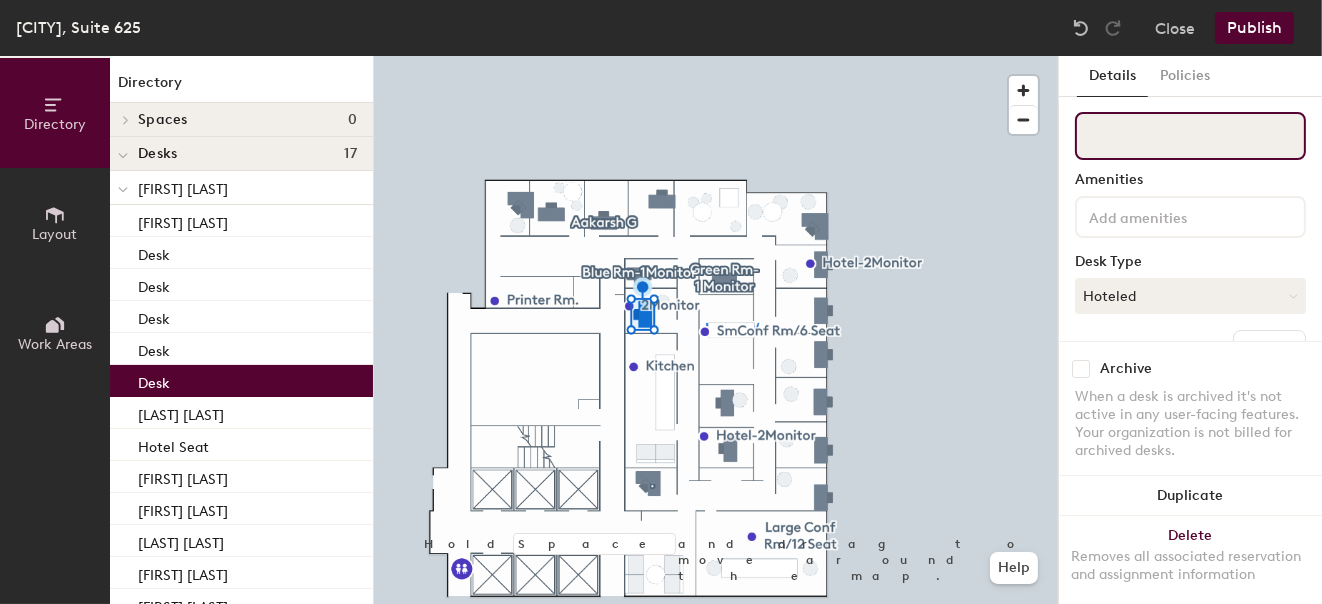 type 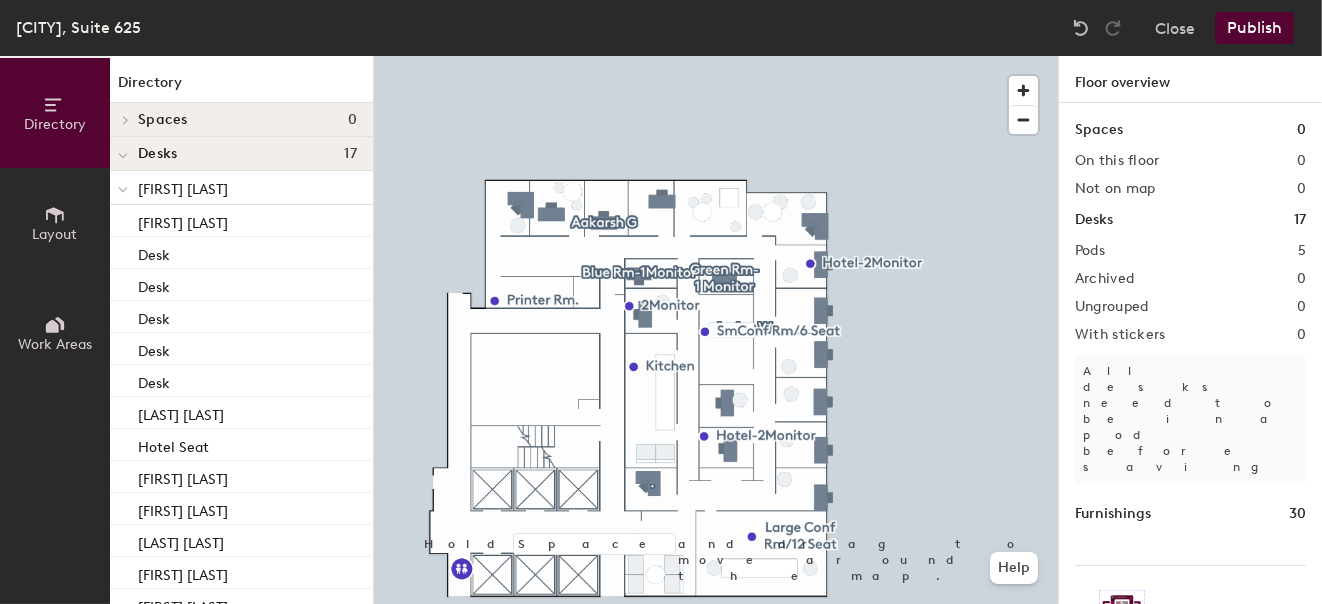 click 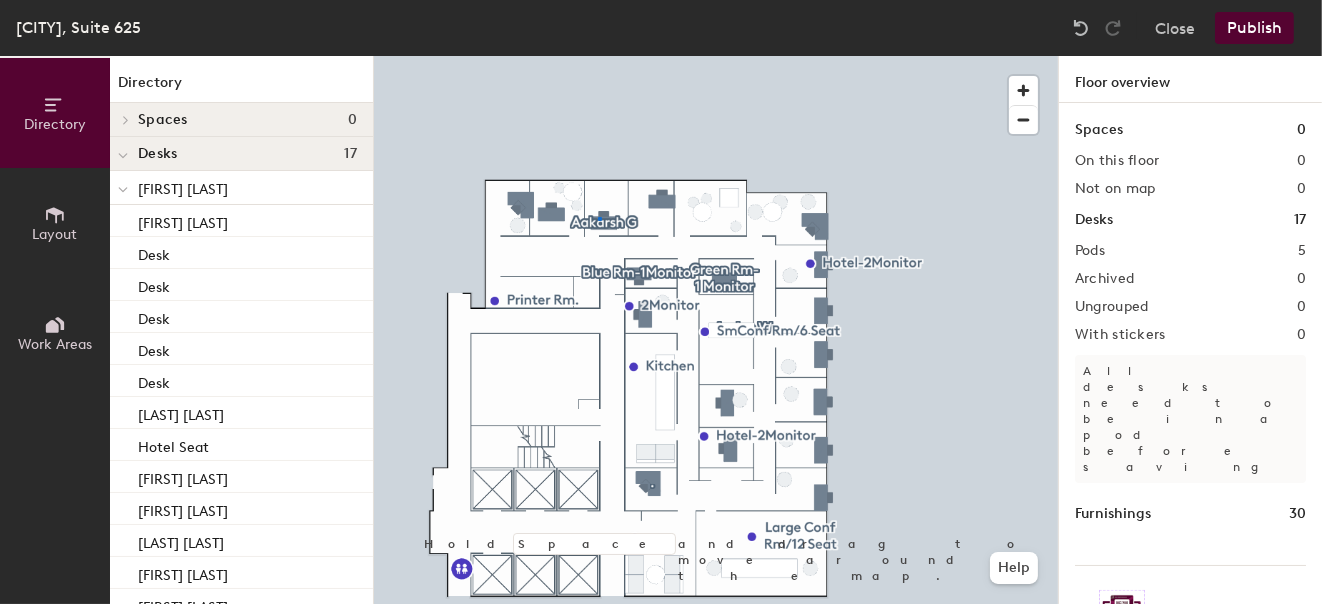drag, startPoint x: 1123, startPoint y: 134, endPoint x: 1158, endPoint y: 91, distance: 55.443665 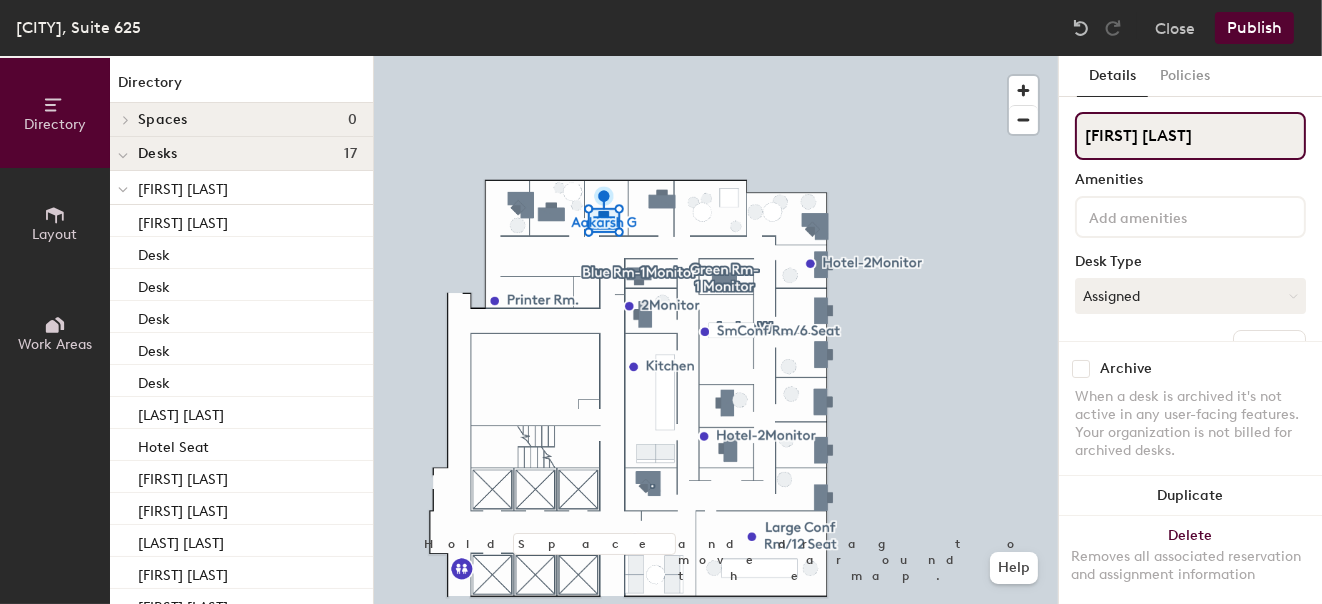 drag, startPoint x: 1173, startPoint y: 133, endPoint x: 1061, endPoint y: 135, distance: 112.01785 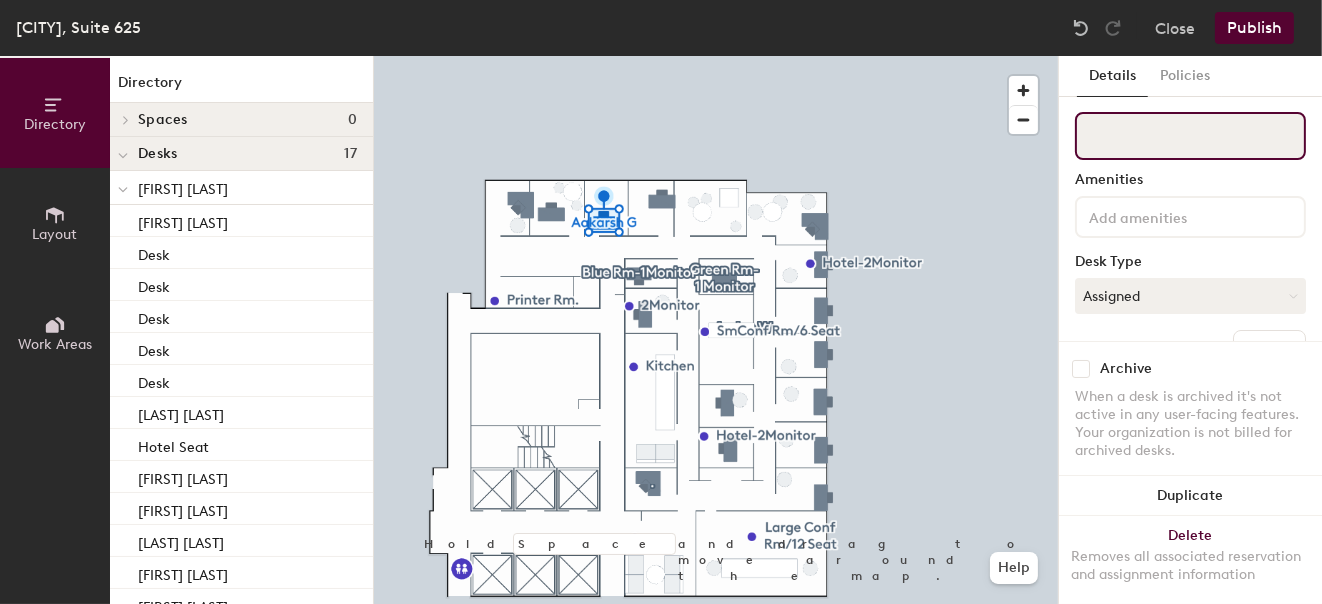 type 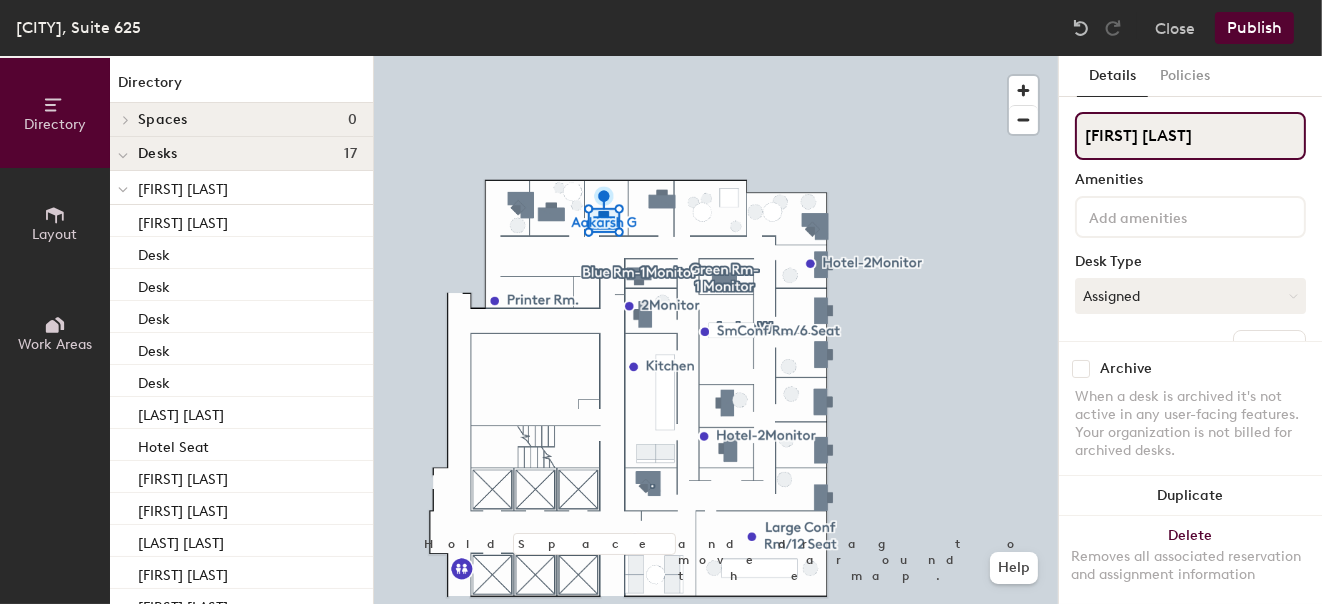 click on "Directory Layout Work Areas Directory Spaces 0 Desks 17 Jaclyn W Crystal W.  Desk Desk Desk Desk Desk Holden W. Hotel Seat Jake Campbell Matt Butler R. DeMarco Sean O. Vasco Z.      Green Rm-1 Monitor  Desk Blue Rm-1Monitor Hotel Option . Zachary S. Aakarsh G Aakarsh G Points of interest 9 2Monitor Front Door-Lobby Hotel-2Monitor Hotel-2Monitor Kitchen Large Conf Rm/12 Seat Printer Rm. Restroom SmConf Rm/6 Seat Hold Space and drag to move around the map. Help Details Policies Aakarsh G Amenities Desk Type Assigned Desks Ungroup Name Aakarsh G Archive When a desk is archived it's not active in any user-facing features. Your organization is not billed for archived desks. Duplicate Delete Removes all associated reservation and assignment information" 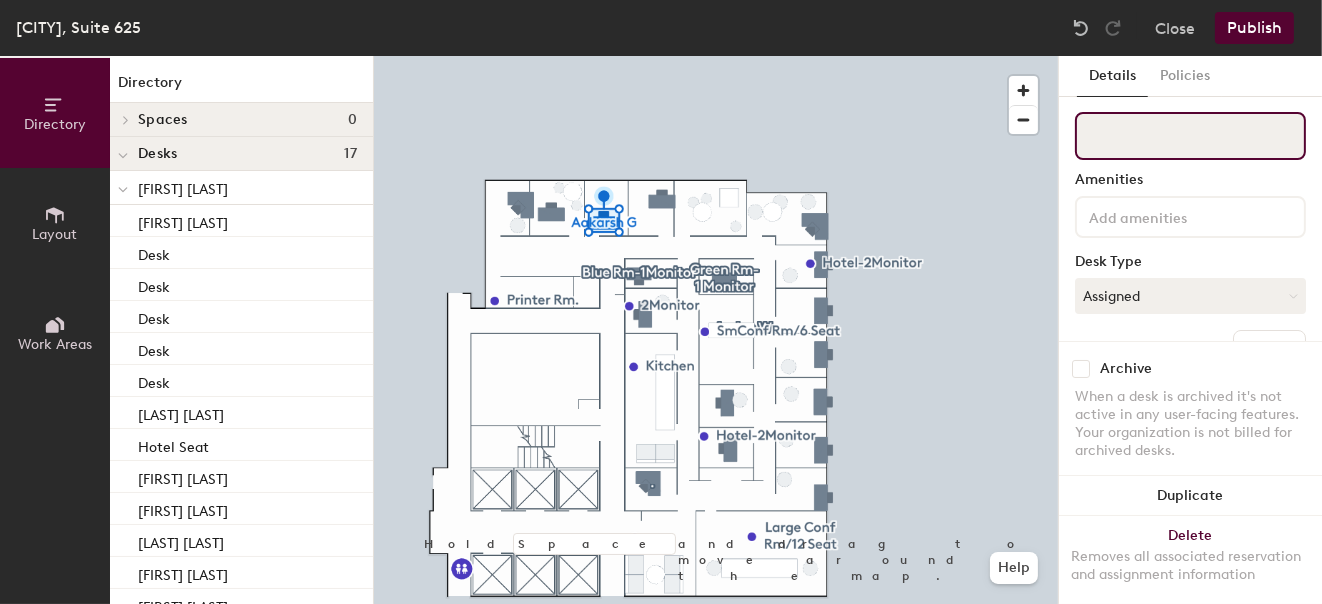 type 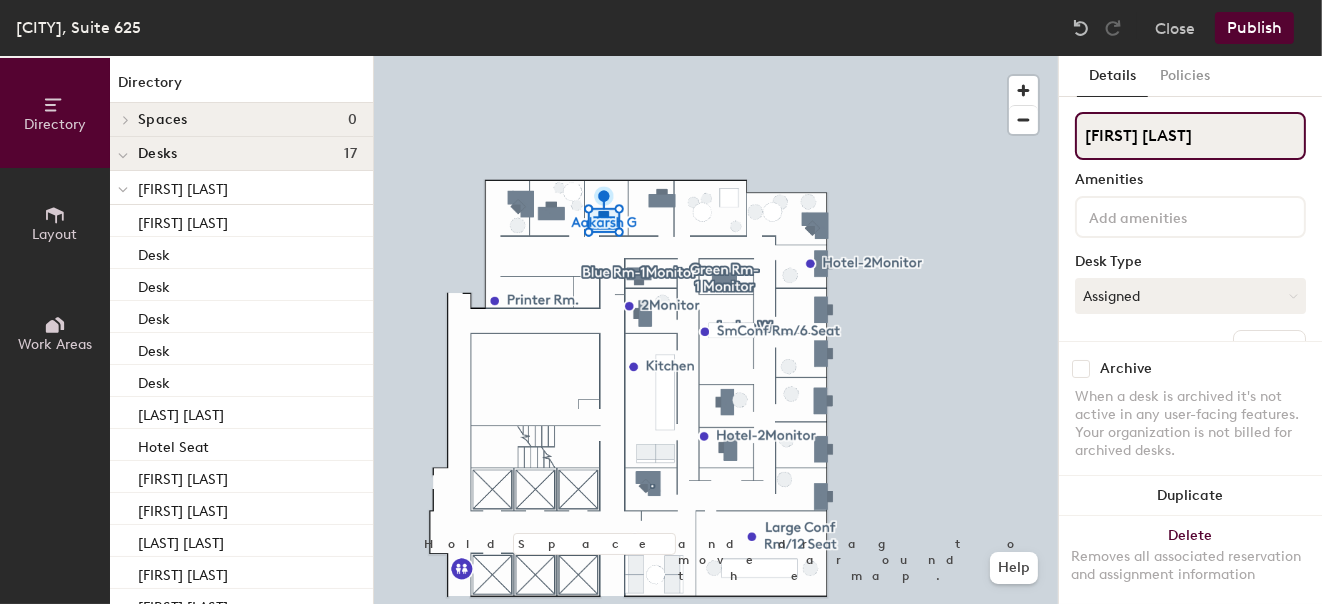 click on "Directory Layout Work Areas Directory Spaces 0 Desks 17 Jaclyn W Crystal W.  Desk Desk Desk Desk Desk Holden W. Hotel Seat Jake Campbell Matt Butler R. DeMarco Sean O. Vasco Z.      Green Rm-1 Monitor  Desk Blue Rm-1Monitor Hotel Option . Zachary S. Aakarsh G Aakarsh G Points of interest 9 2Monitor Front Door-Lobby Hotel-2Monitor Hotel-2Monitor Kitchen Large Conf Rm/12 Seat Printer Rm. Restroom SmConf Rm/6 Seat Hold Space and drag to move around the map. Help Details Policies Aakarsh G Amenities Desk Type Assigned Desks Ungroup Name Aakarsh G Archive When a desk is archived it's not active in any user-facing features. Your organization is not billed for archived desks. Duplicate Delete Removes all associated reservation and assignment information" 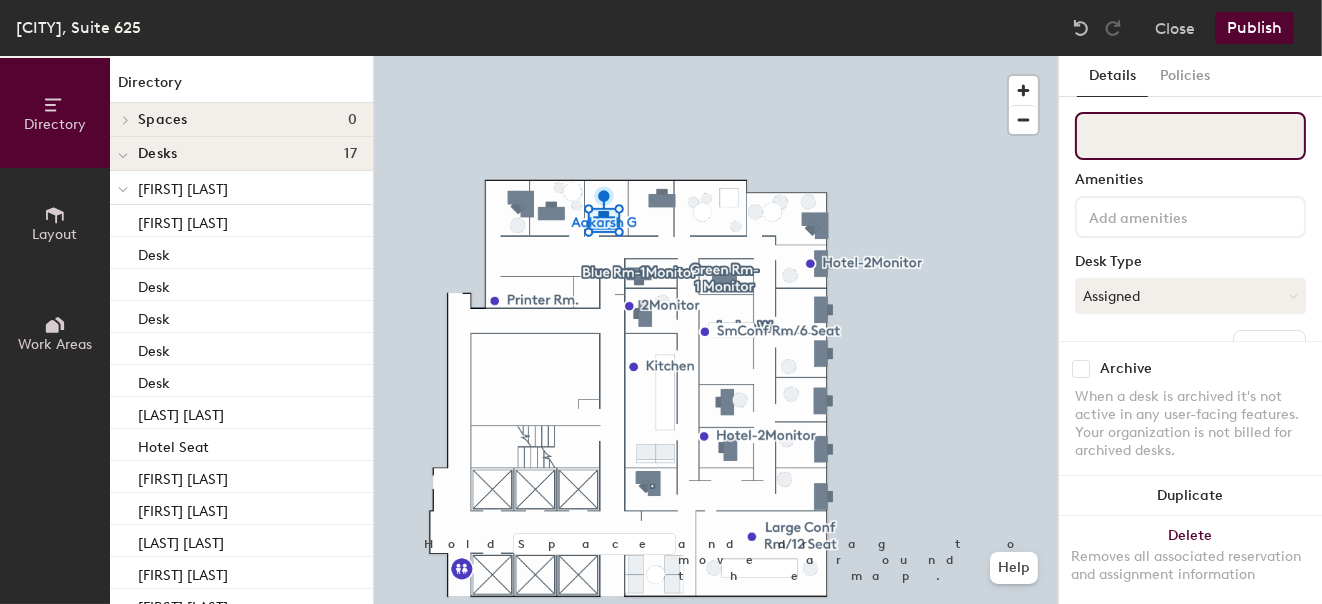 type 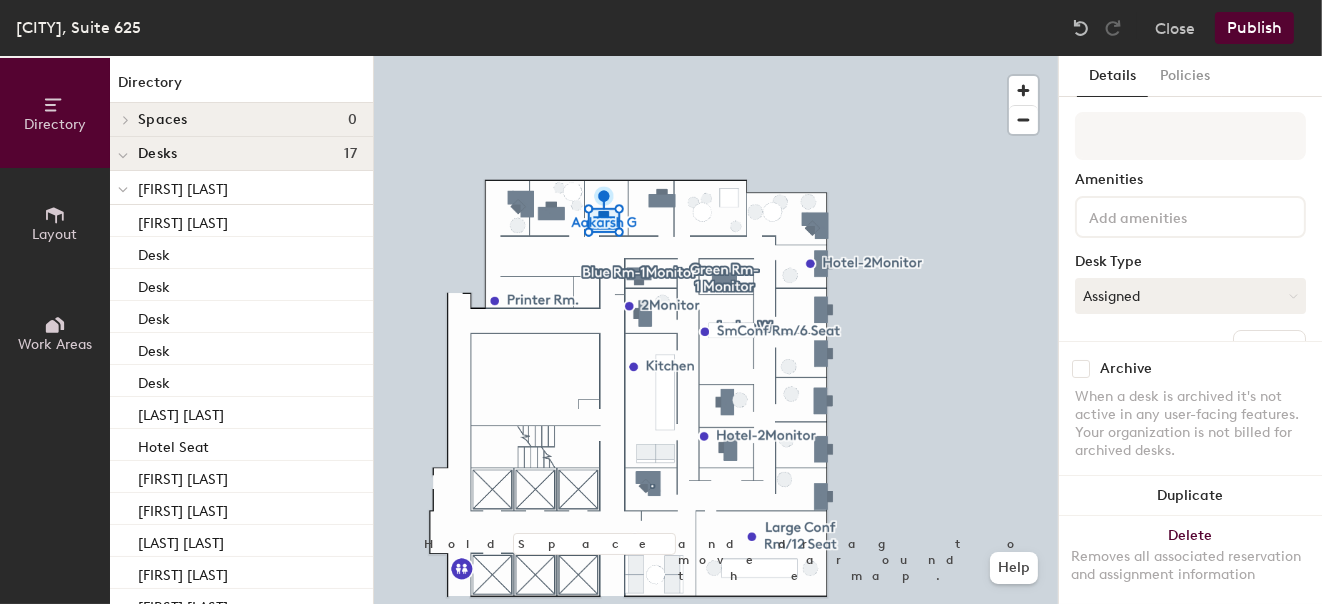 click on "Publish" 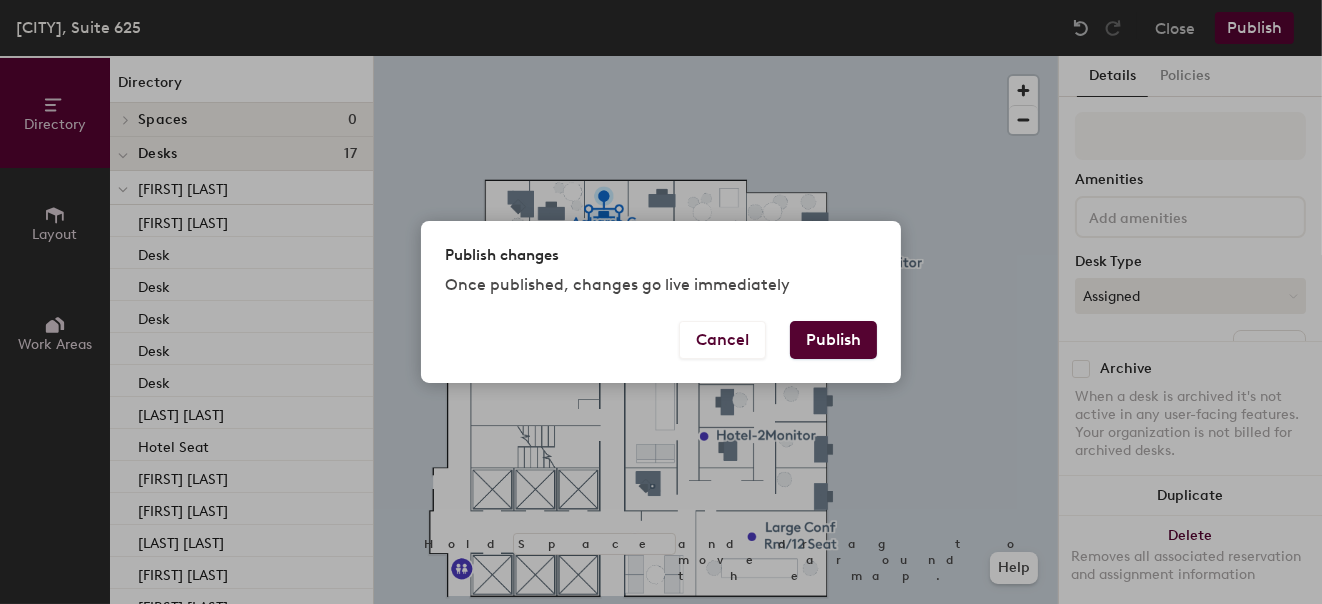 click on "Publish" at bounding box center [833, 340] 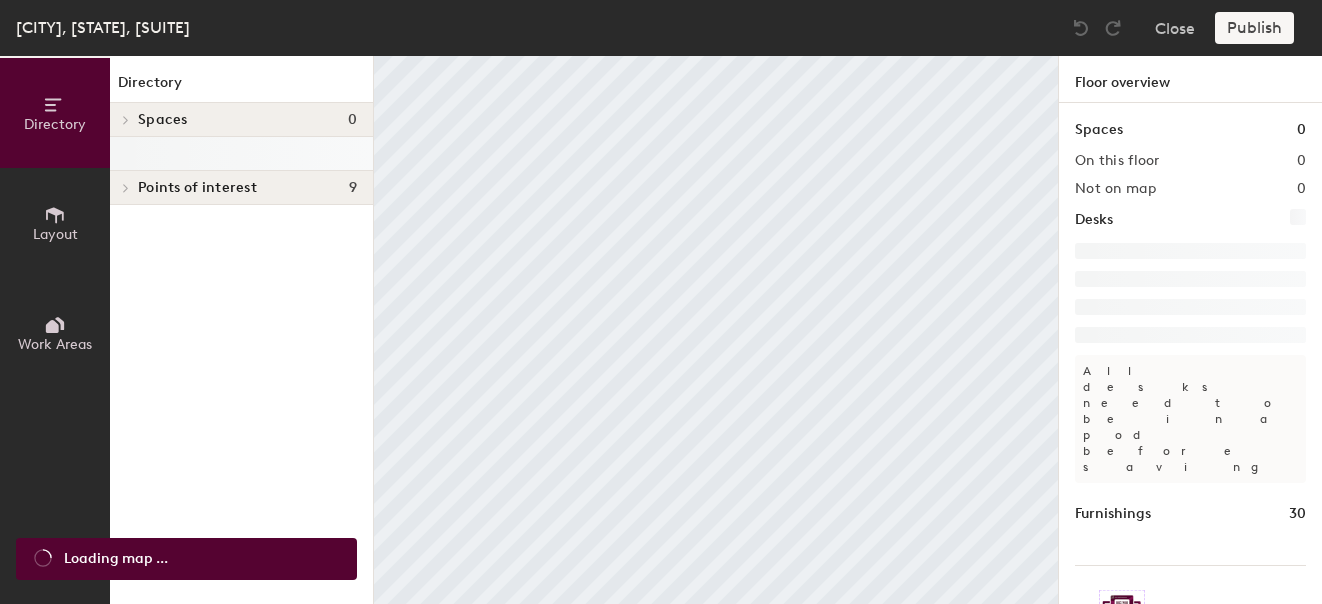 scroll, scrollTop: 0, scrollLeft: 0, axis: both 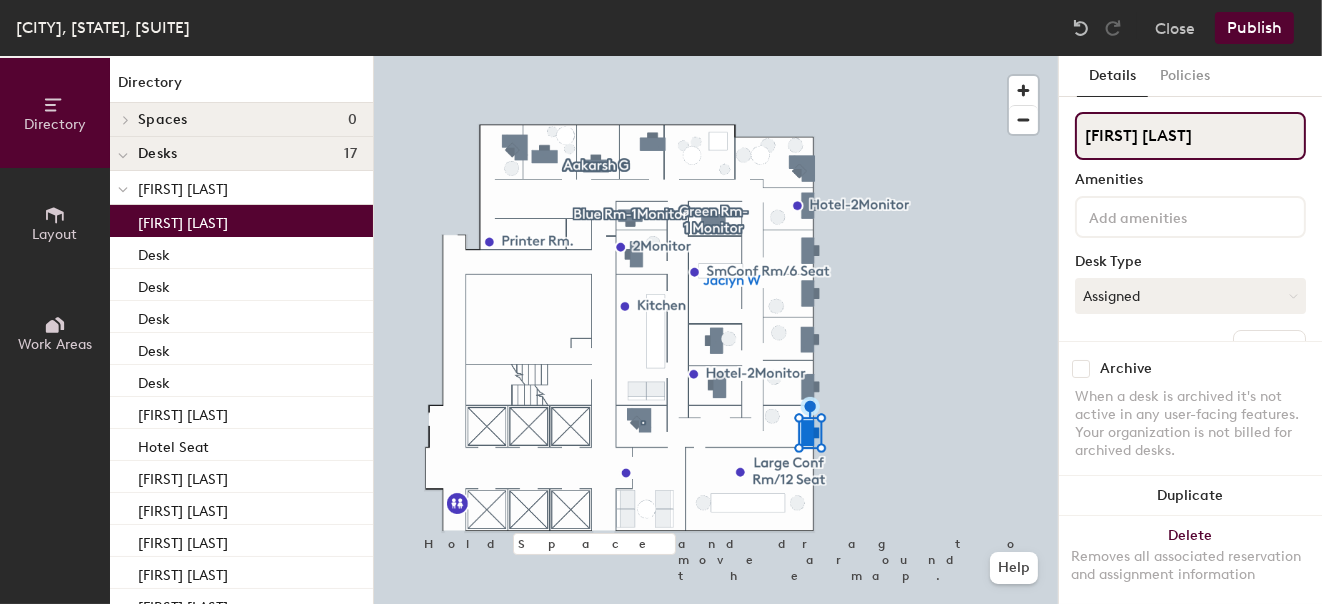 drag, startPoint x: 1174, startPoint y: 132, endPoint x: 1071, endPoint y: 140, distance: 103.31021 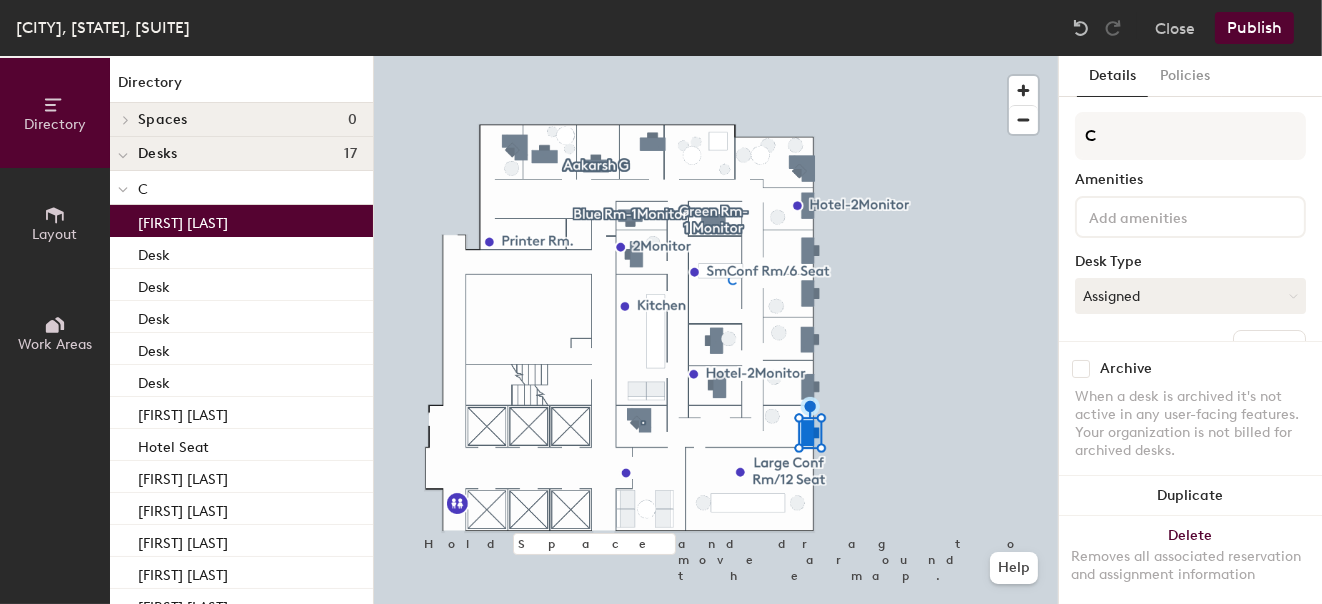 click on "Details Policies C Amenities Desk Type Assigned Desks Ungroup Name Crystal W. Archive When a desk is archived it's not active in any user-facing features. Your organization is not billed for archived desks. Duplicate Delete Removes all associated reservation and assignment information" 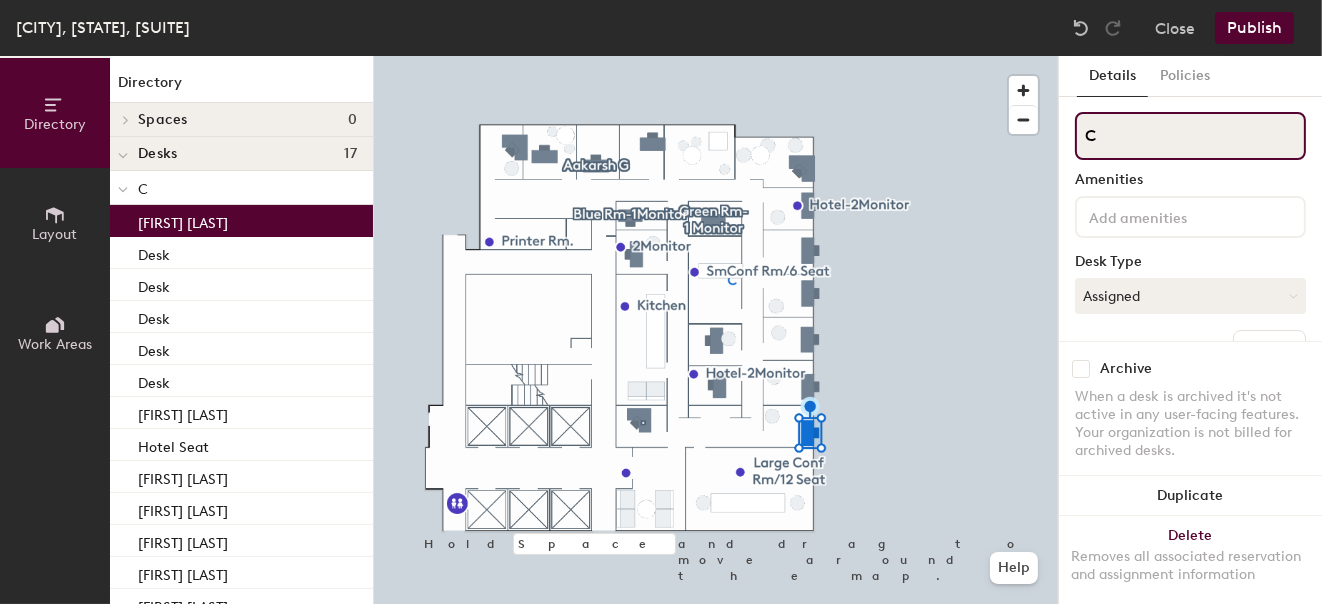 click on "C" 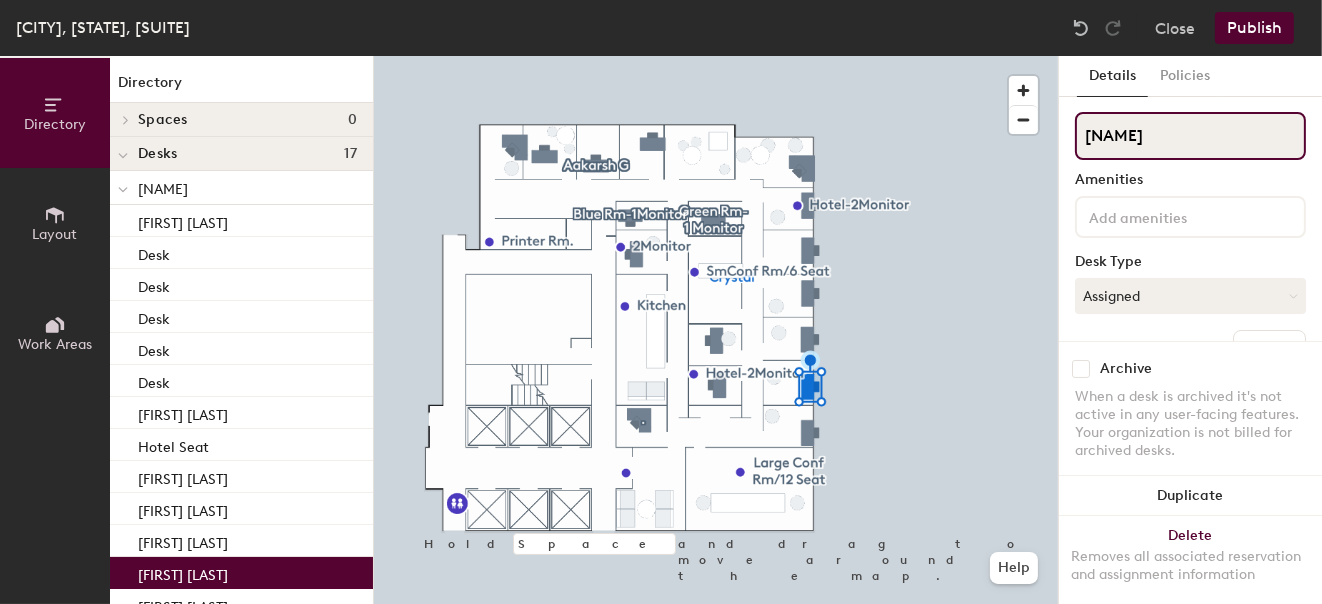 drag, startPoint x: 1160, startPoint y: 130, endPoint x: 1070, endPoint y: 133, distance: 90.04999 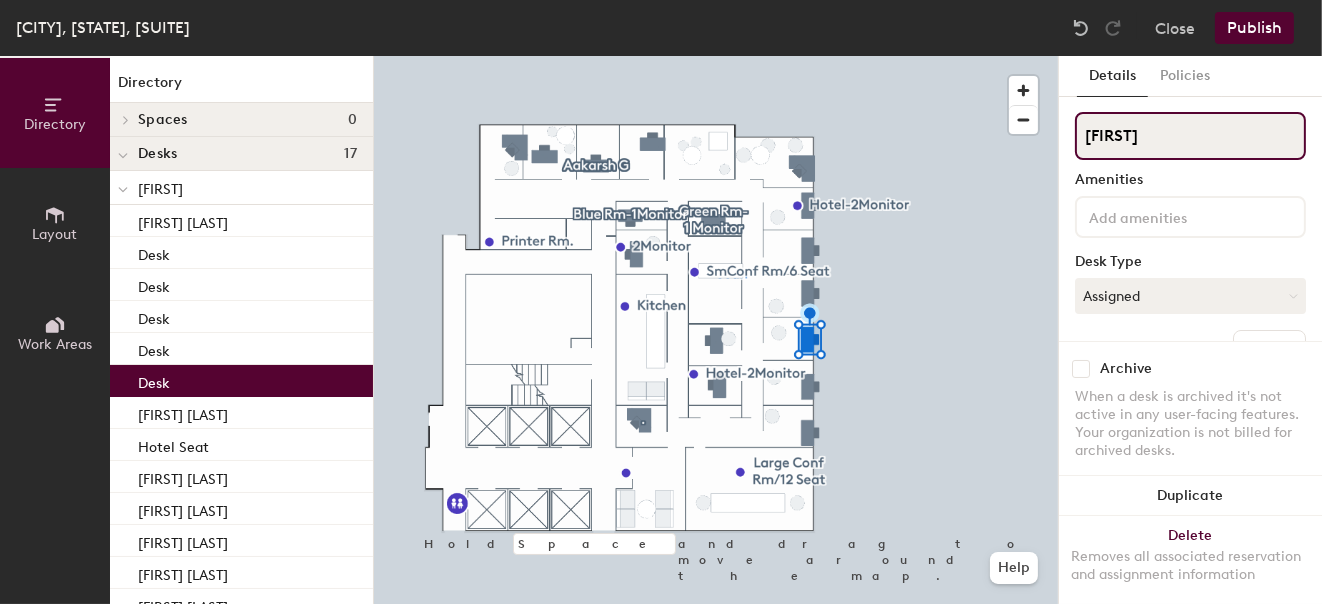 drag, startPoint x: 1131, startPoint y: 135, endPoint x: 1068, endPoint y: 135, distance: 63 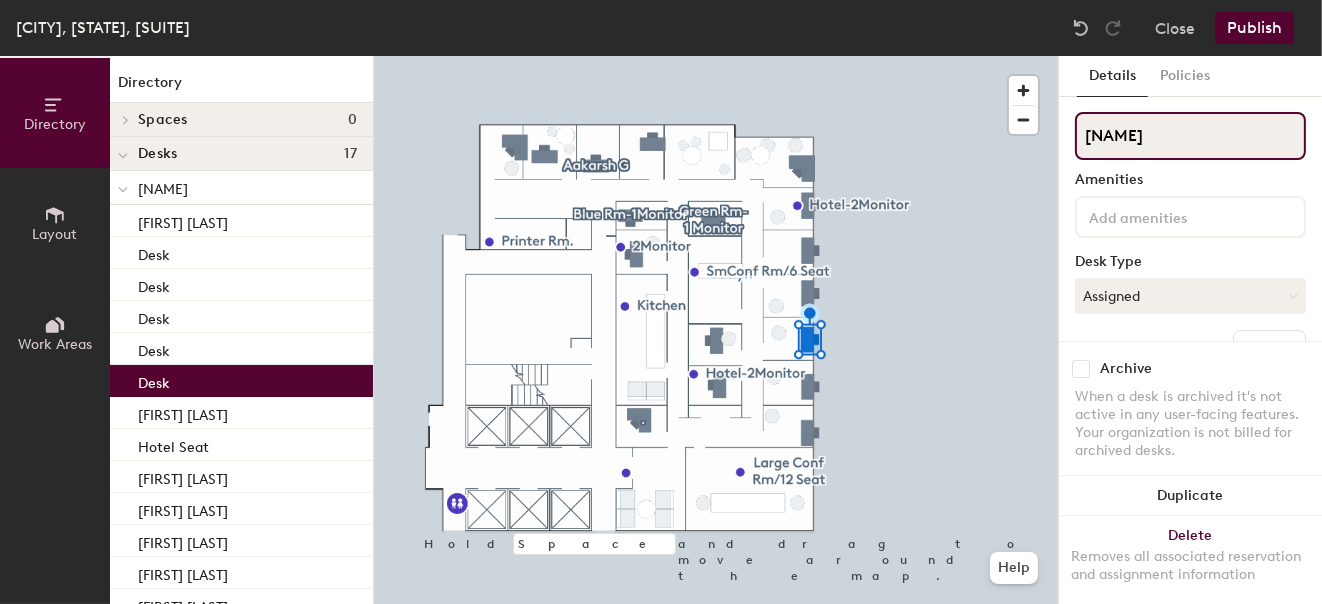 type on "Jaclyn" 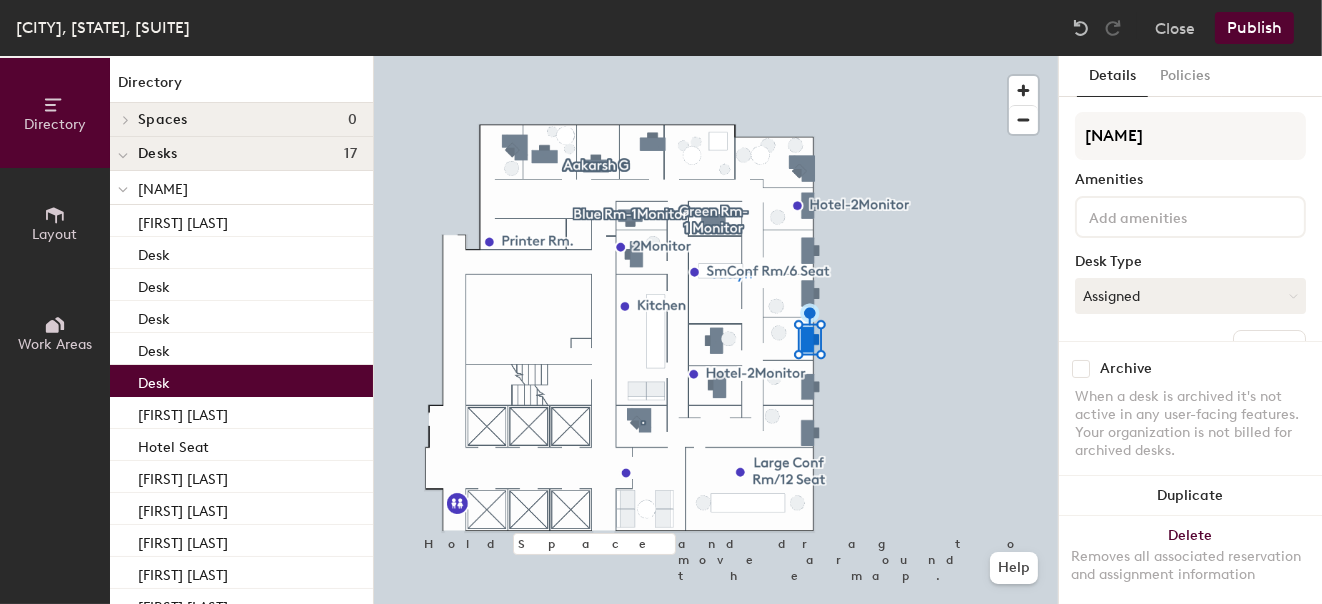 click on "Jaclyn" 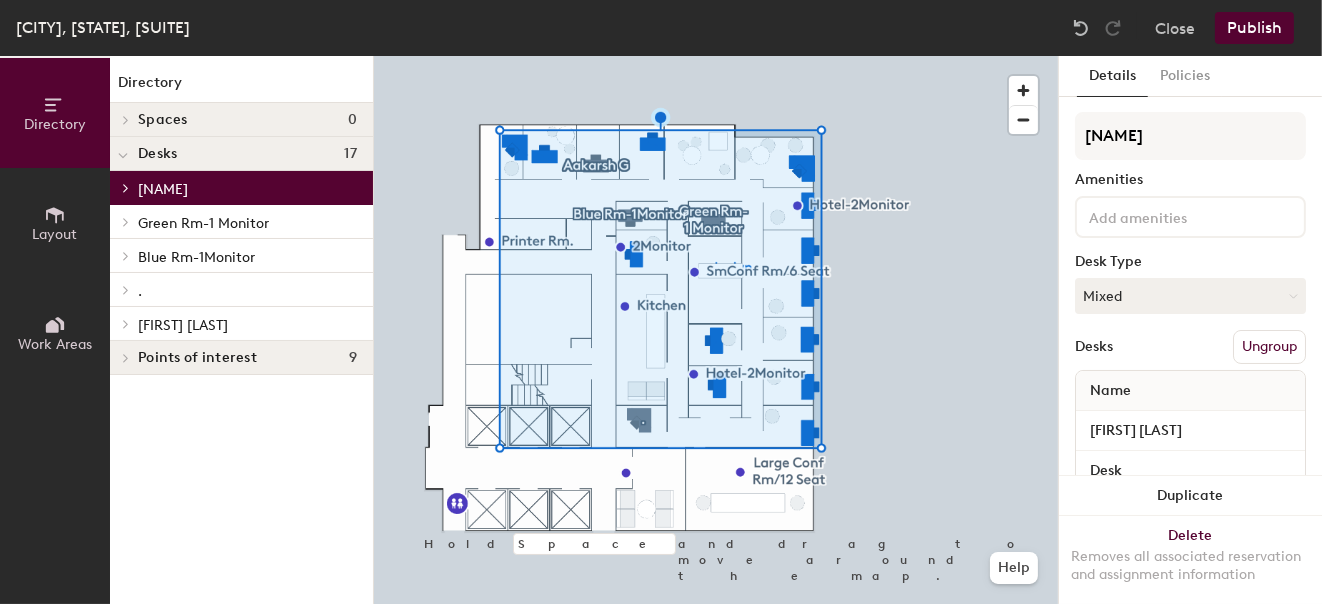 click on "Jaclyn" 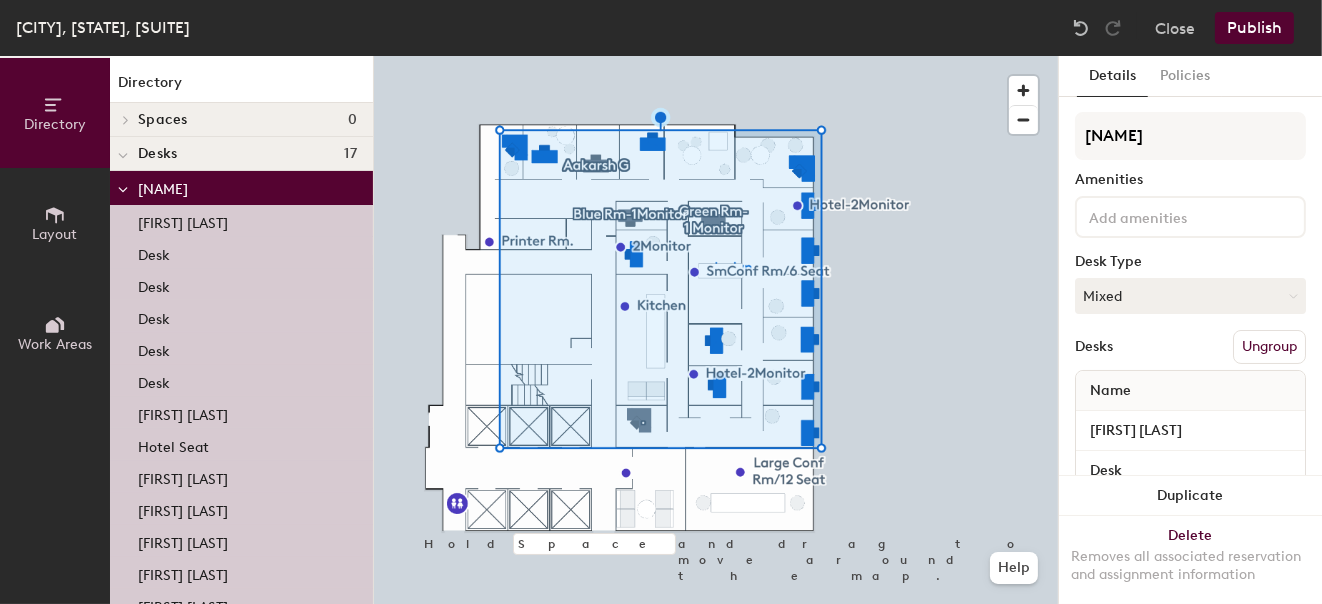 click on "Jaclyn" 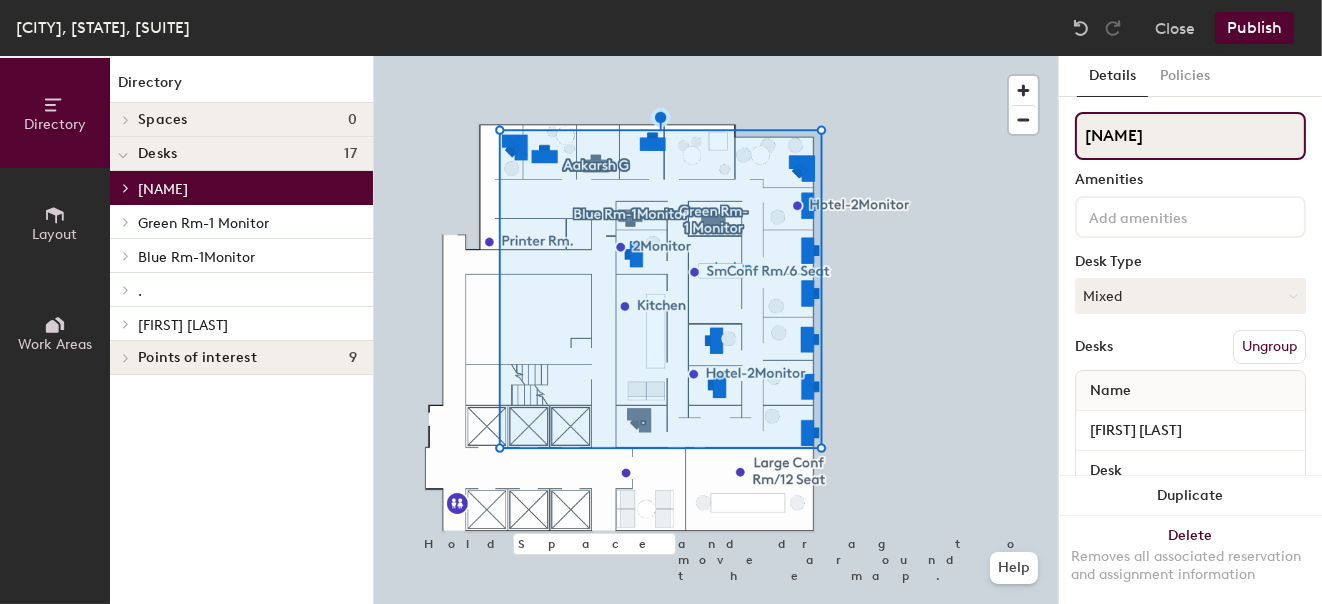 drag, startPoint x: 1168, startPoint y: 131, endPoint x: 1076, endPoint y: 142, distance: 92.65527 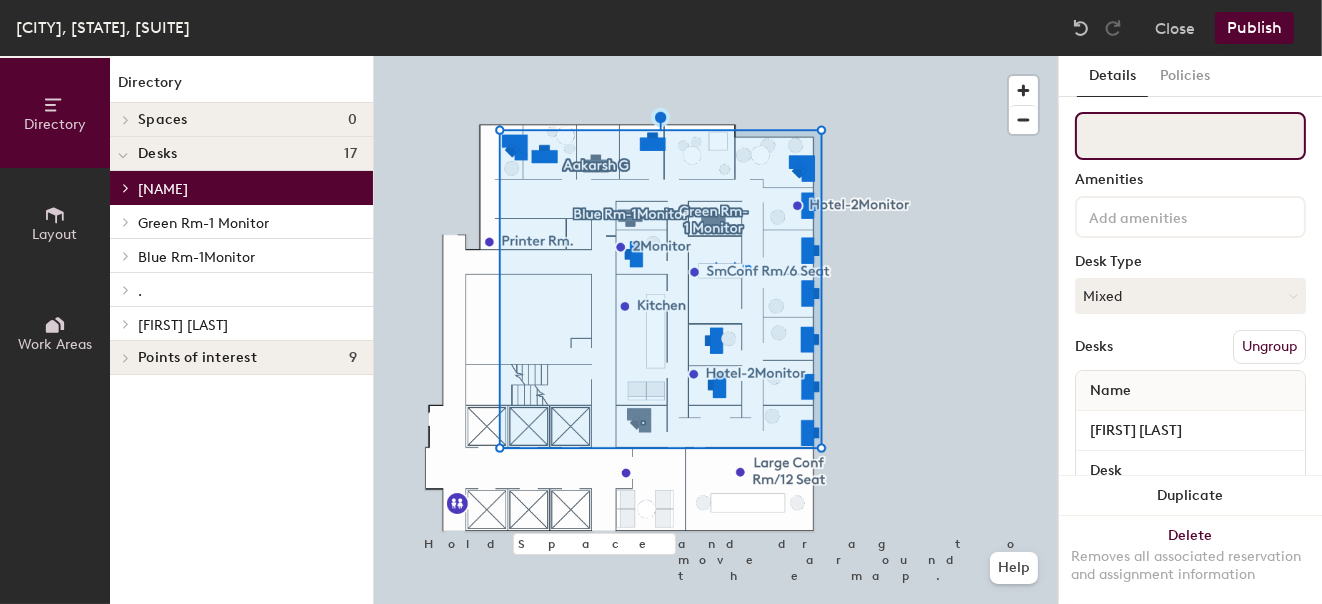 type 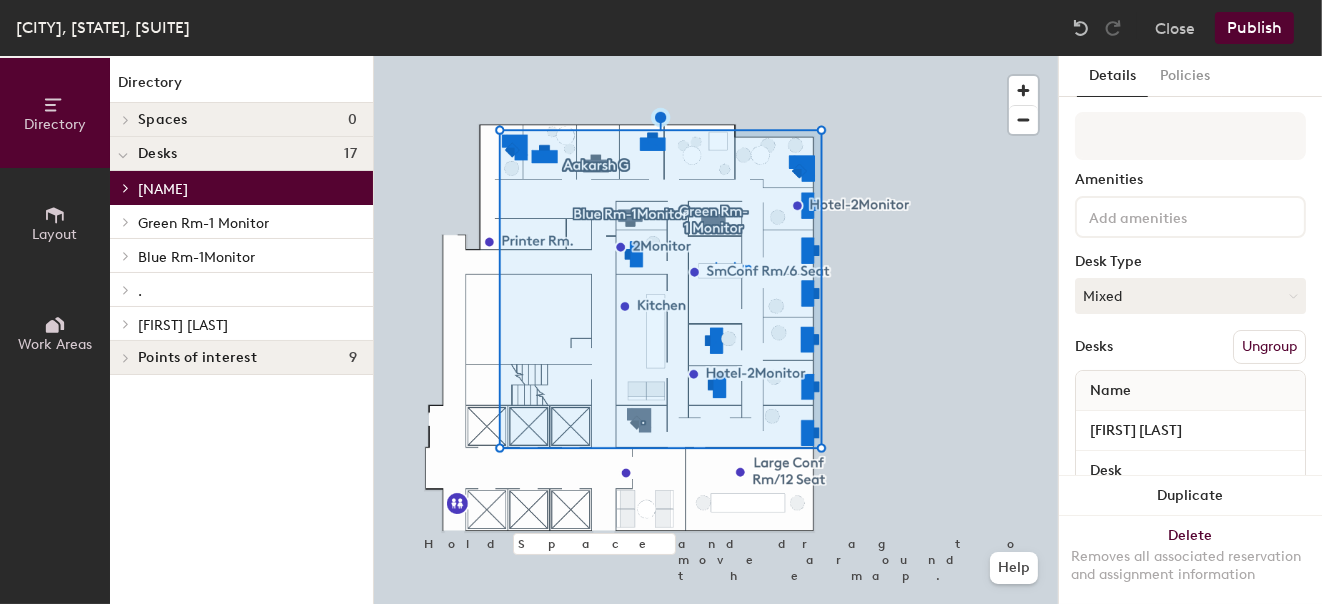 click on "Publish" 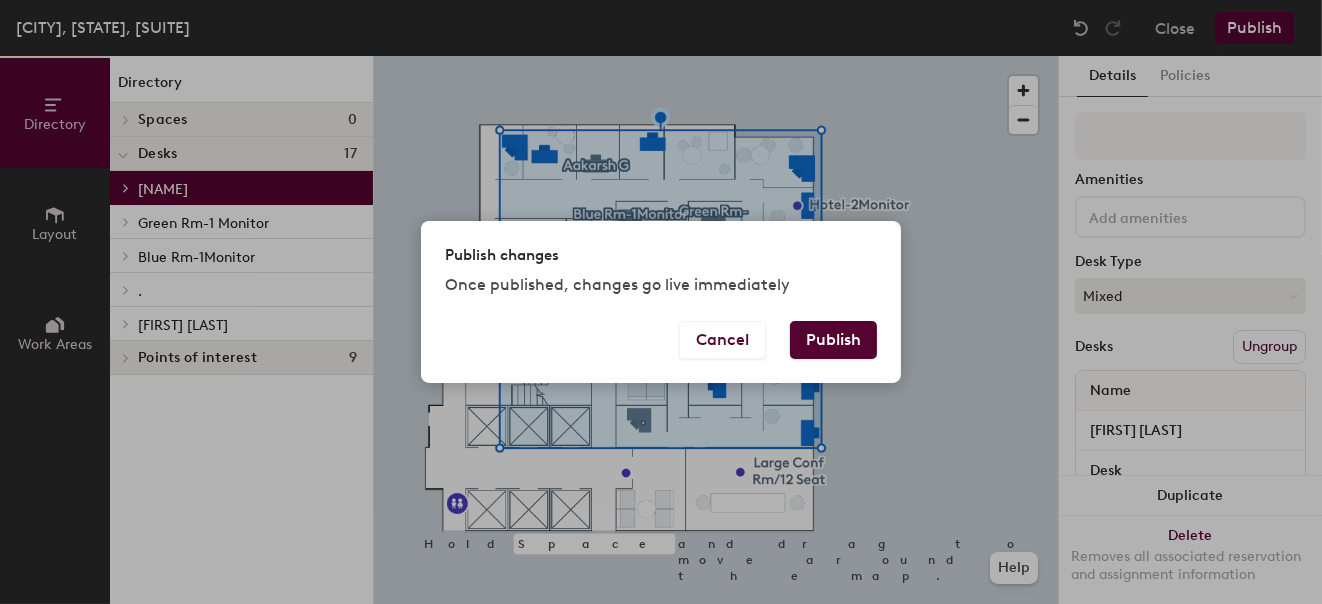click on "Publish" at bounding box center (833, 340) 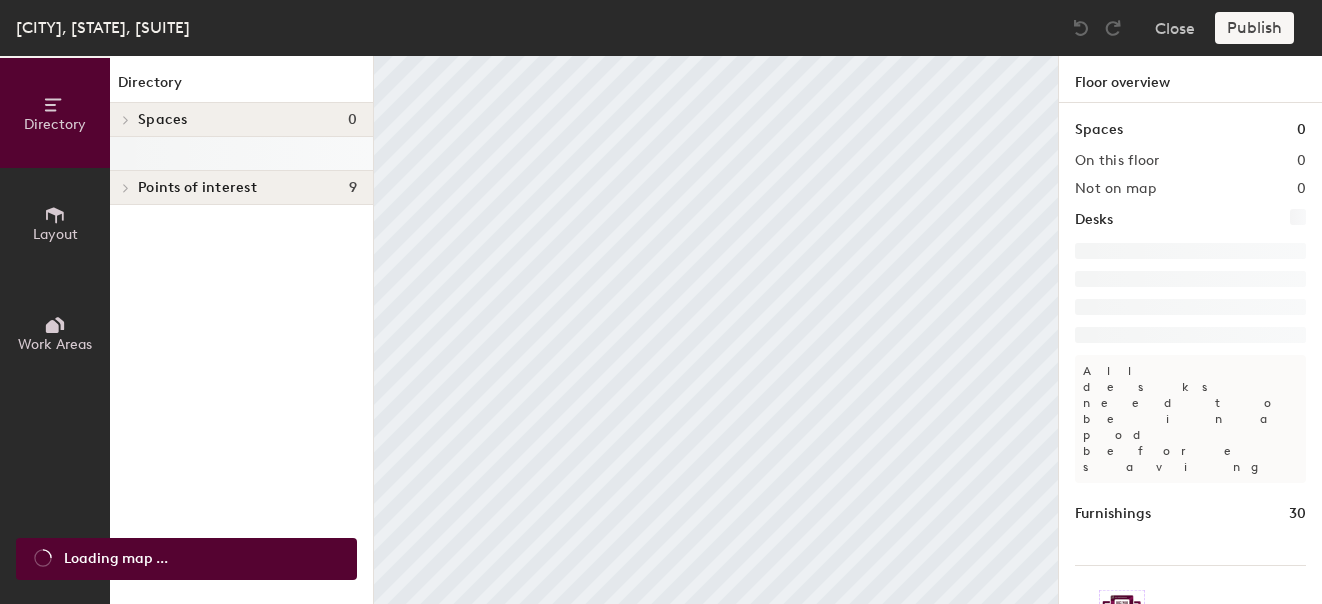 scroll, scrollTop: 0, scrollLeft: 0, axis: both 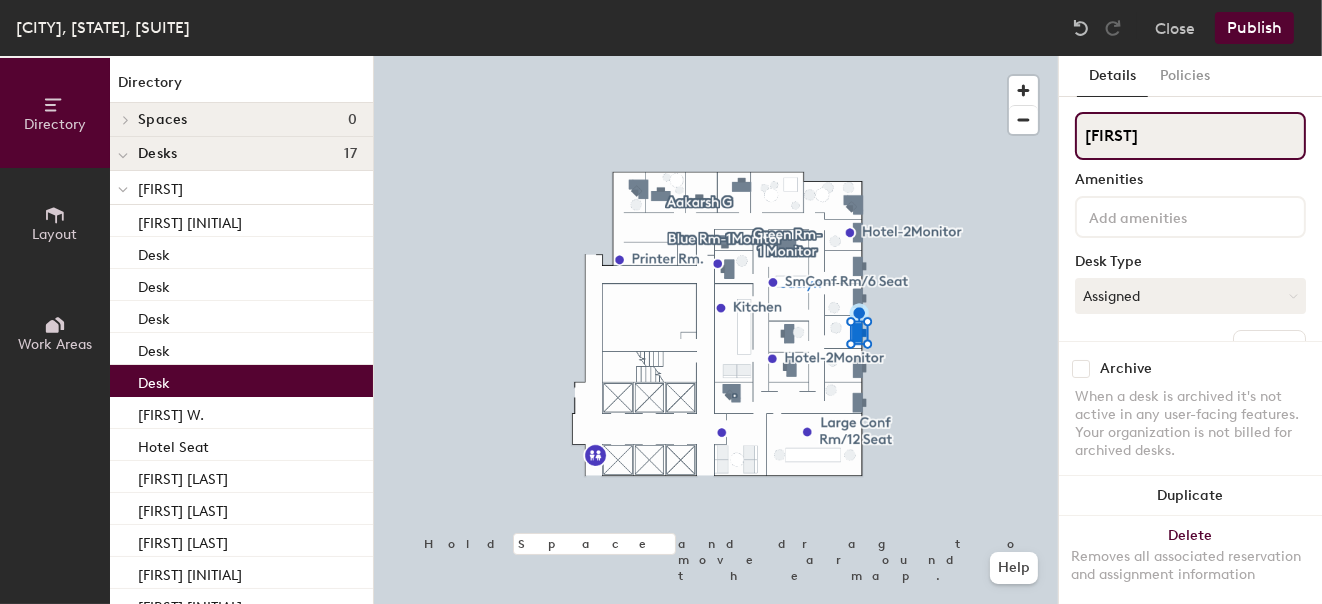 drag, startPoint x: 1131, startPoint y: 131, endPoint x: 1068, endPoint y: 130, distance: 63.007935 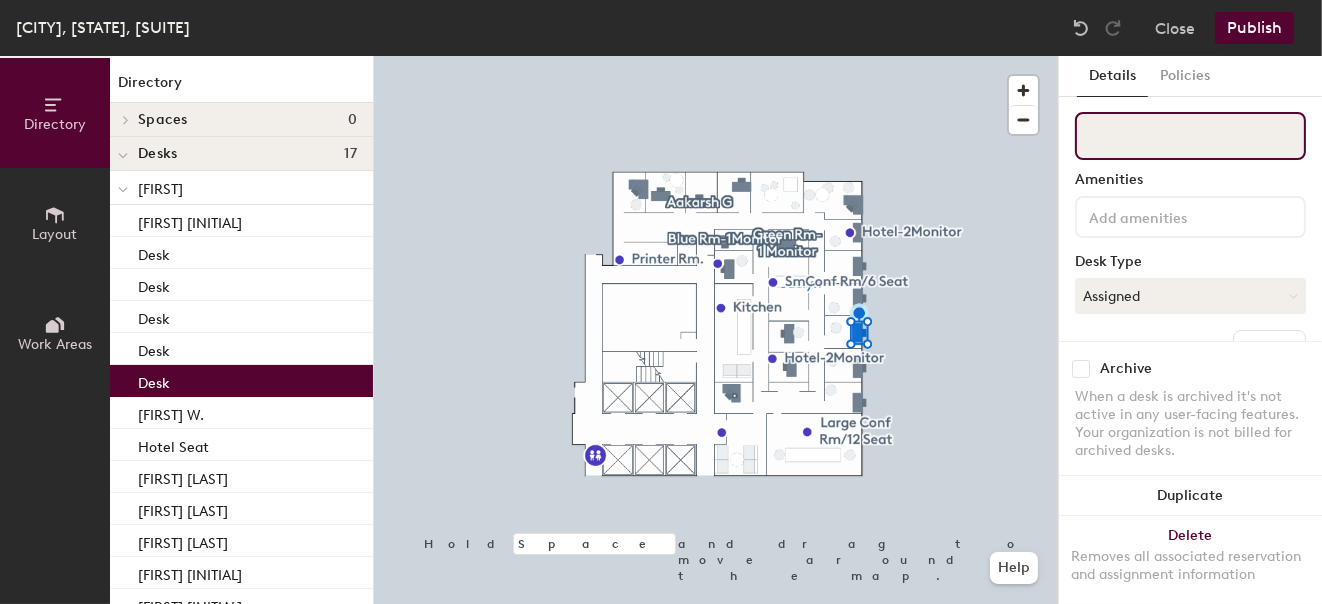 type 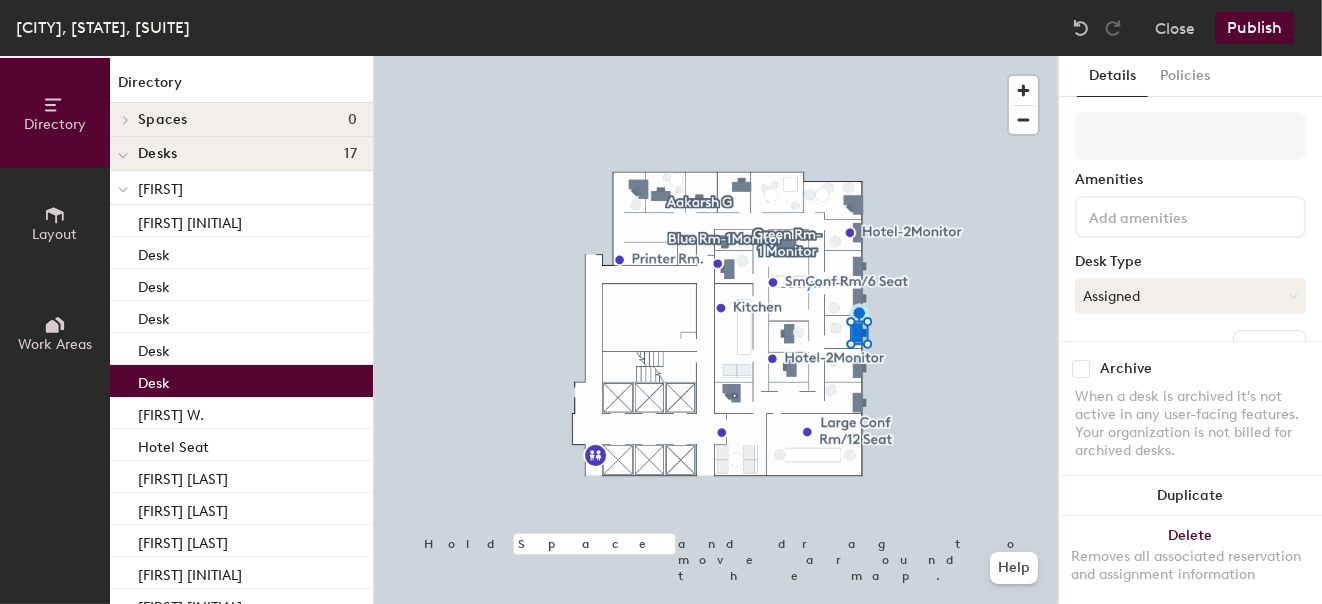 click 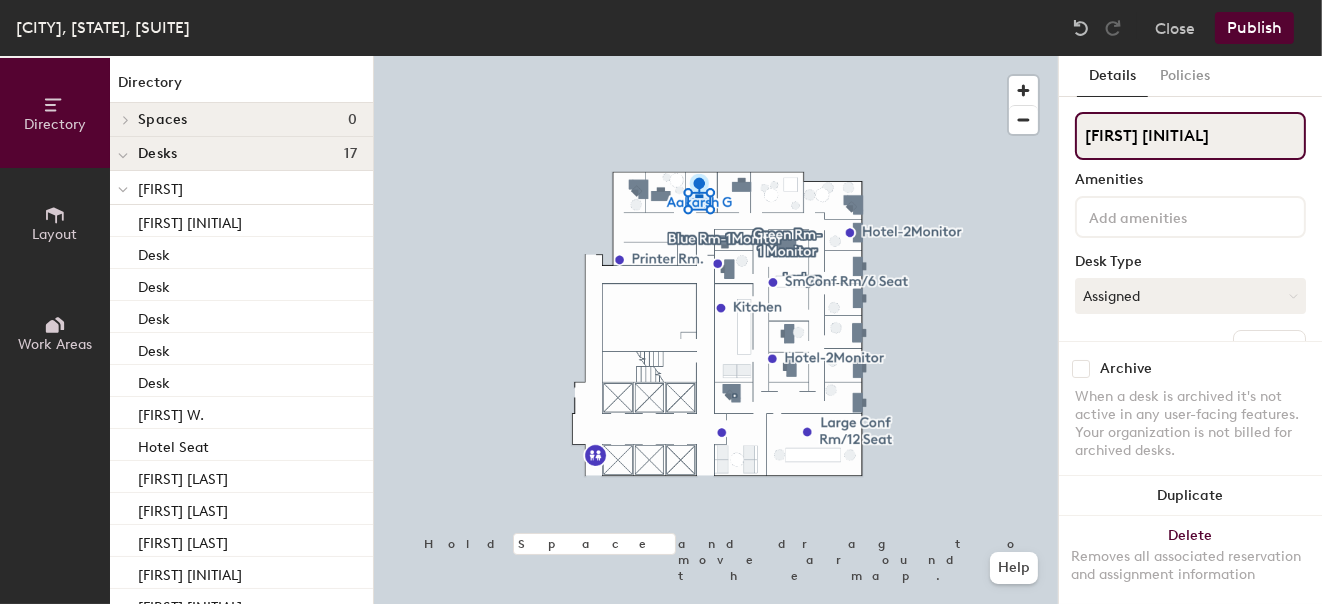 drag, startPoint x: 1206, startPoint y: 129, endPoint x: 1063, endPoint y: 144, distance: 143.78456 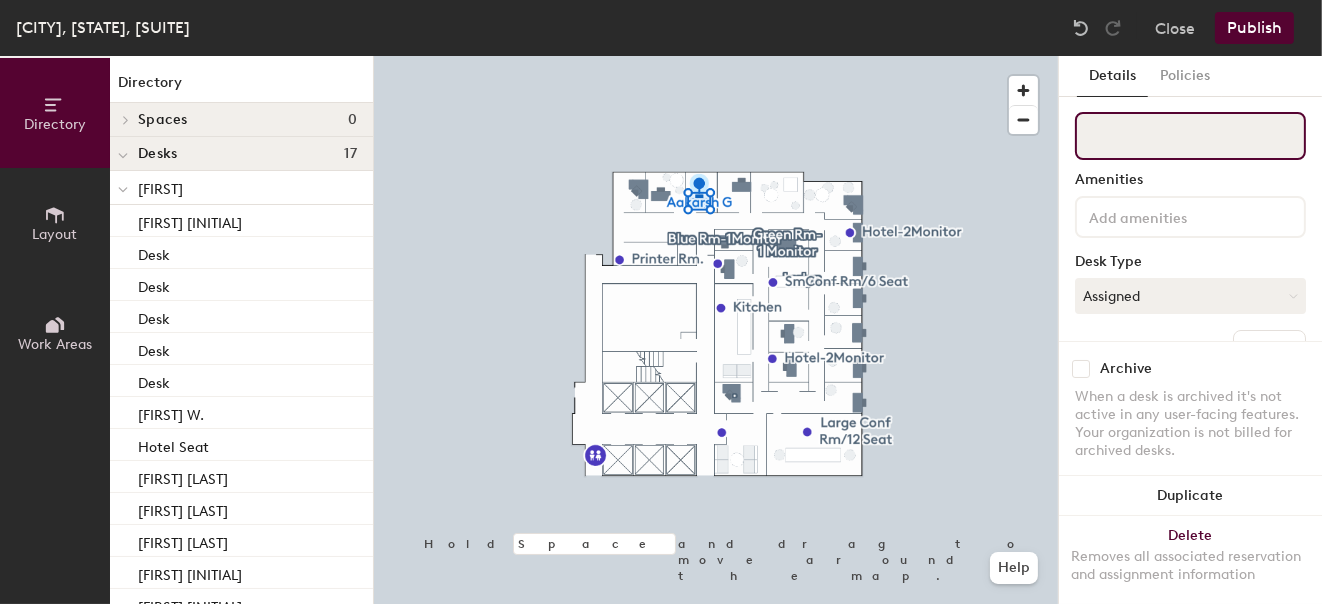 type 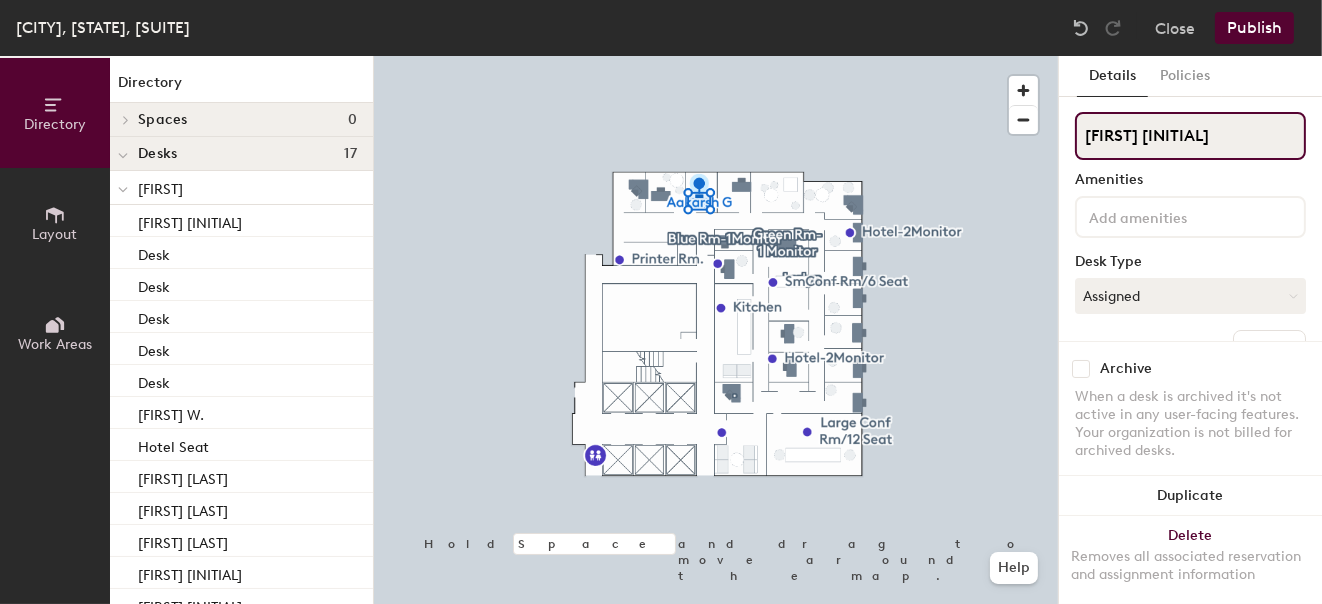 click on "[FIRST] [LAST]" 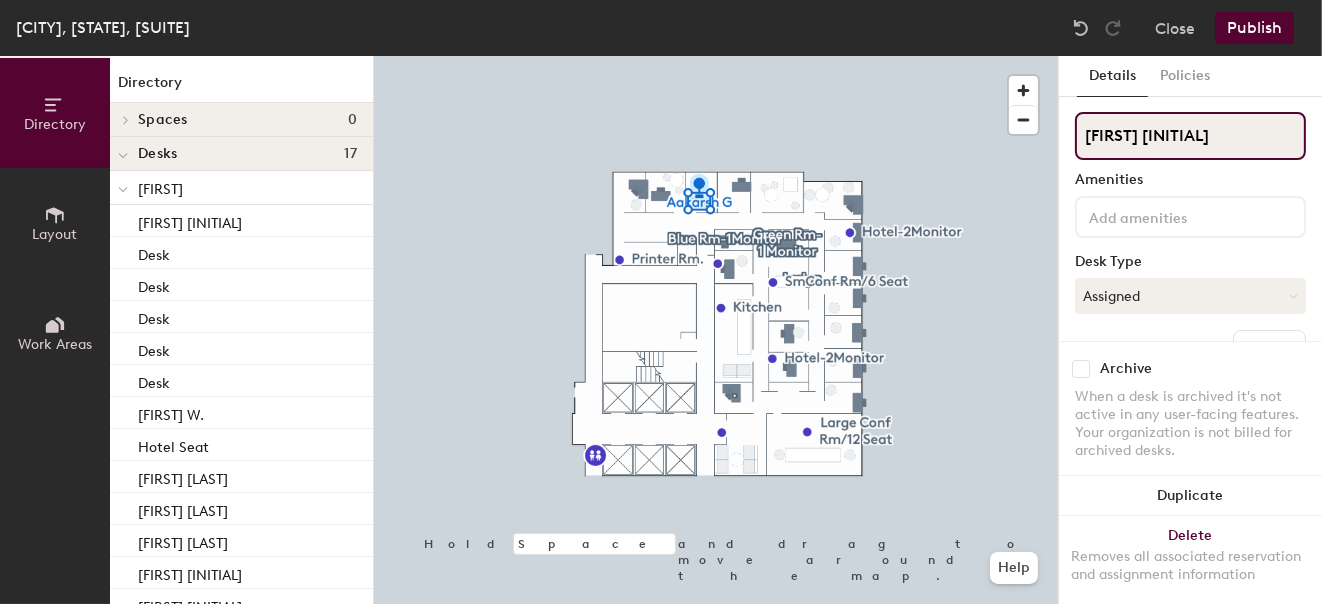 click on "[FIRST] [LAST]" 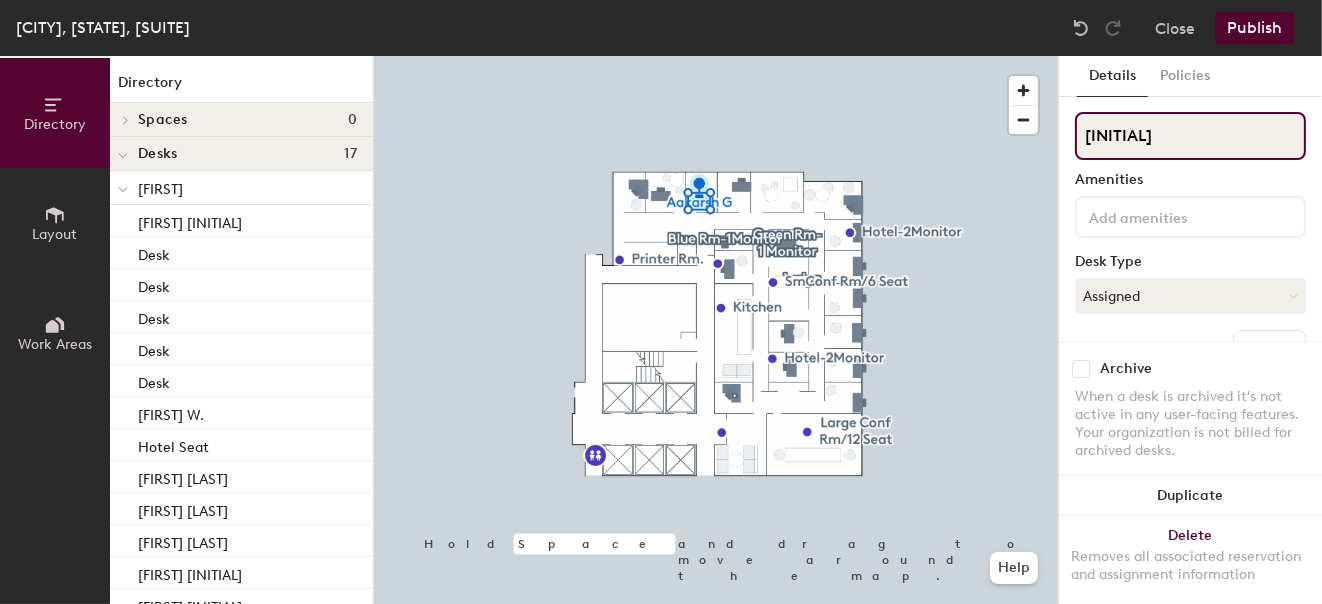type on "G" 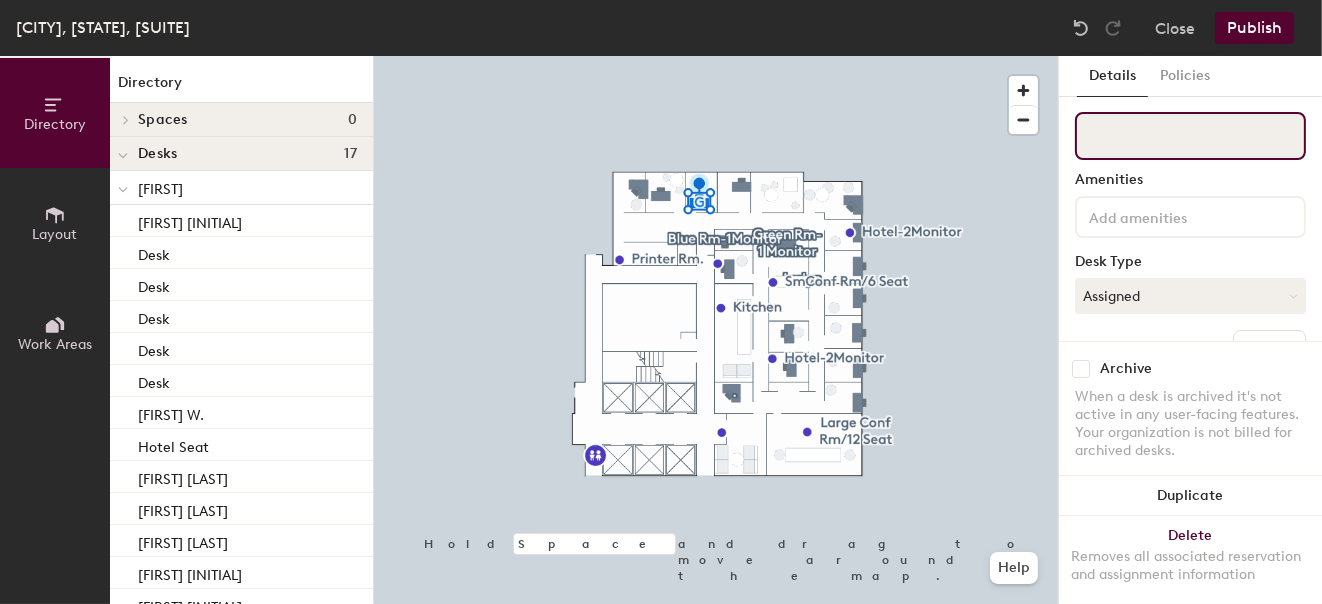 type 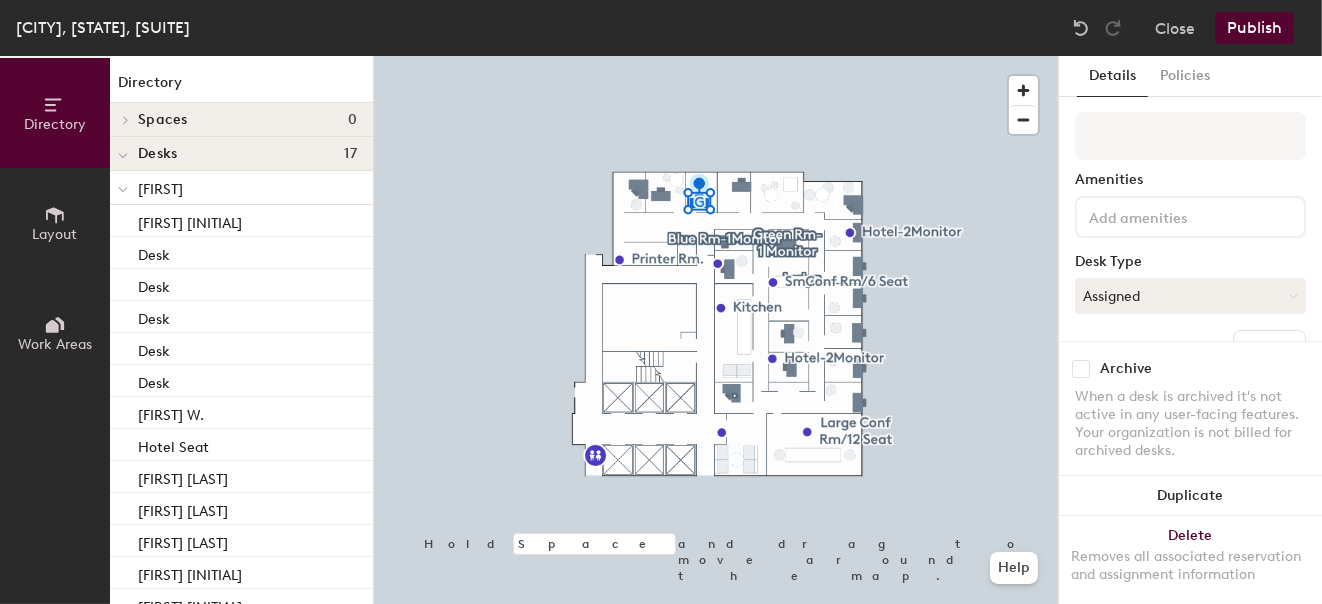 click 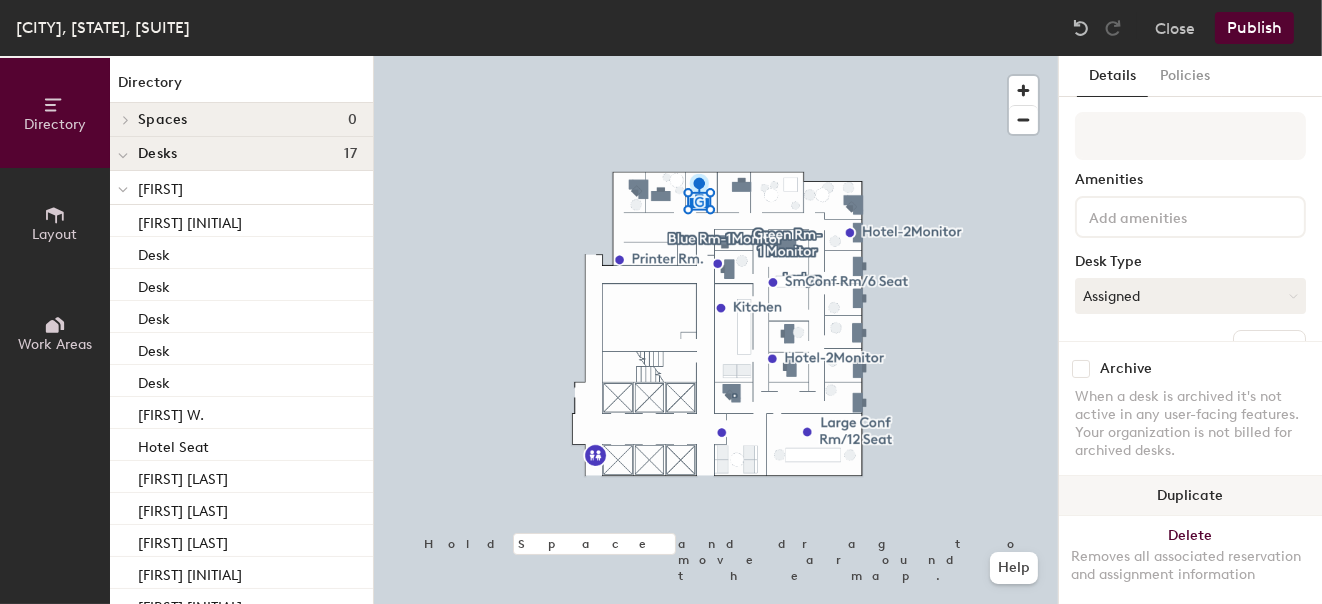click on "Duplicate" 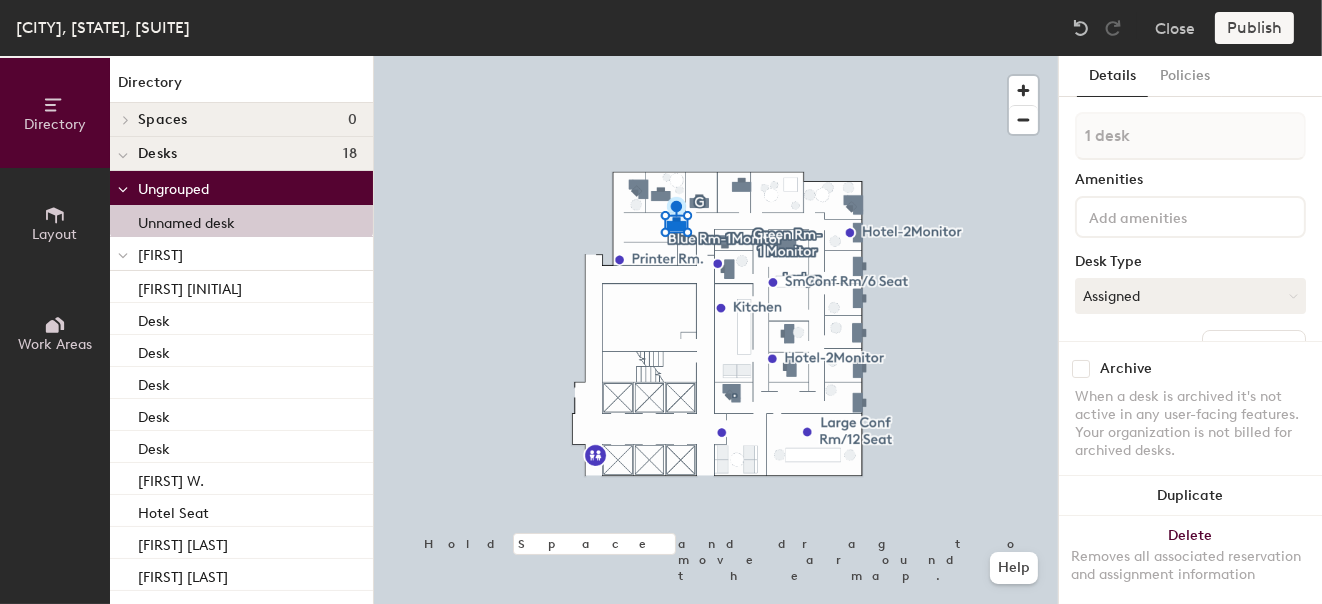 click 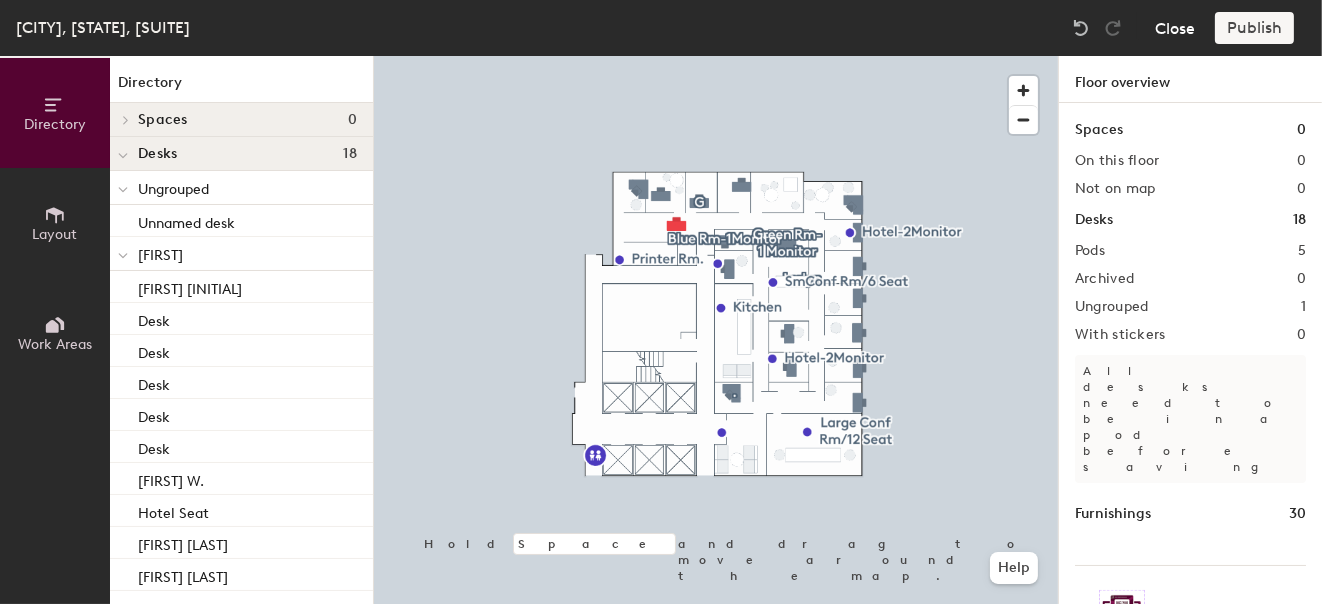 click on "Close" 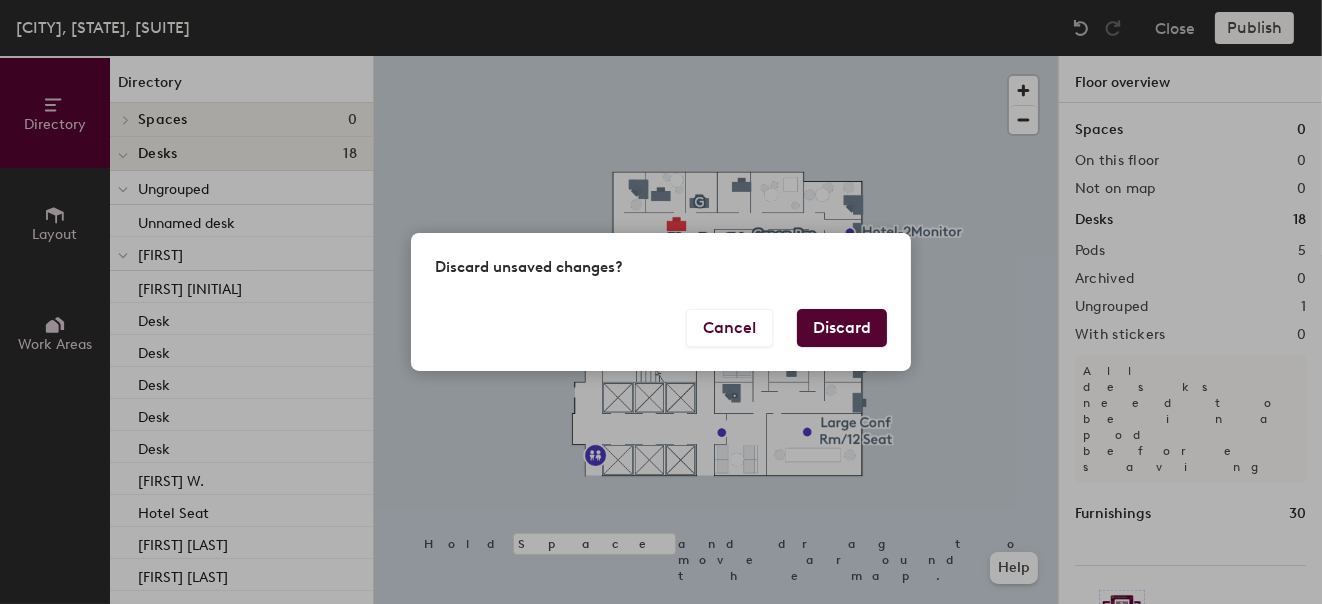 click on "Discard" at bounding box center [842, 328] 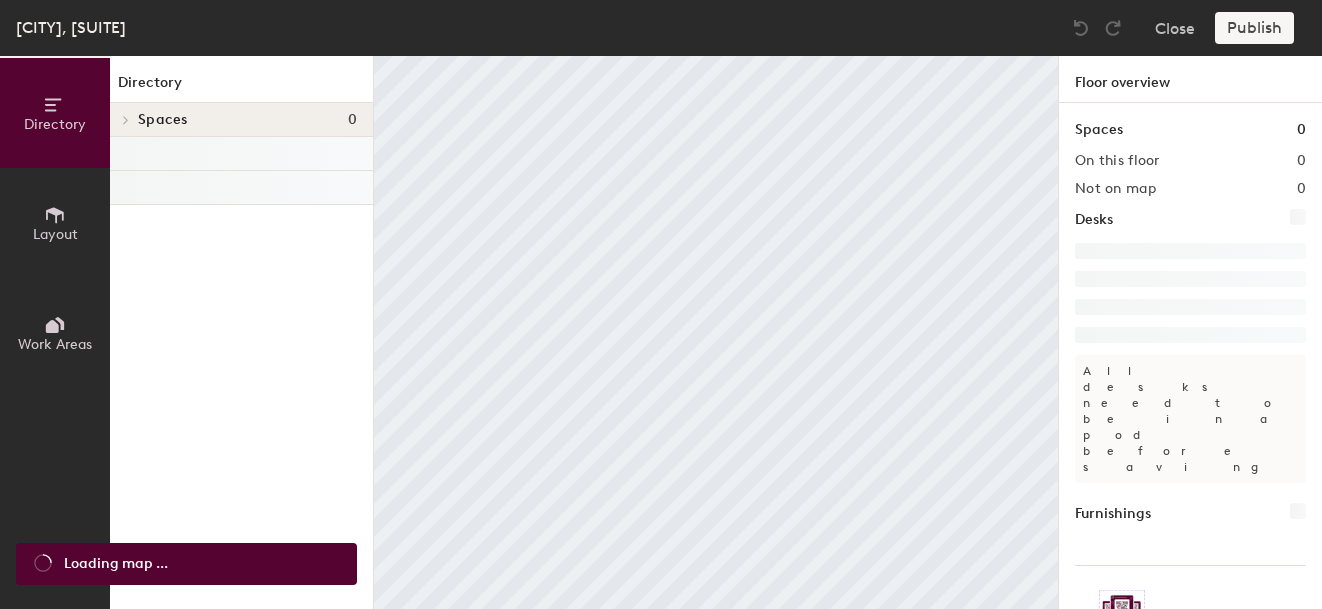 scroll, scrollTop: 0, scrollLeft: 0, axis: both 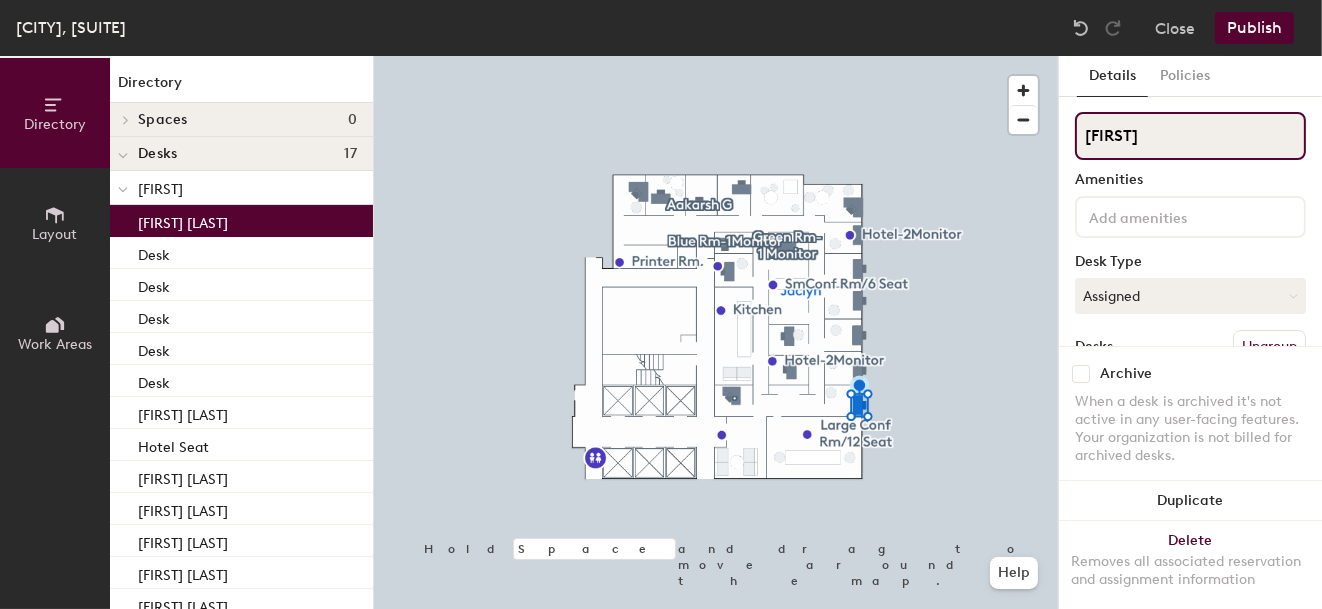 drag, startPoint x: 1139, startPoint y: 138, endPoint x: 1062, endPoint y: 131, distance: 77.31753 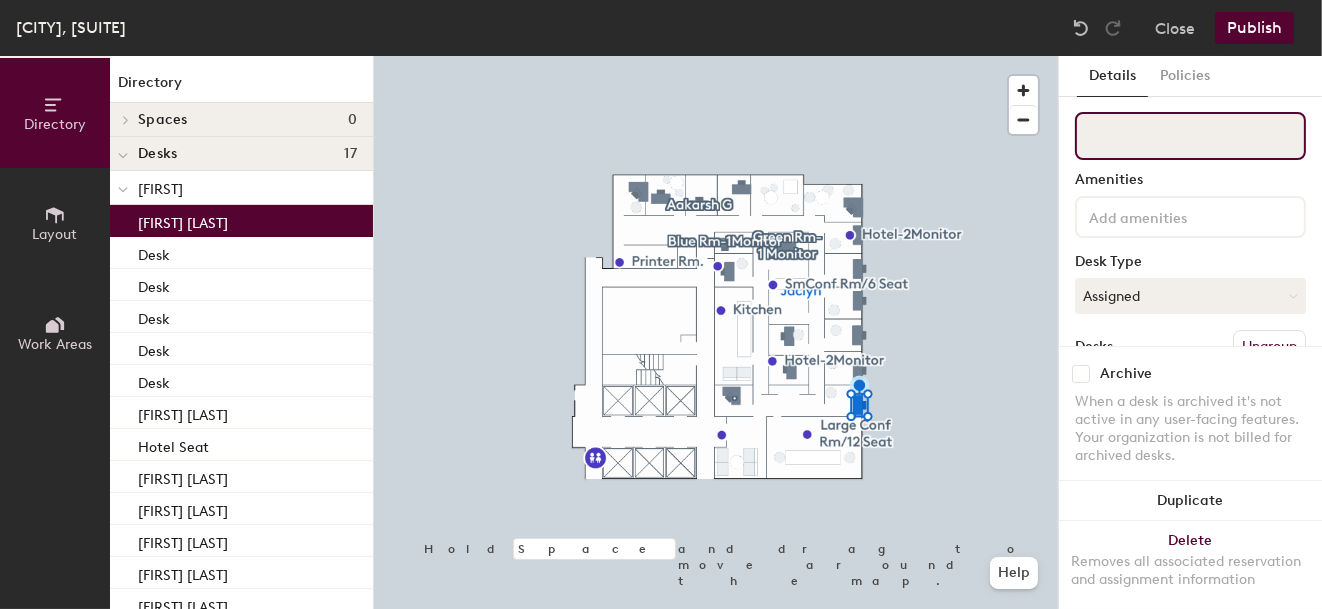 type 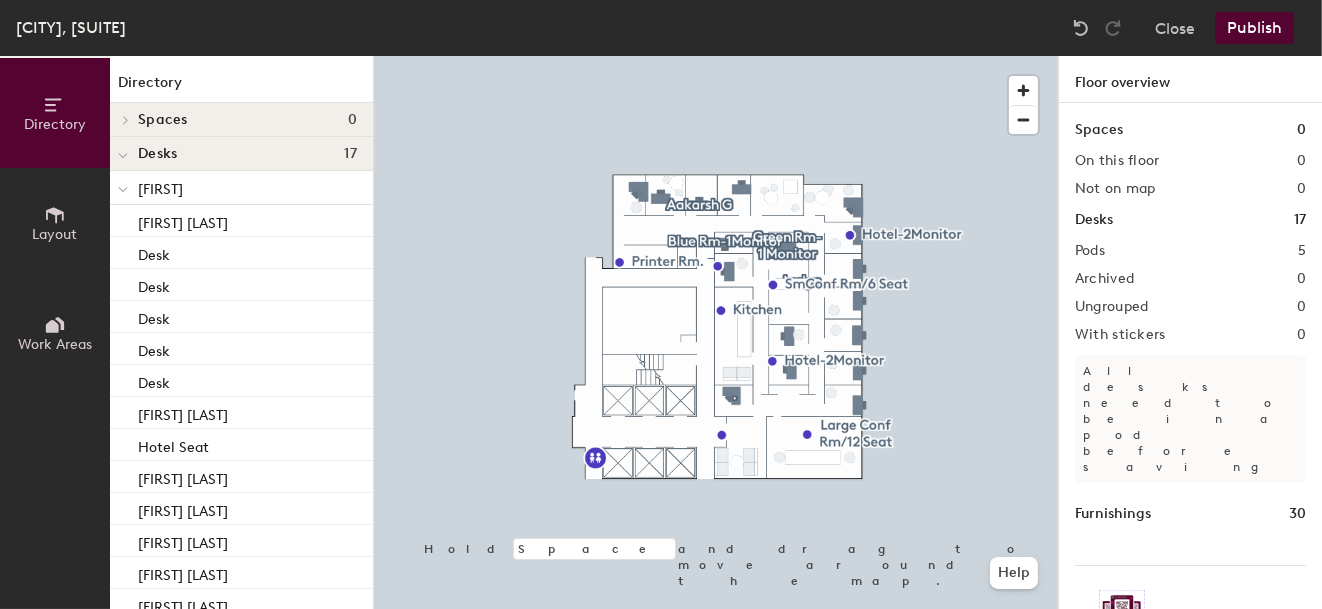 click 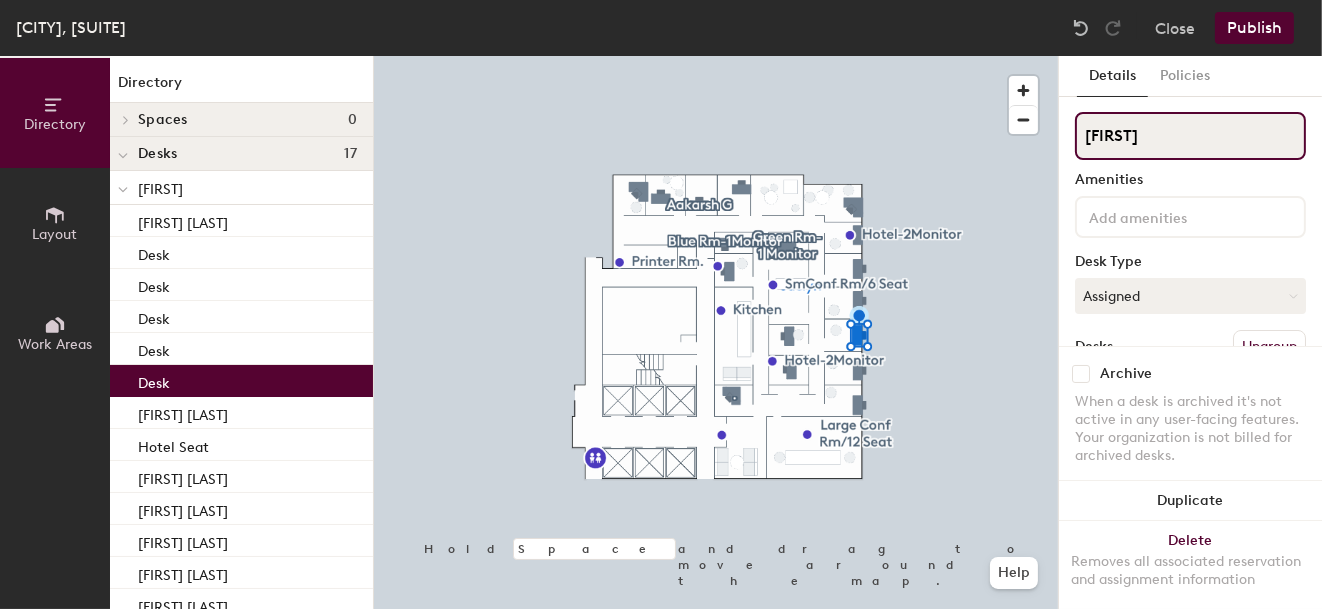 drag, startPoint x: 1144, startPoint y: 136, endPoint x: 1044, endPoint y: 131, distance: 100.12492 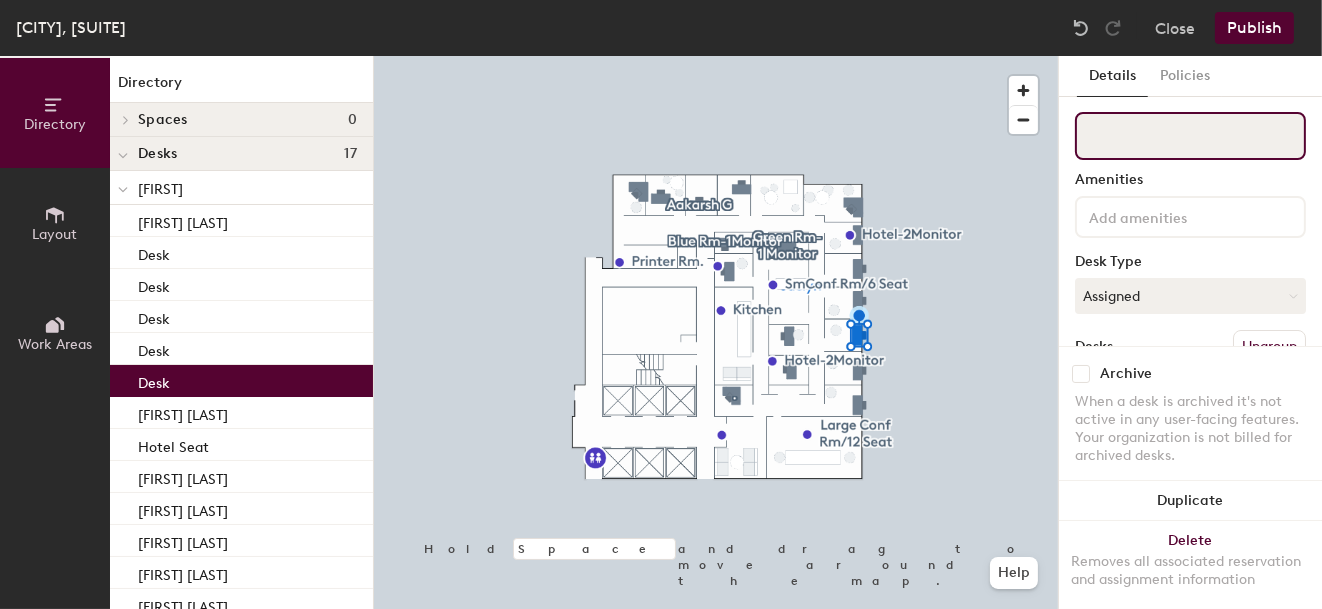 type 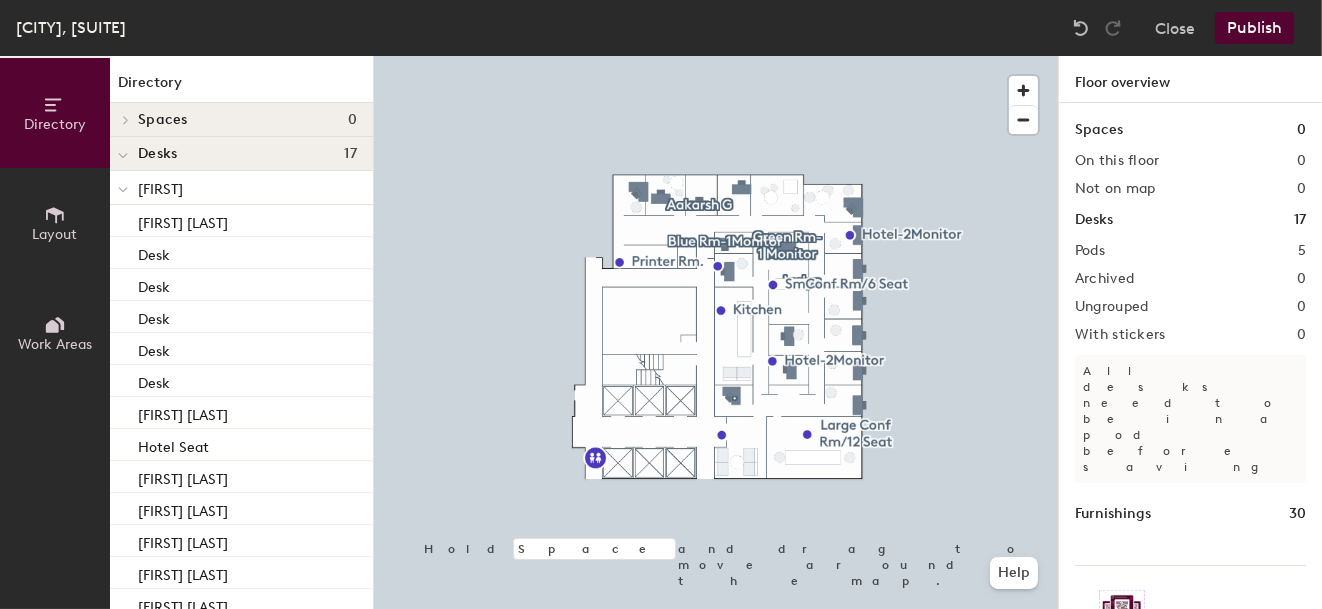 click 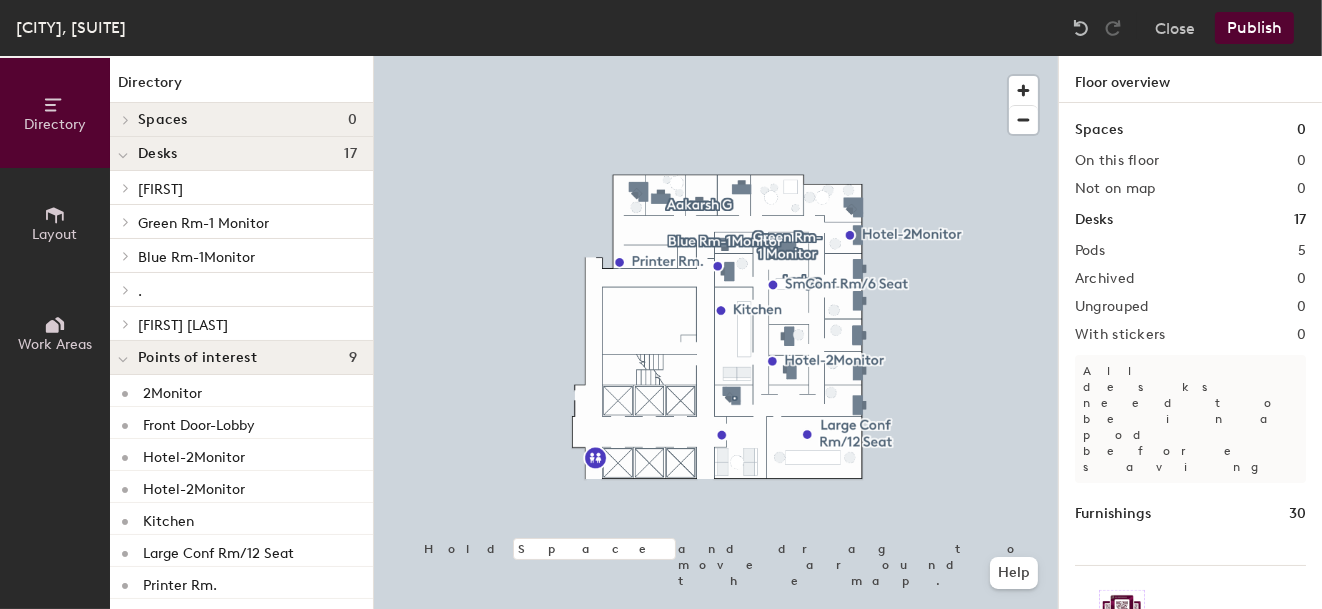click on "[FIRST] [LAST]" 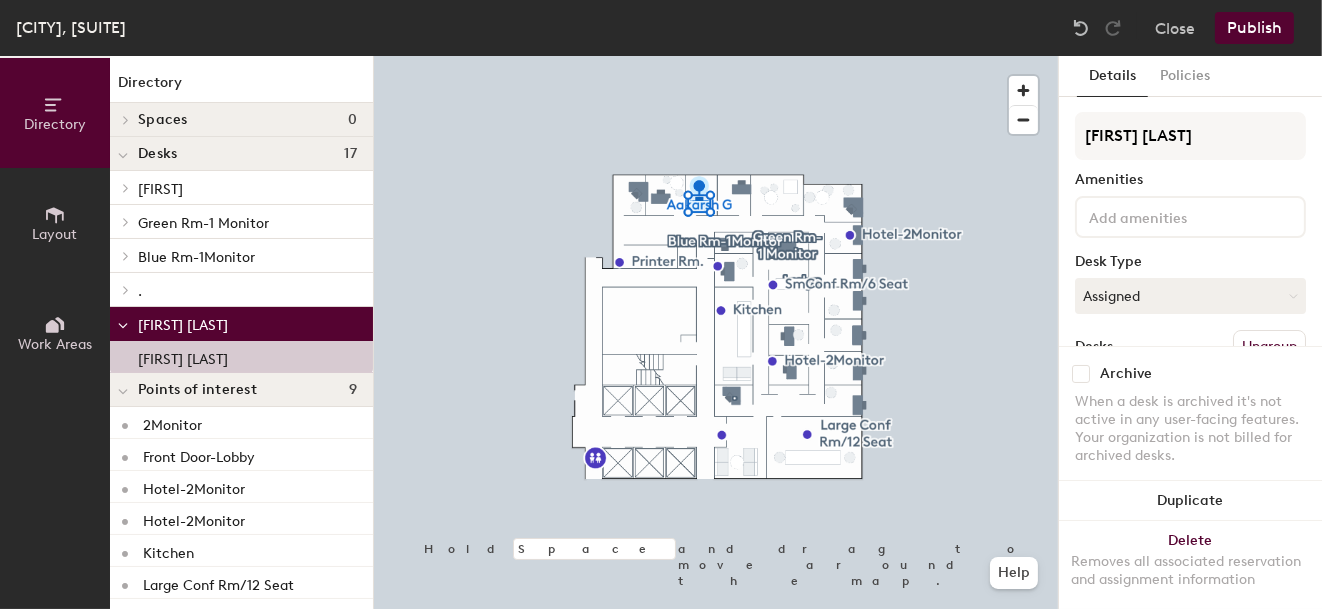 drag, startPoint x: 195, startPoint y: 327, endPoint x: 165, endPoint y: 324, distance: 30.149628 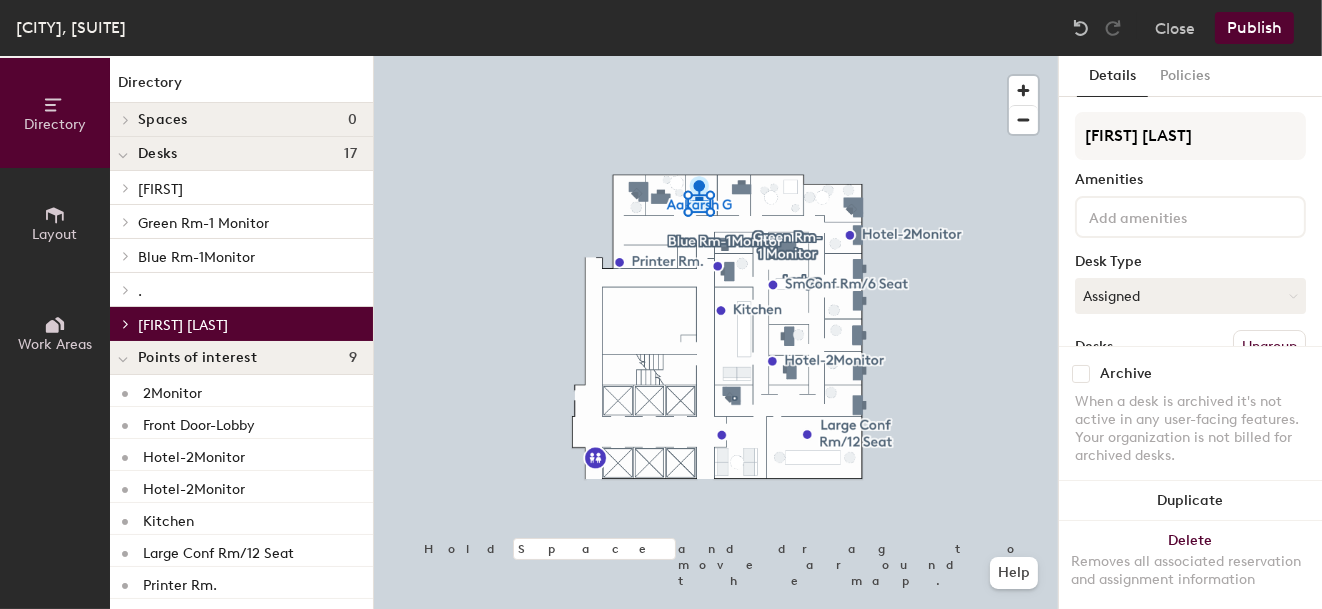 click 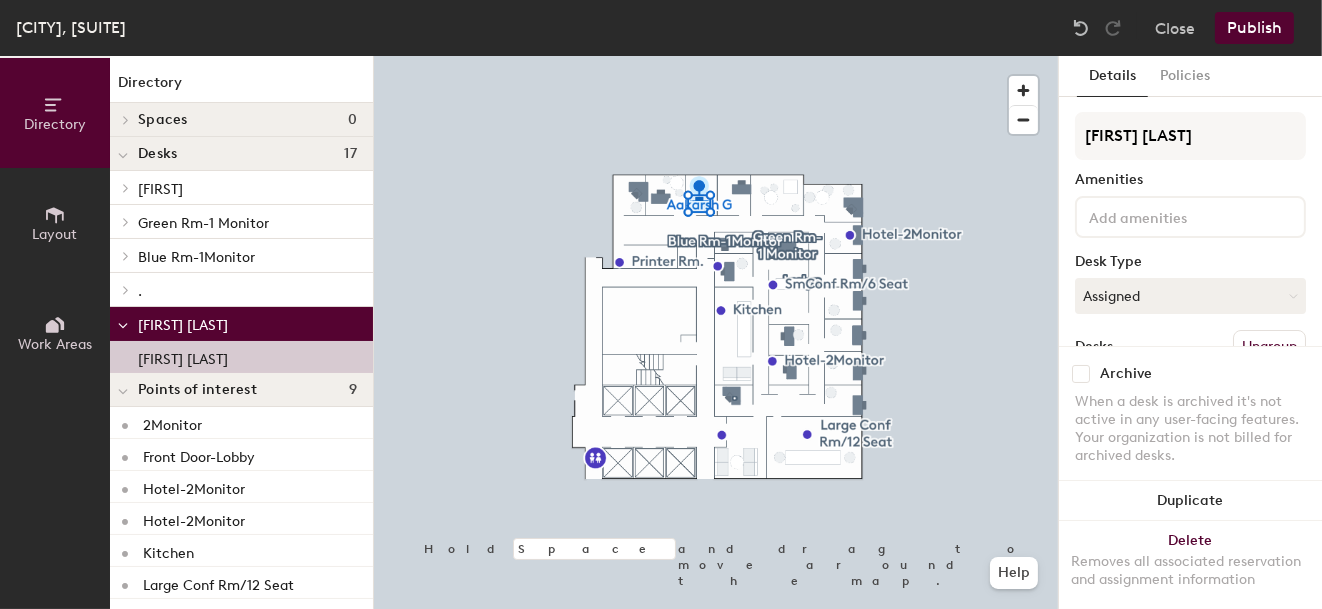 click on "[FIRST] [LAST]" 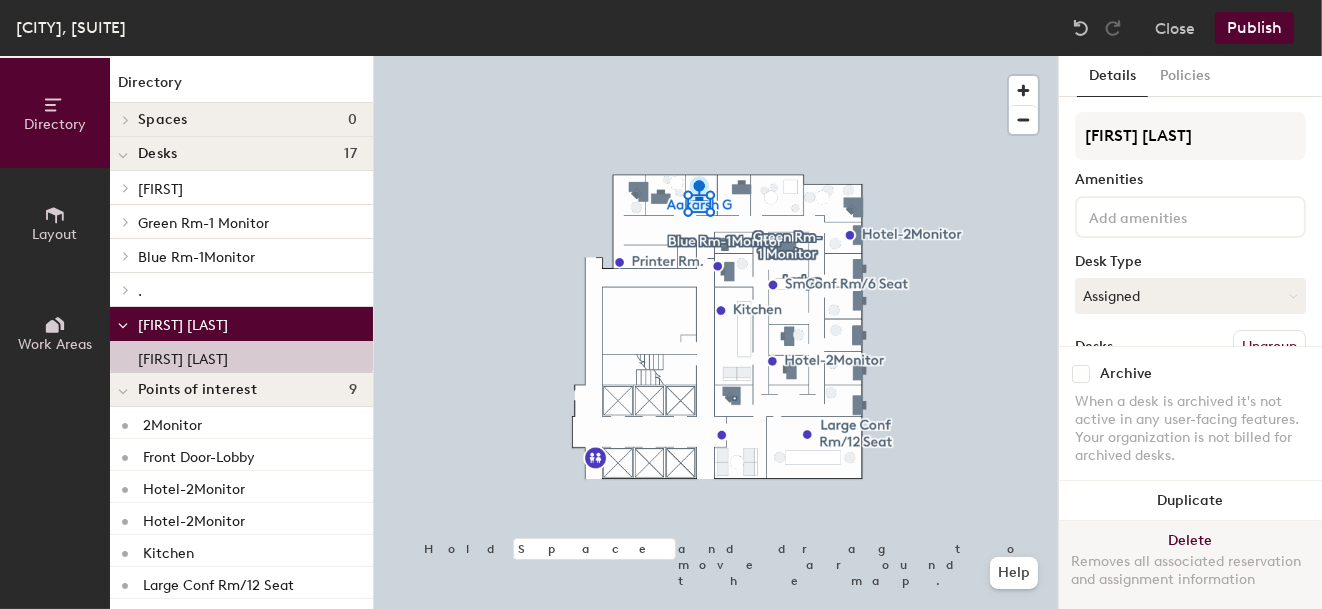 click on "Delete Removes all associated reservation and assignment information" 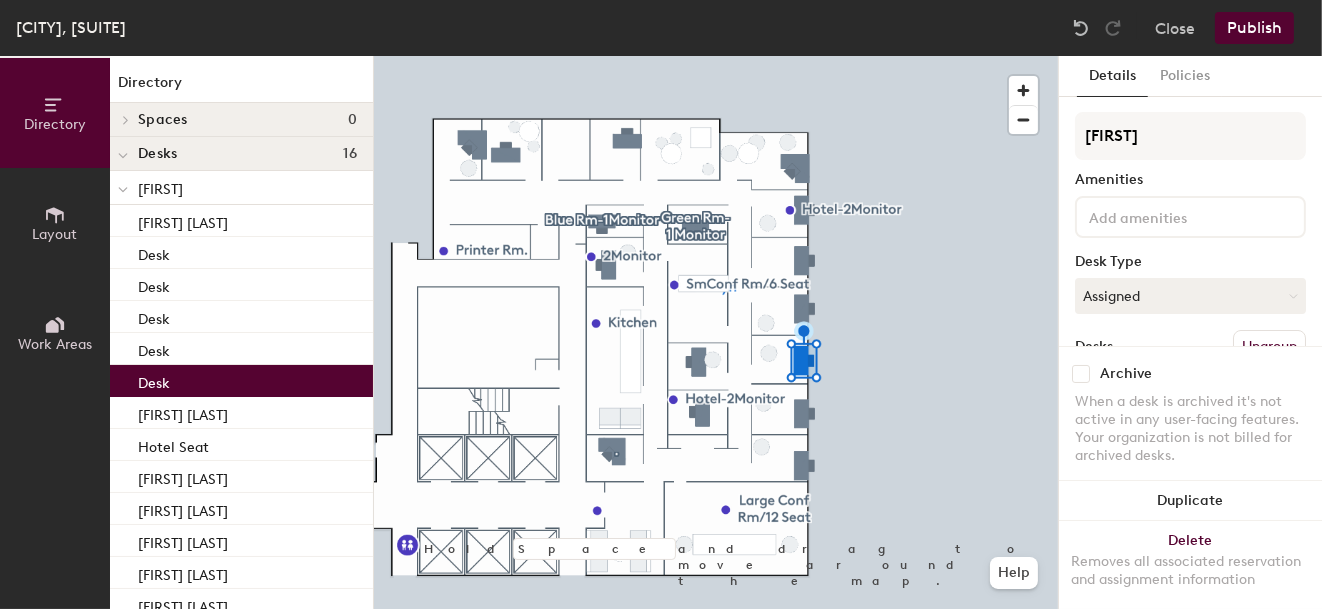 click on "[FIRST]" 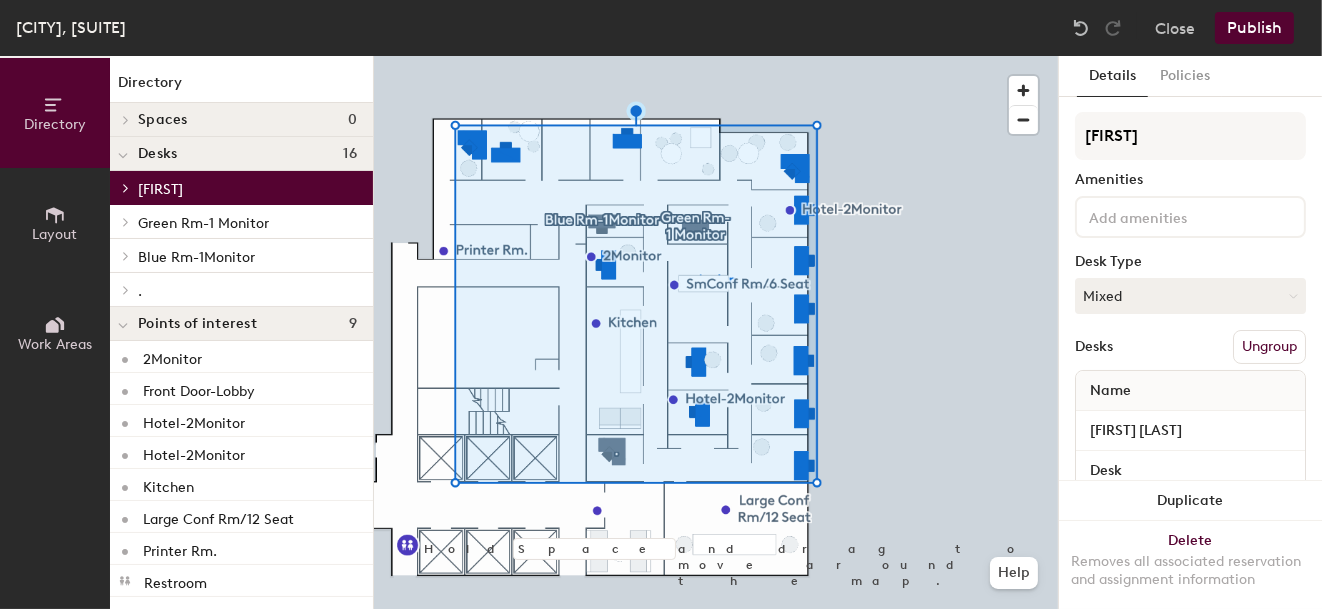 click on "[FIRST]" 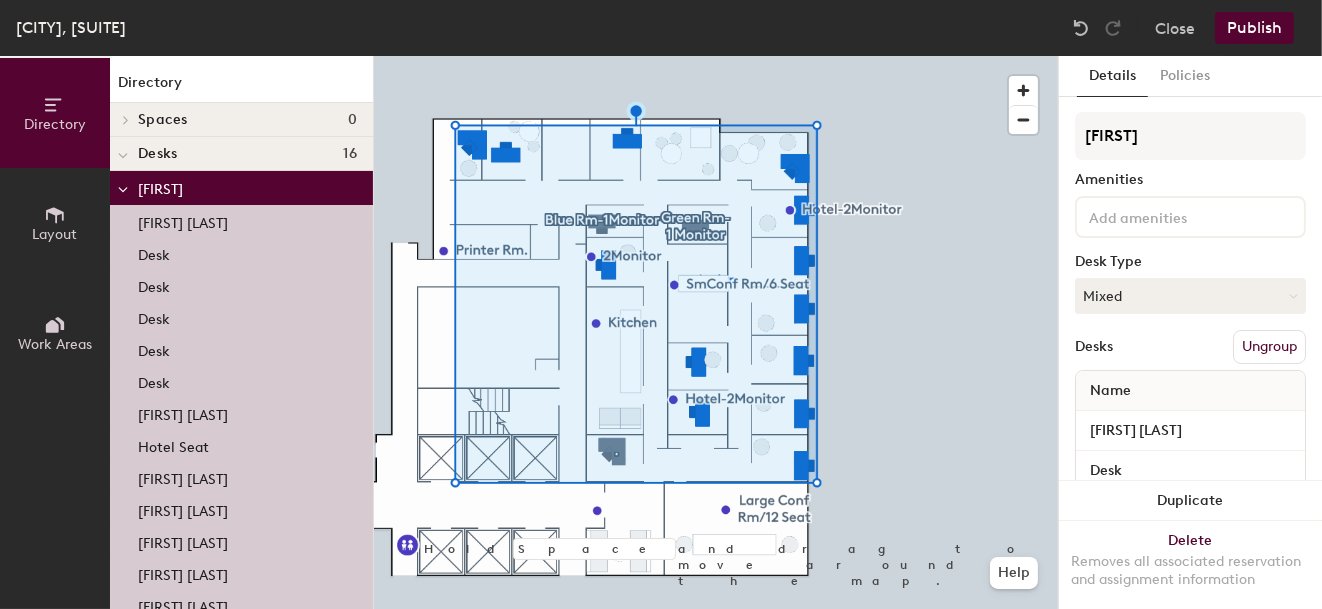 click on "[FIRST]" 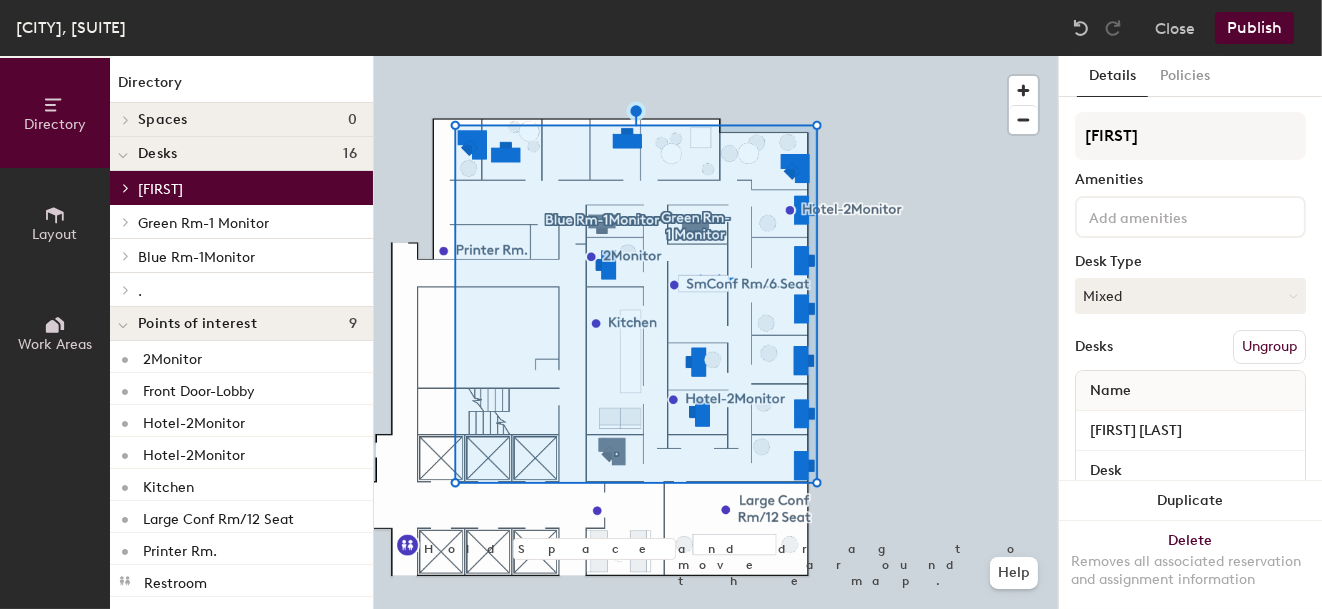 drag, startPoint x: 147, startPoint y: 182, endPoint x: 133, endPoint y: 183, distance: 14.035668 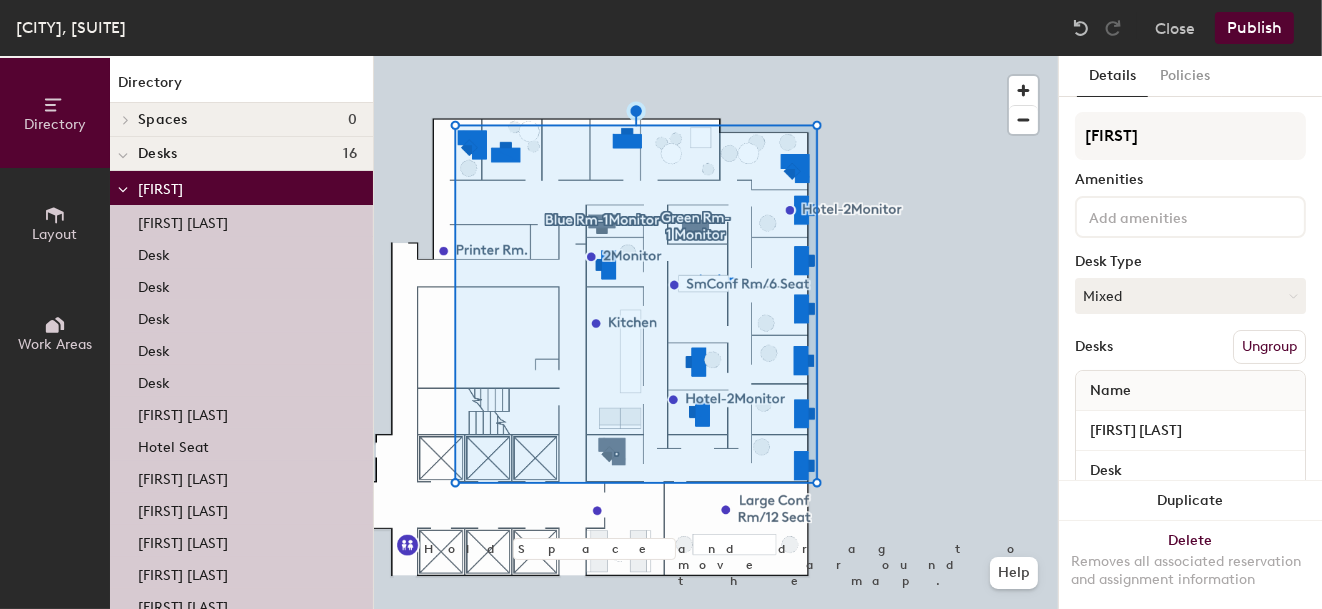 click 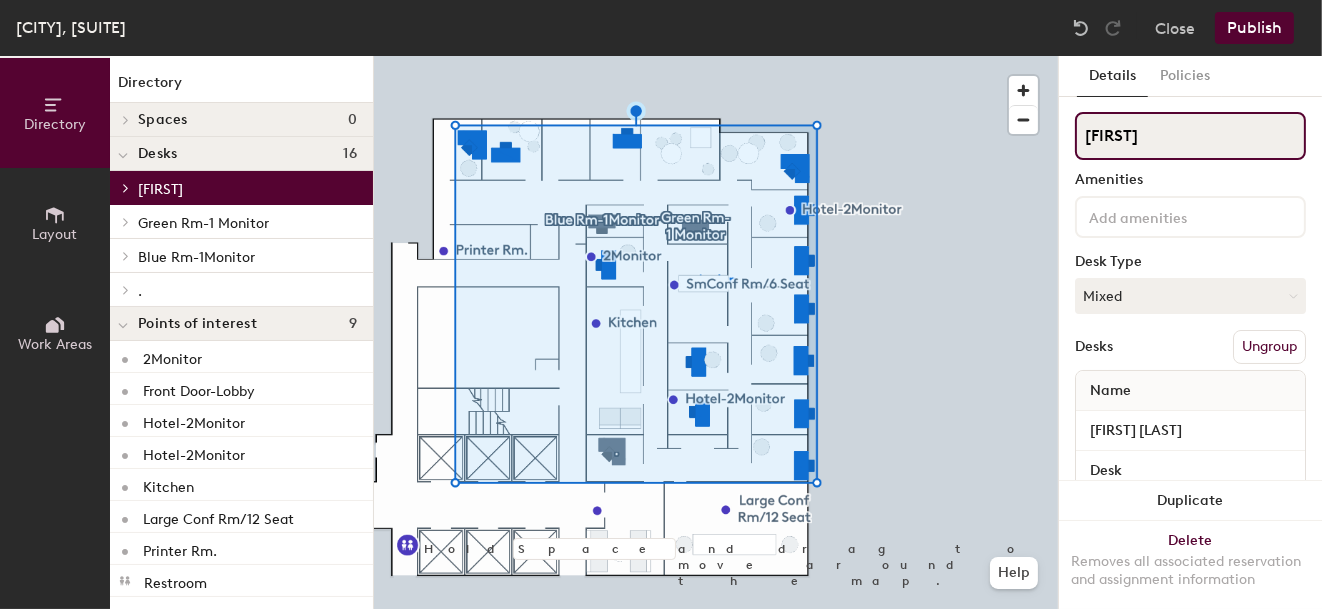 drag, startPoint x: 1138, startPoint y: 138, endPoint x: 1074, endPoint y: 127, distance: 64.93843 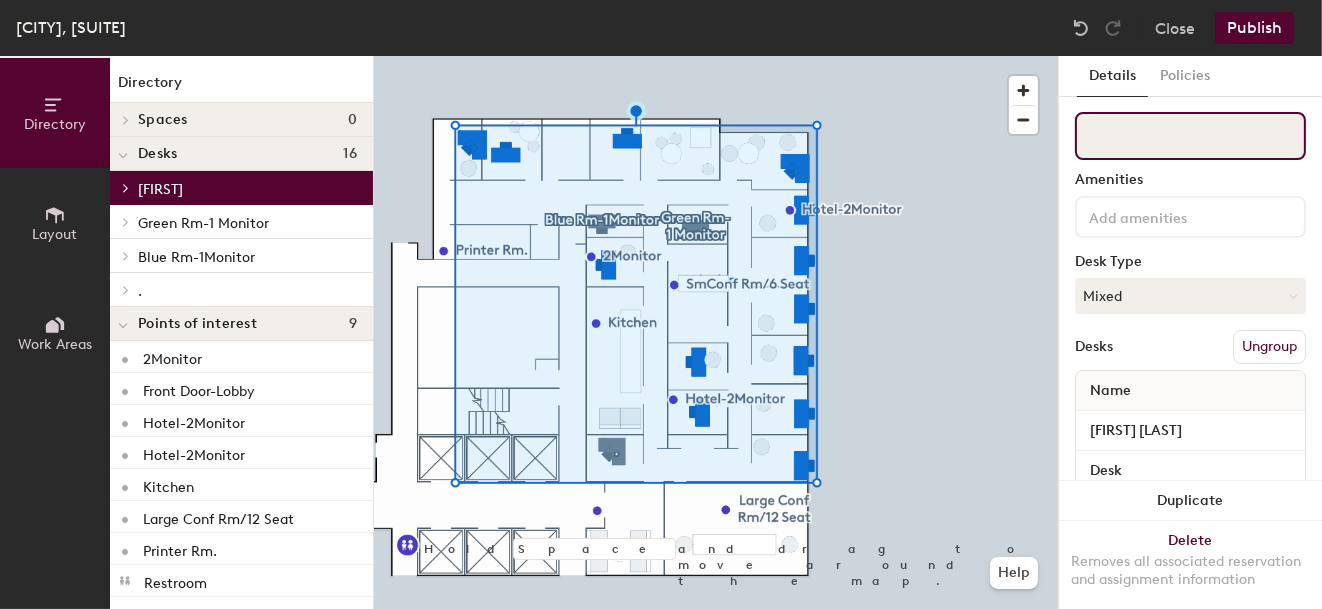 type 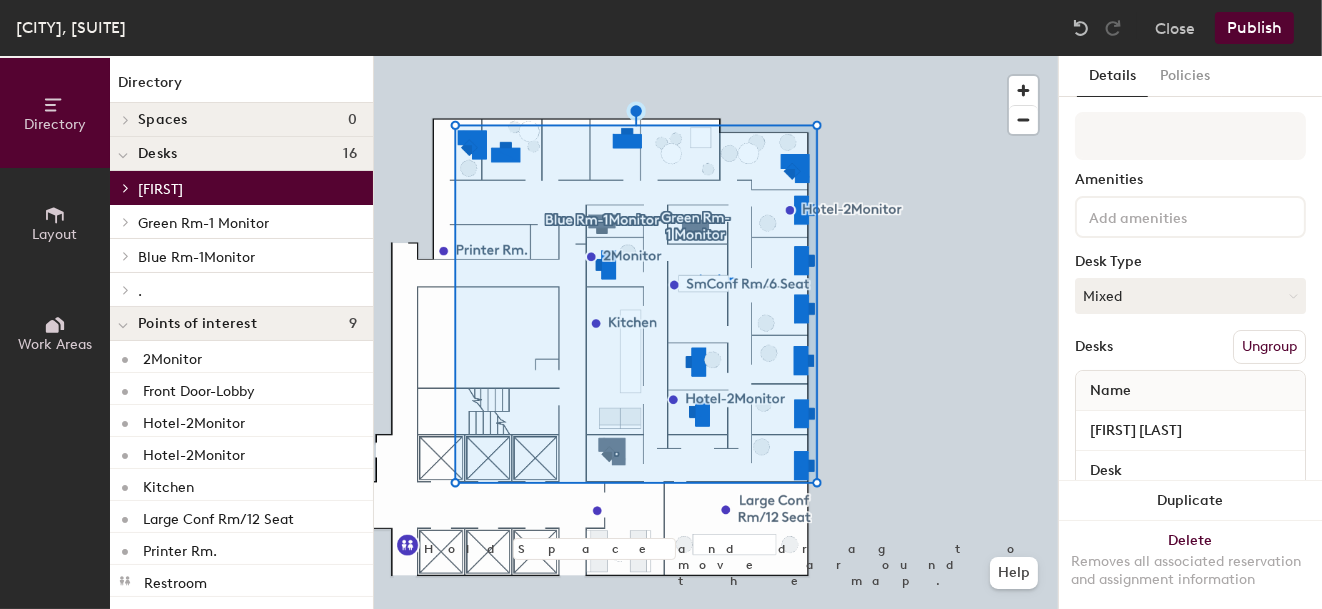 click on "Publish" 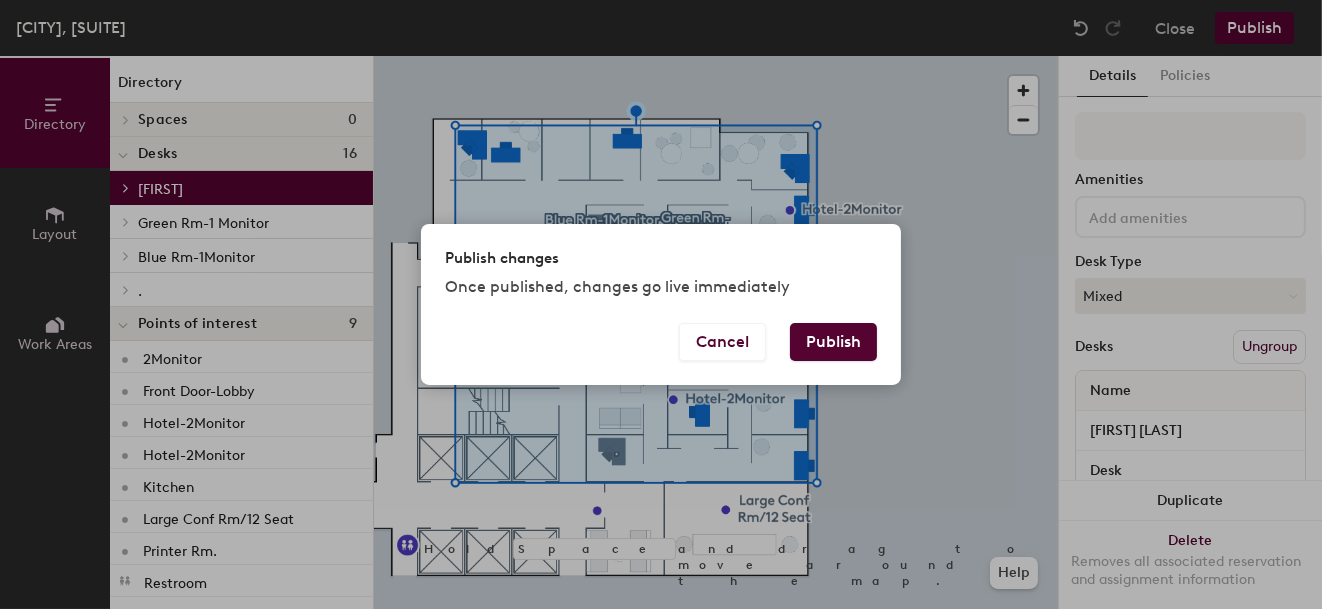 click on "Publish" at bounding box center [833, 342] 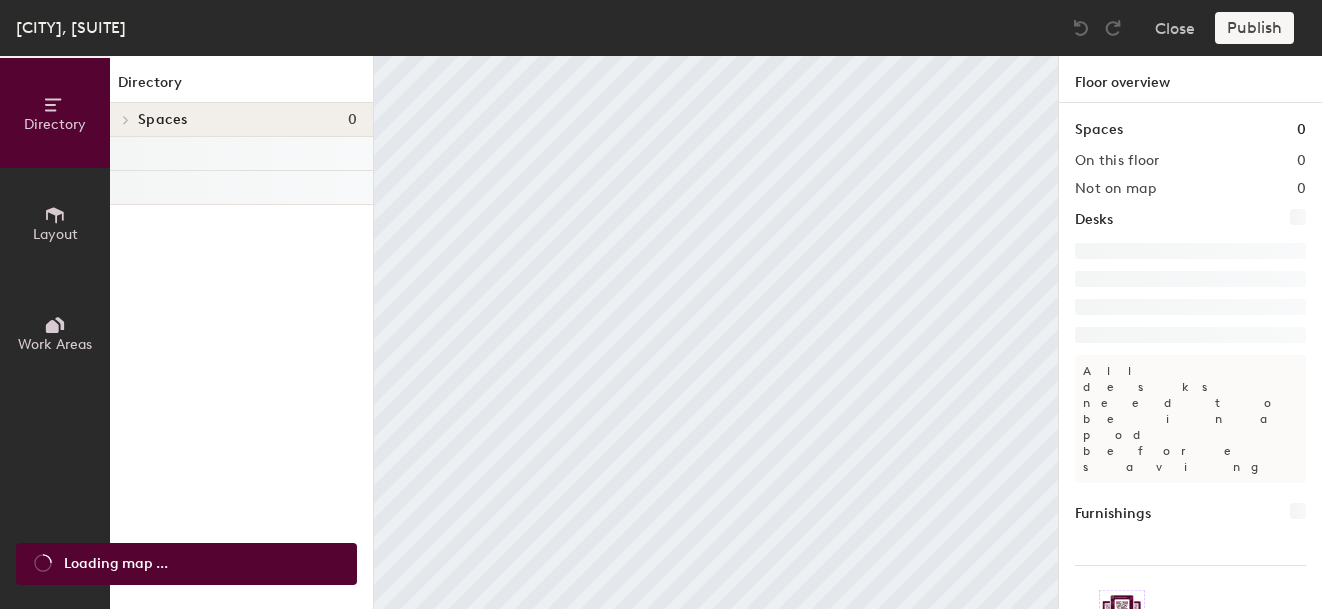 scroll, scrollTop: 0, scrollLeft: 0, axis: both 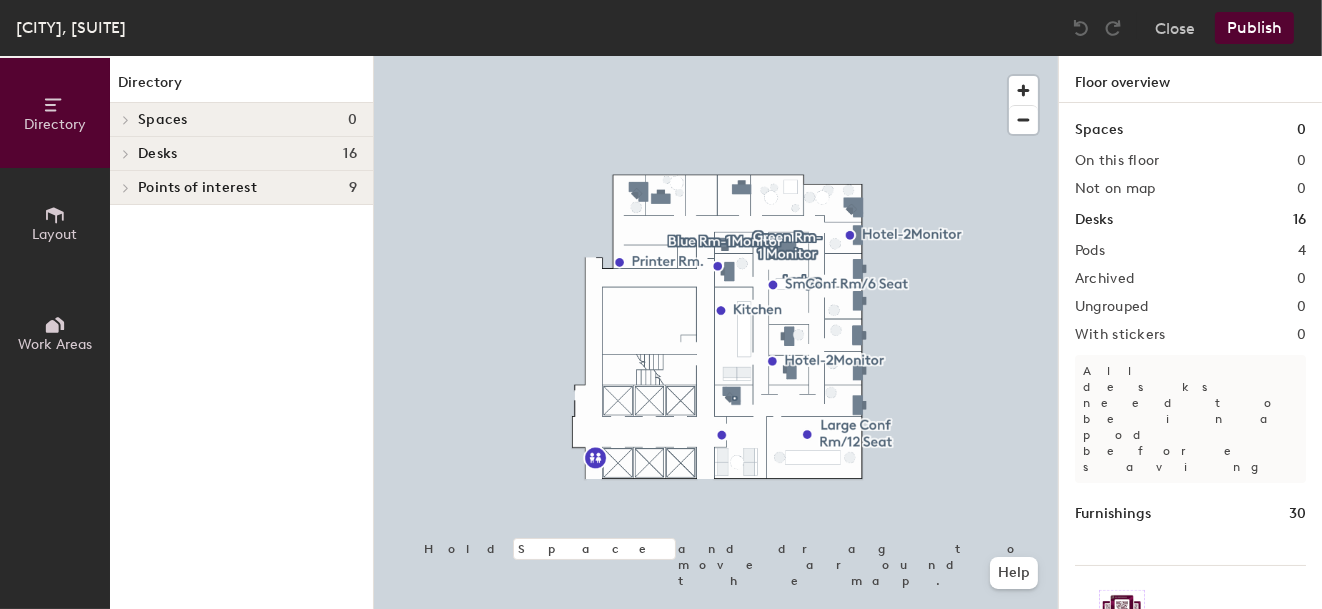 click on "Desks" 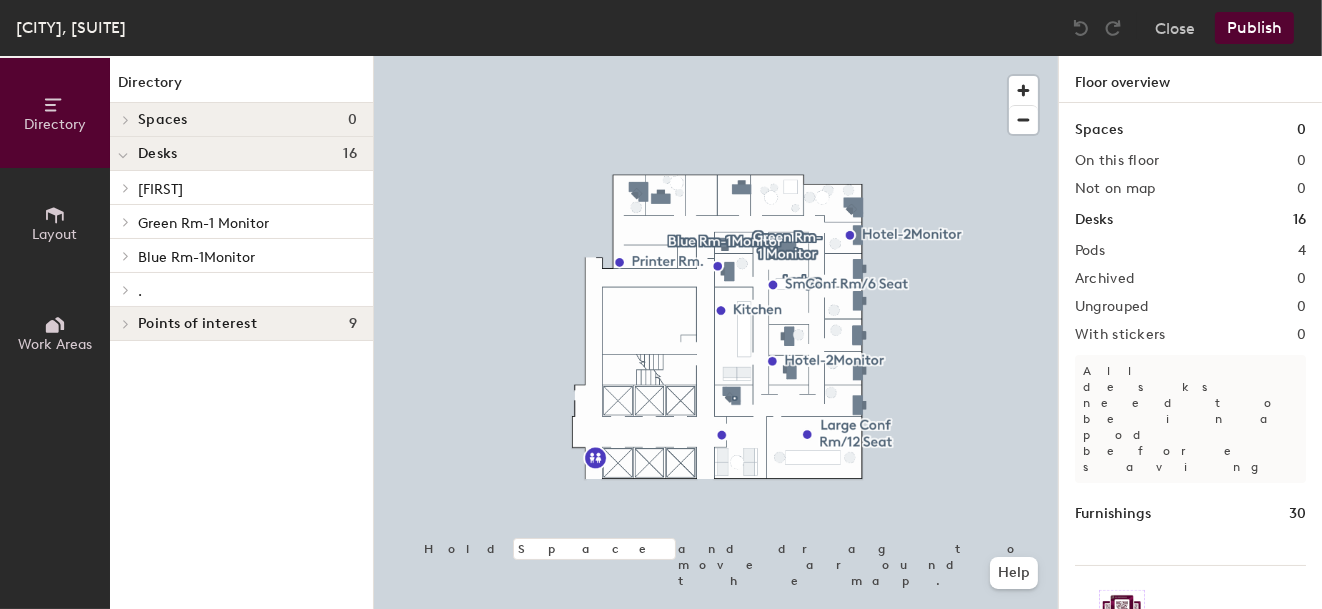 click on "Jaclyn" 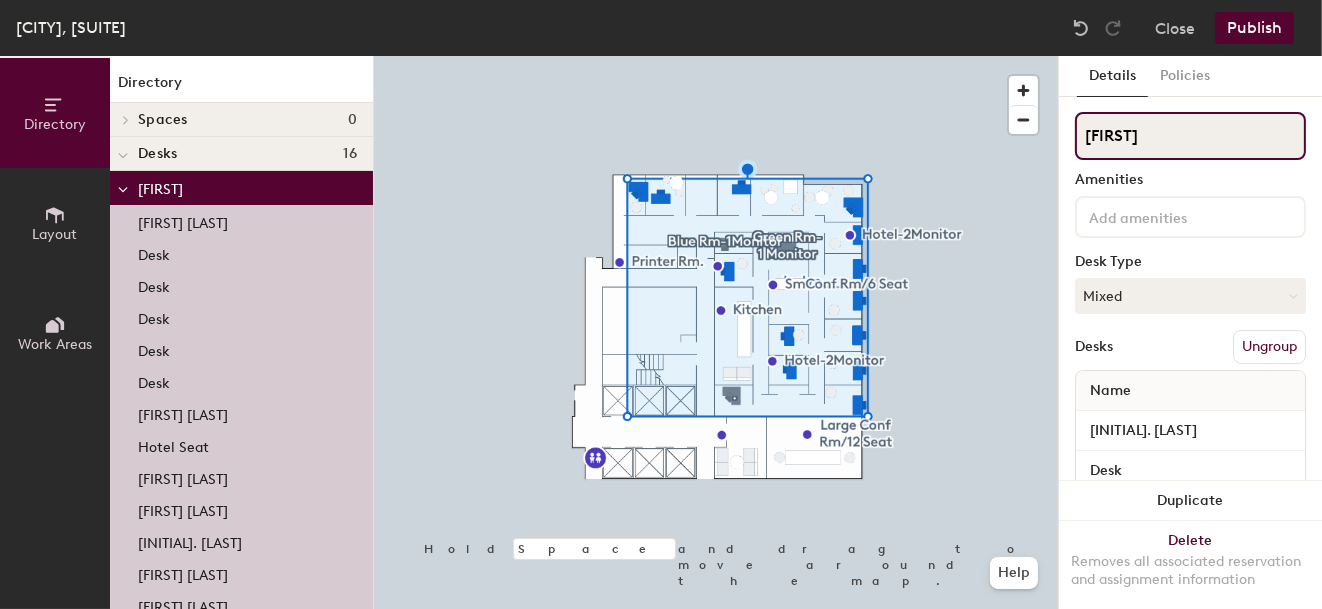 click on "Directory Layout Work Areas Directory Spaces 0 Desks 16 Jaclyn Crystal W.  Desk Desk Desk Desk Desk Holden W. Hotel Seat Jake Campbell Matt Butler R. DeMarco Sean O. Vasco Z.      Green Rm-1 Monitor  Desk Blue Rm-1Monitor Hotel Option . Zachary S. Points of interest 9 2Monitor Front Door-Lobby Hotel-2Monitor Hotel-2Monitor Kitchen Large Conf Rm/12 Seat Printer Rm. Restroom SmConf Rm/6 Seat Hold Space and drag to move around the map. Help Details Policies Jaclyn Amenities Desk Type Mixed Desks Ungroup Name R. DeMarco Desk Desk Hotel Seat Vasco Z. Jake Campbell Desk Sean O. Crystal W. Desk Holden W. Desk Matt Butler Duplicate Delete Removes all associated reservation and assignment information" 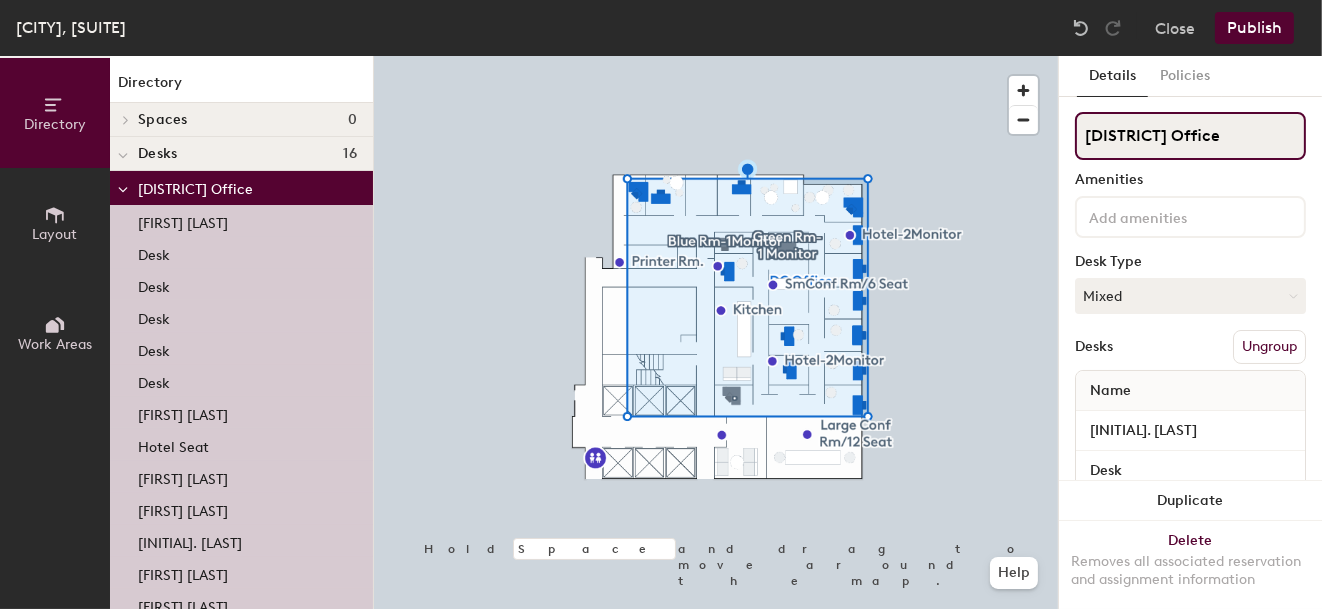 type on "DC Office" 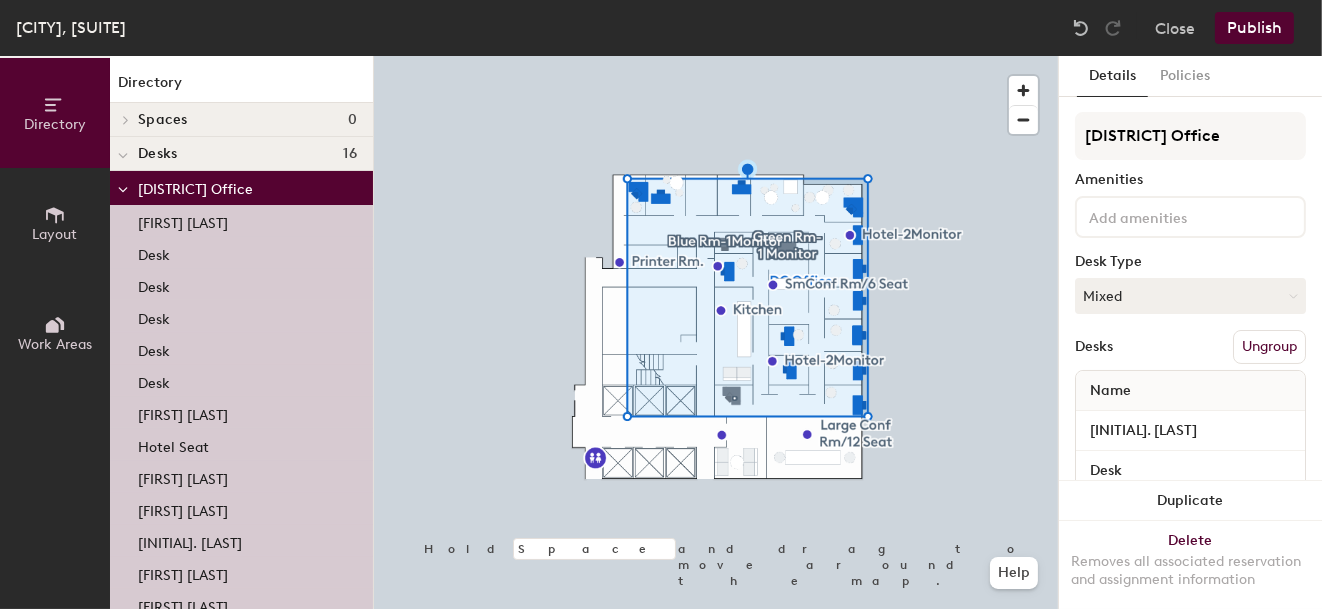 click on "Publish" 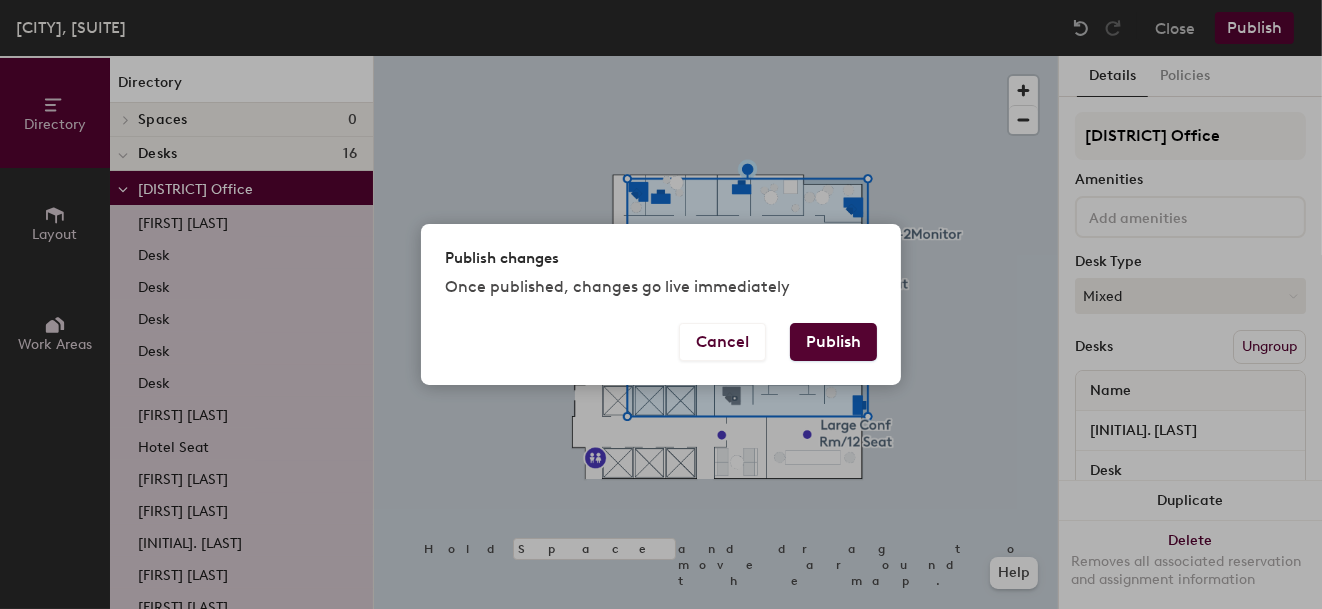 click on "Publish" at bounding box center [833, 342] 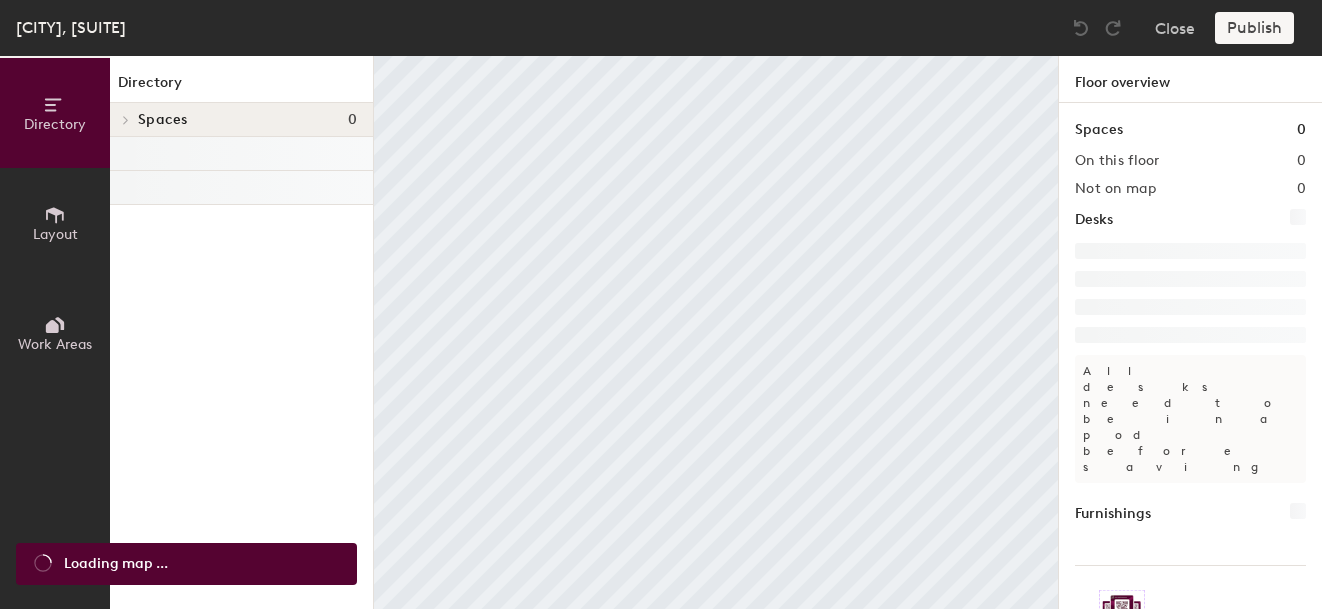 scroll, scrollTop: 0, scrollLeft: 0, axis: both 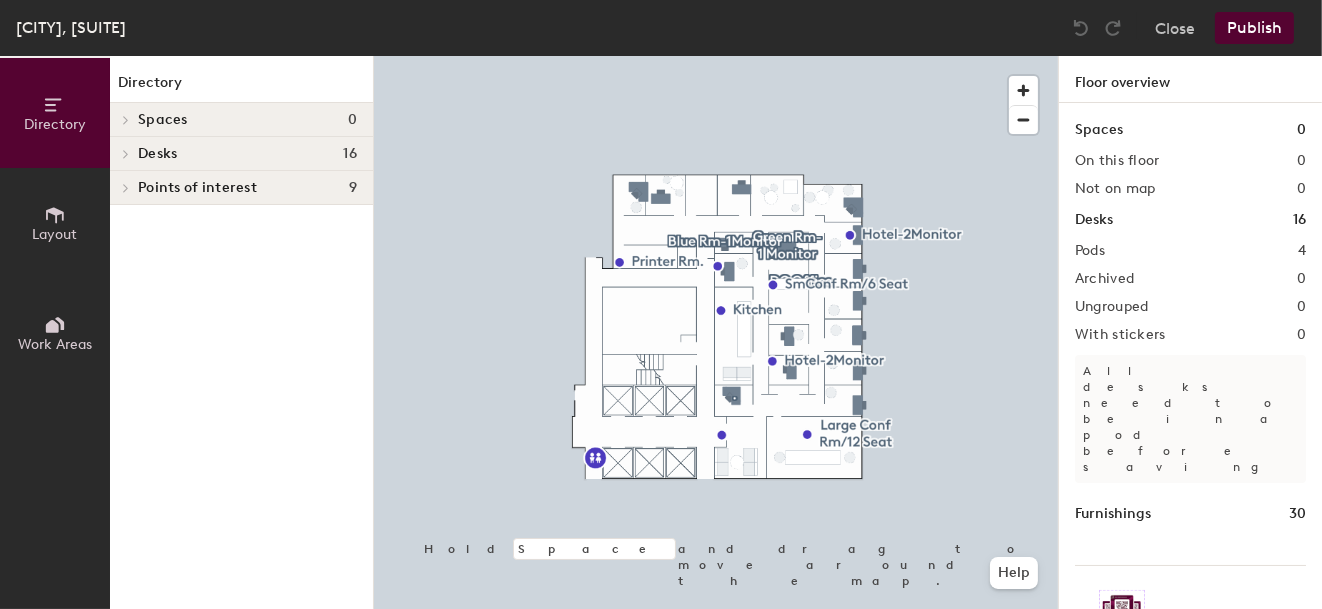click on "Layout" 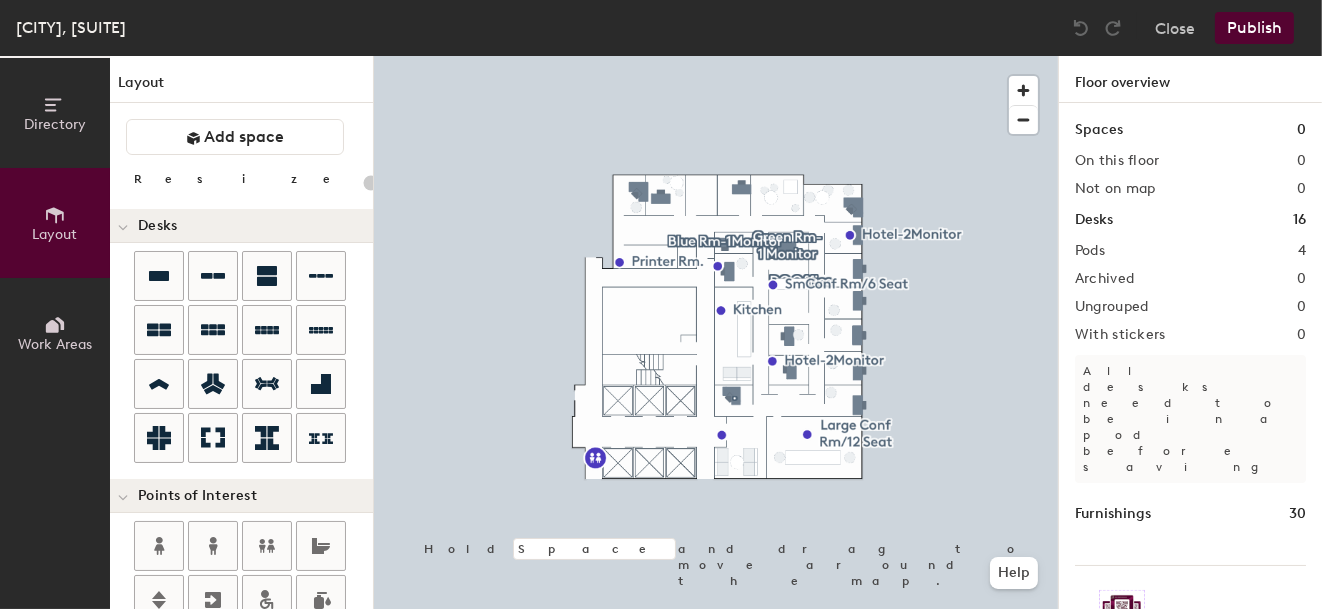 click on "Directory Layout Work Areas Layout   Add space Resize Desks Points of Interest Furnishings Seating Tables Booths Hold Space and drag to move around the map. Help Floor overview Spaces 0 On this floor 0 Not on map 0 Desks 16 Pods 4 Archived 0 Ungrouped 0 With stickers 0 All desks need to be in a pod before saving Furnishings 30 Increase desk check-ins Companies that use desk stickers have up to 25% more check-ins. Get your stickers" 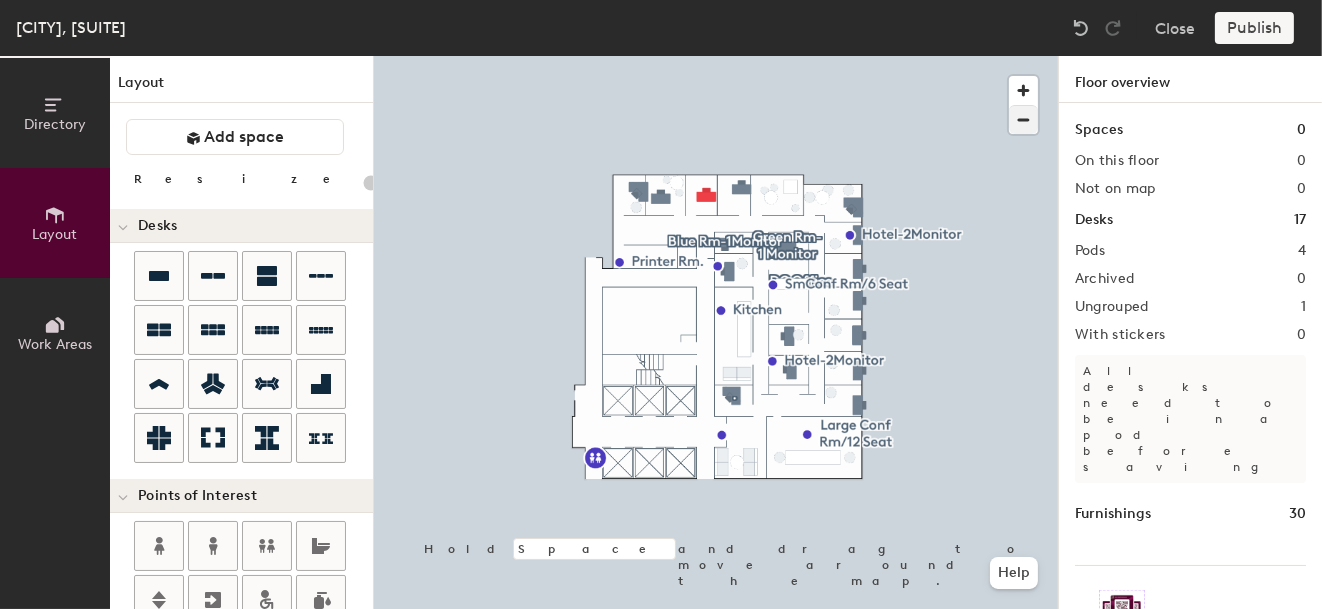 click 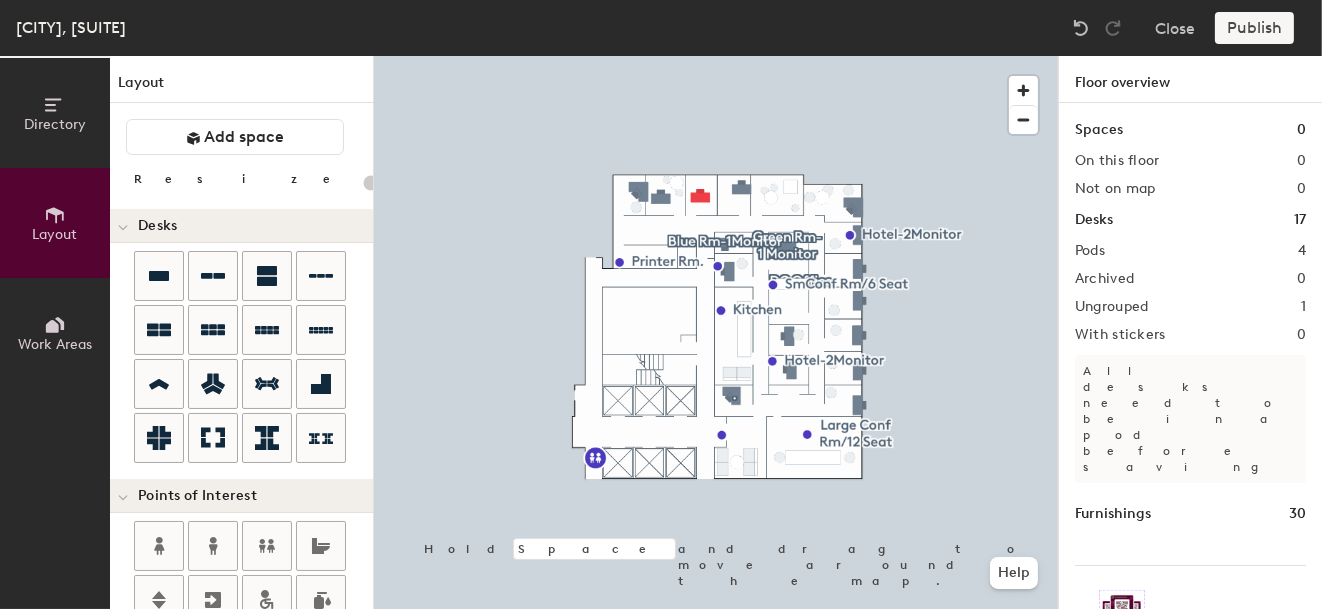 click 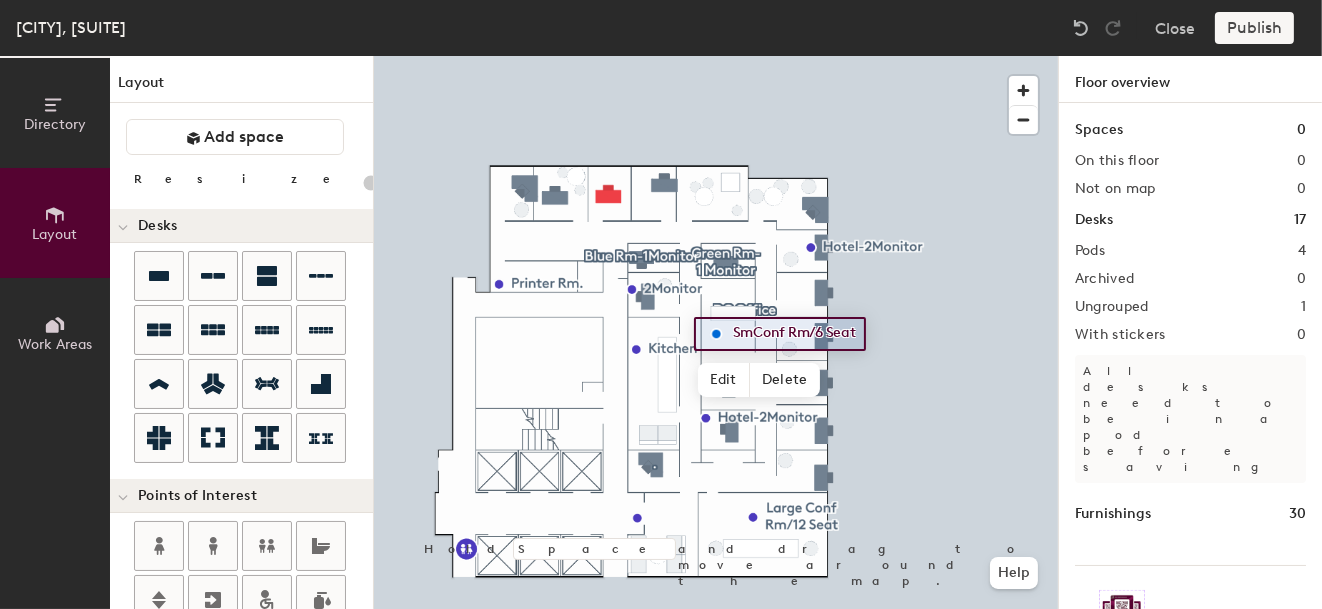 click 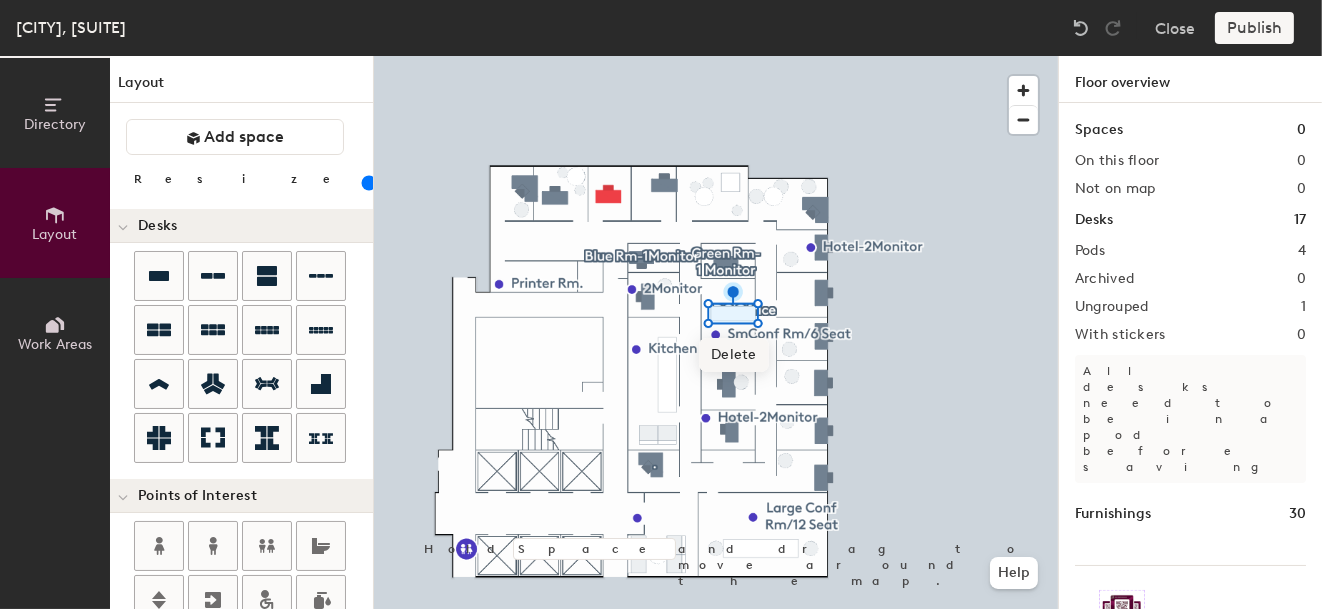 click on "Delete" 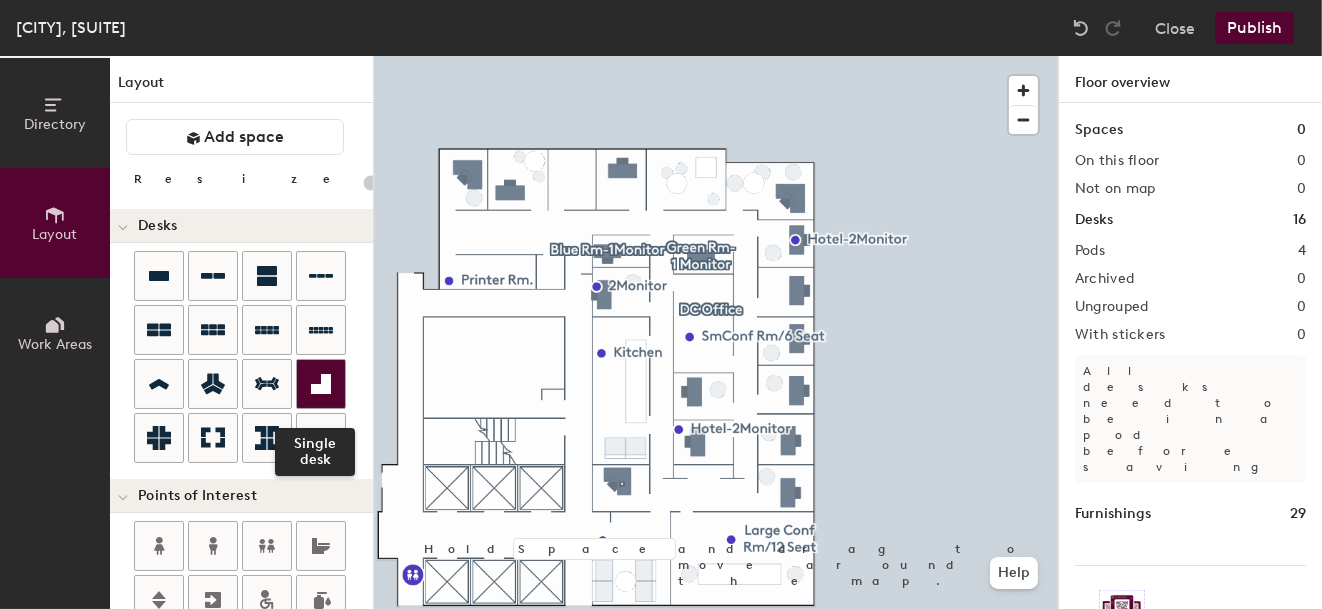 click 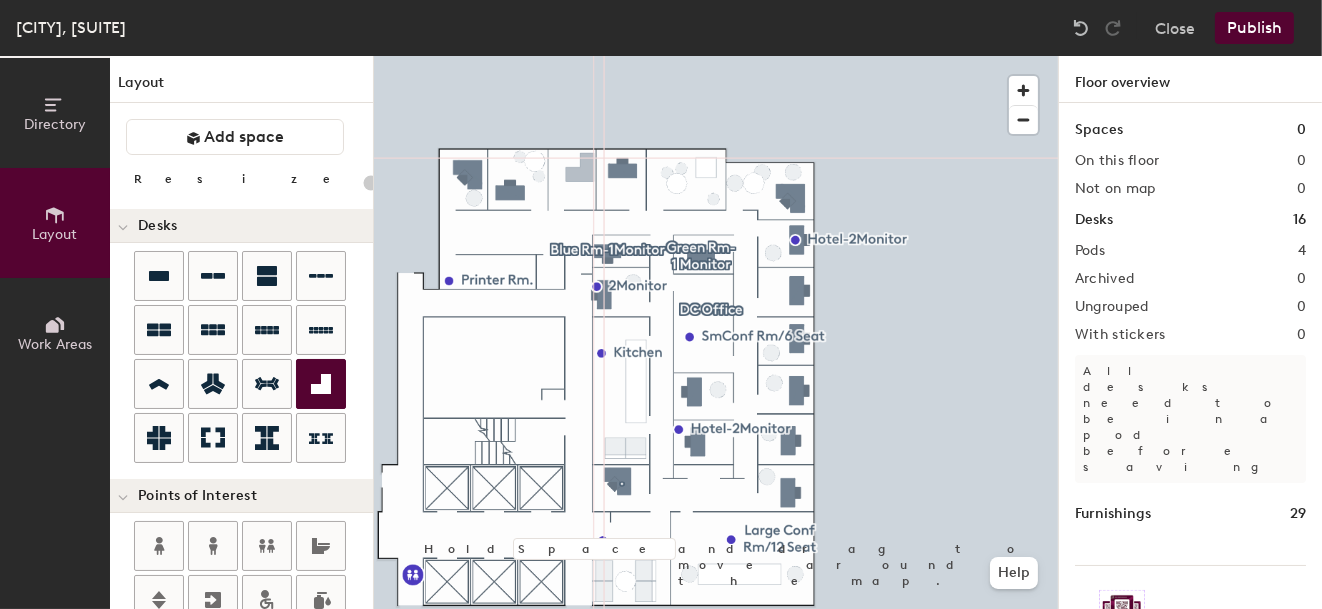 click on "Directory Layout Work Areas Layout   Add space Resize Desks Points of Interest Furnishings Seating Tables Booths Hold Space and drag to move around the map. Help Floor overview Spaces 0 On this floor 0 Not on map 0 Desks 16 Pods 4 Archived 0 Ungrouped 0 With stickers 0 All desks need to be in a pod before saving Furnishings 29 Increase desk check-ins Companies that use desk stickers have up to 25% more check-ins. Get your stickers" 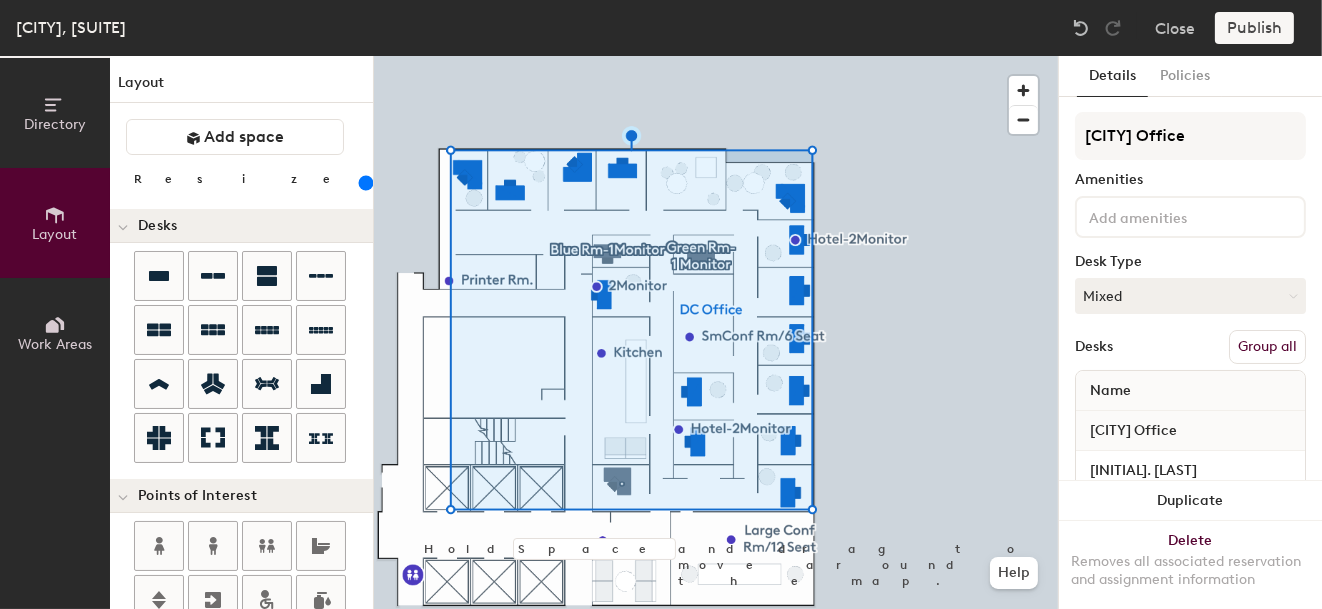 click on "Group all" 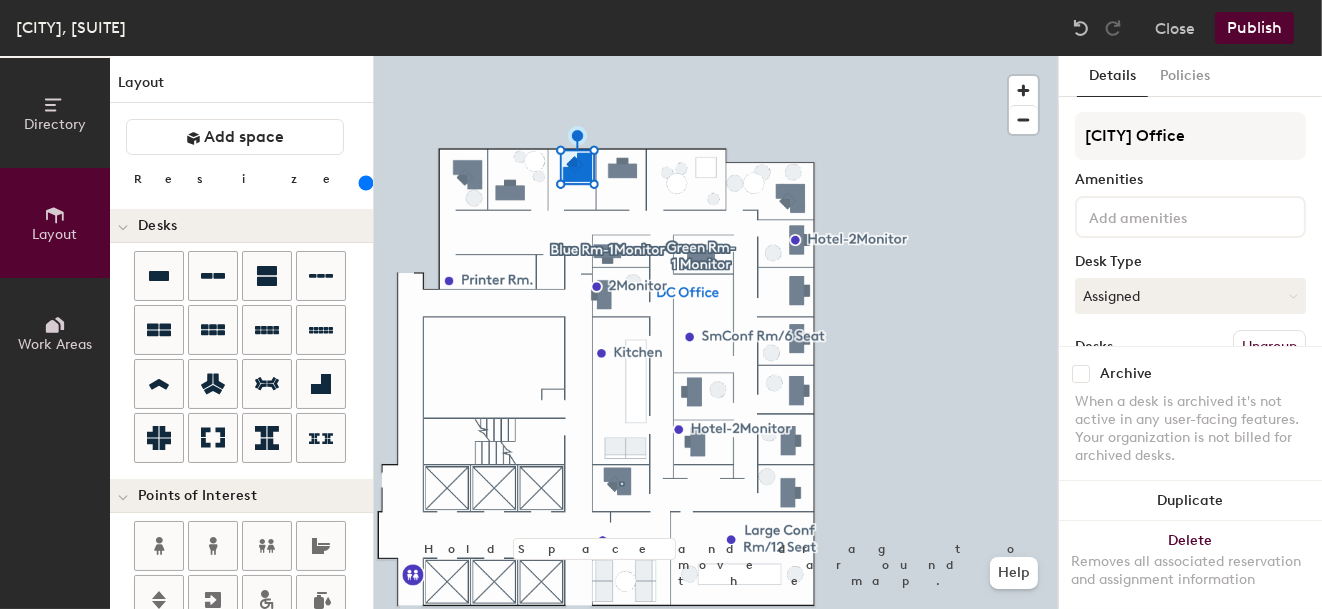click 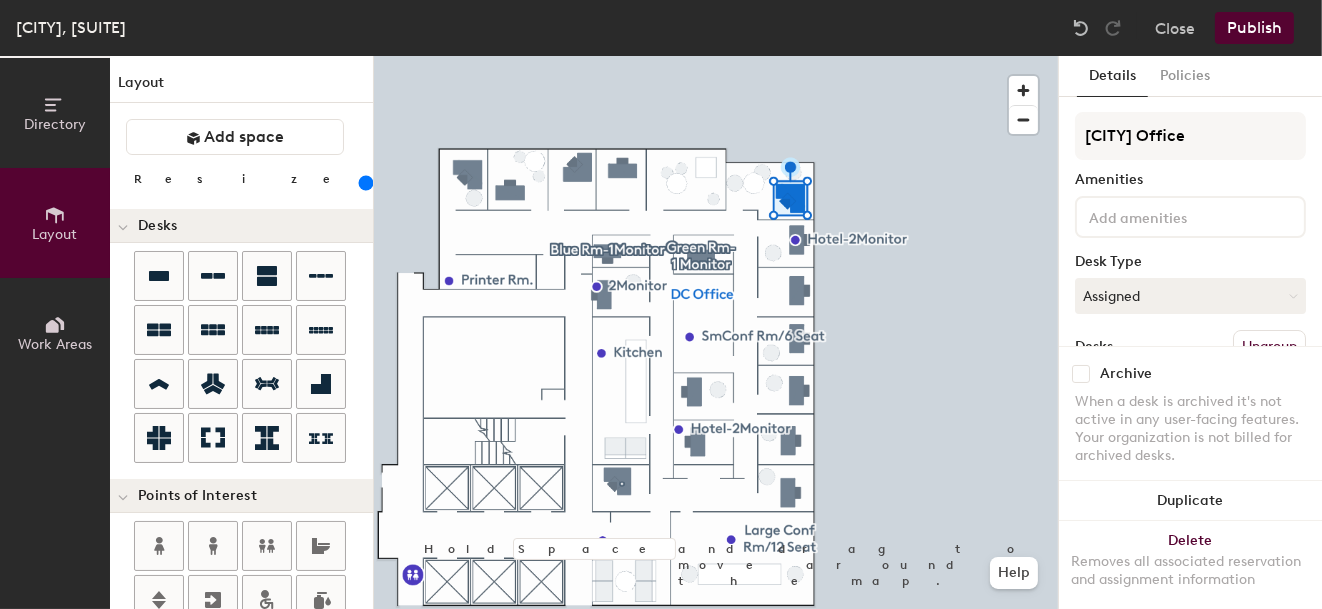 click 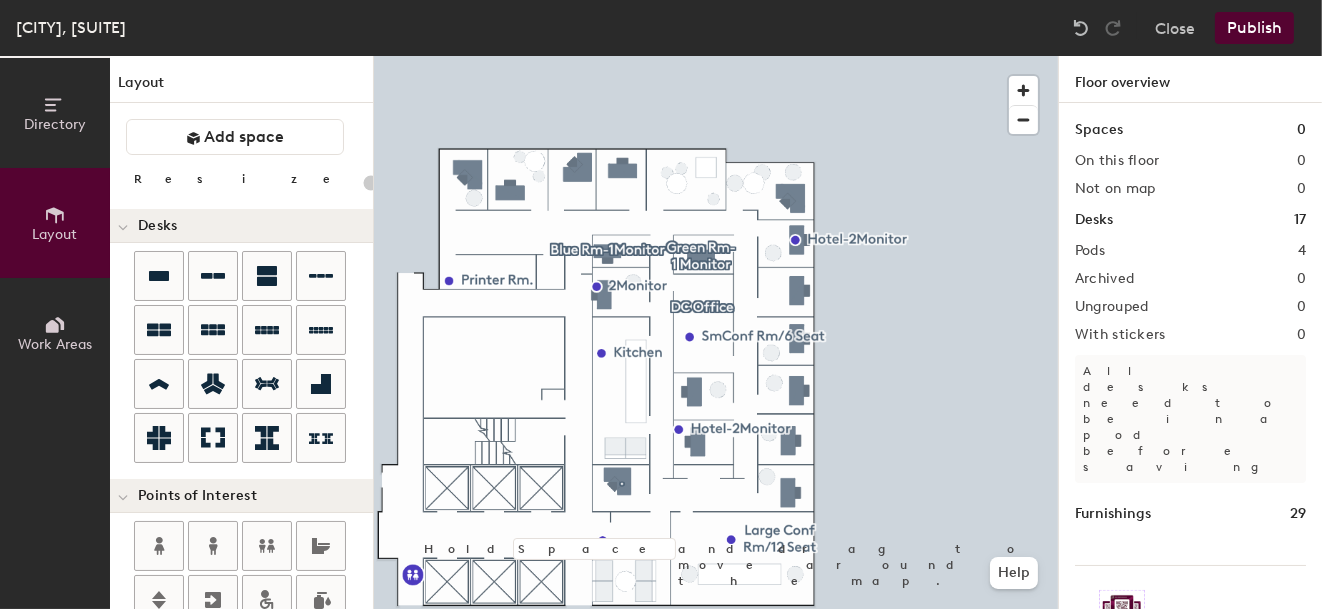 click on "Publish" 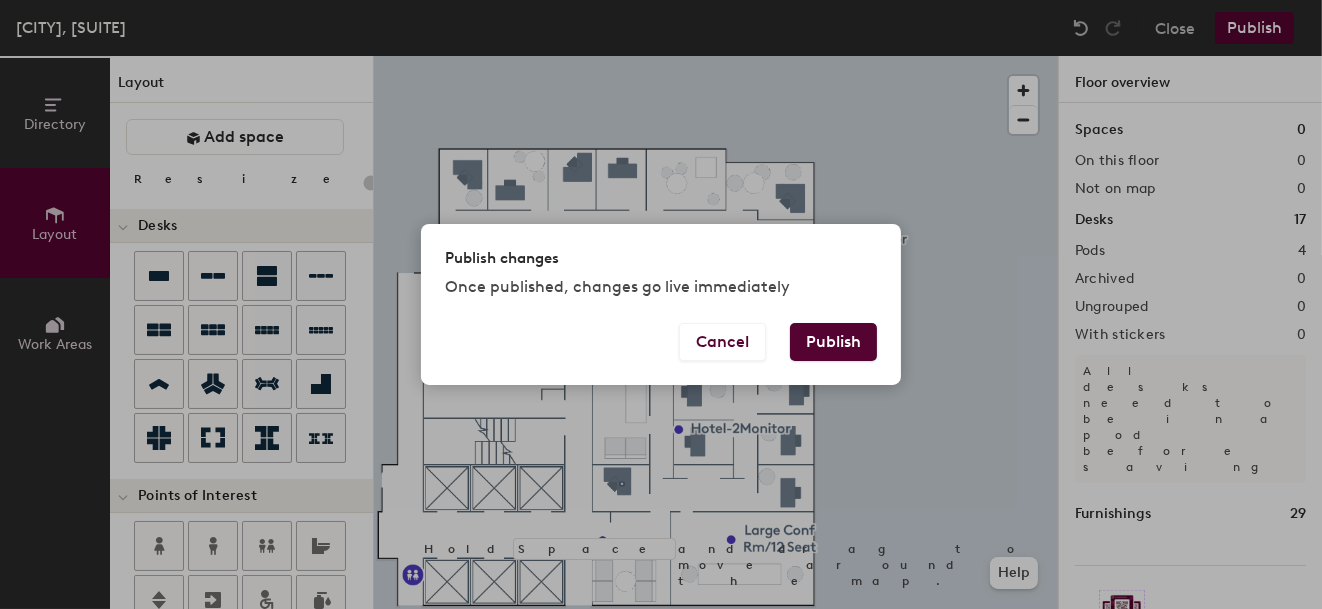 click on "Publish" at bounding box center [833, 342] 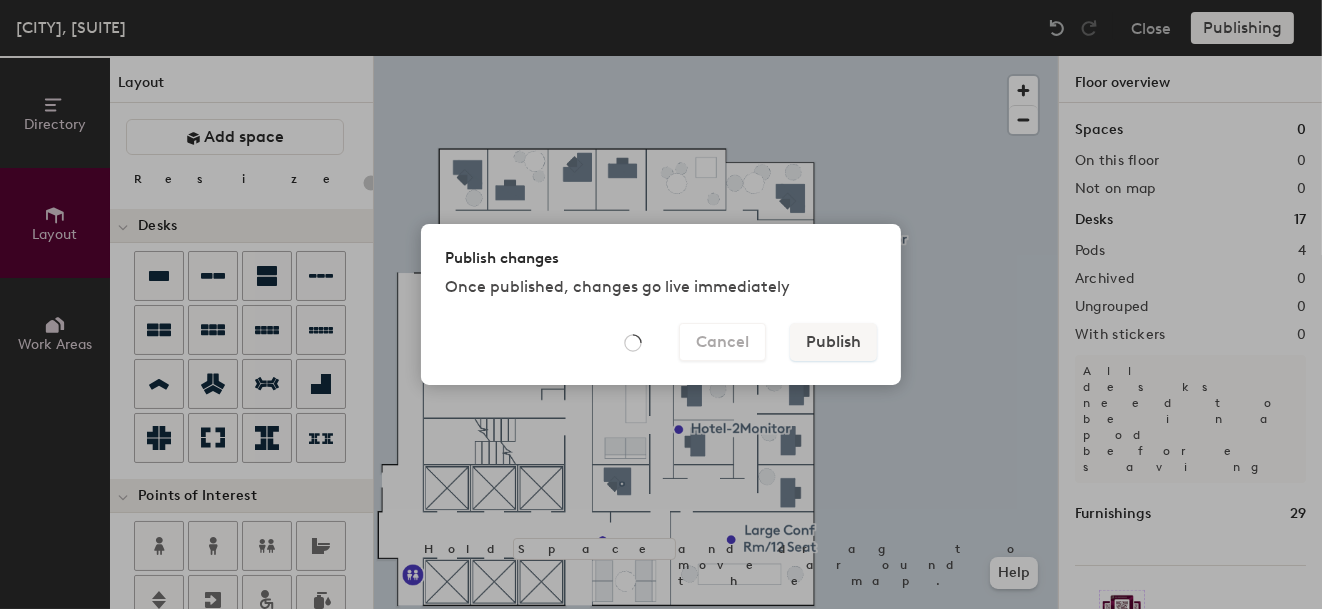type on "20" 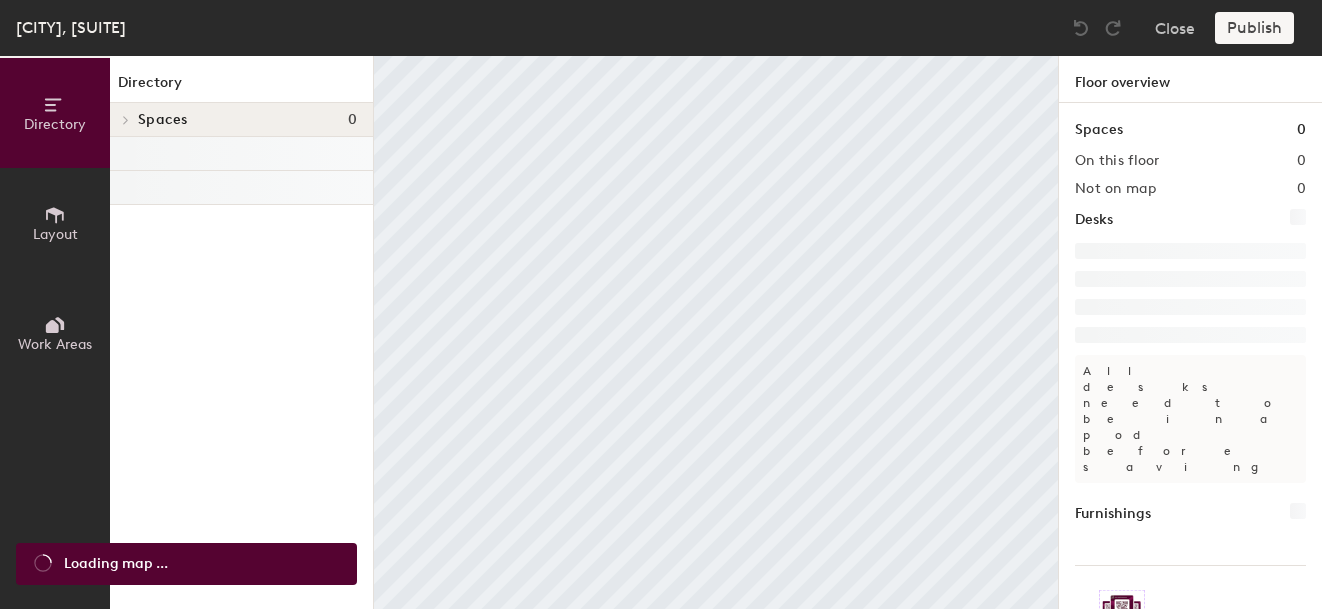 scroll, scrollTop: 0, scrollLeft: 0, axis: both 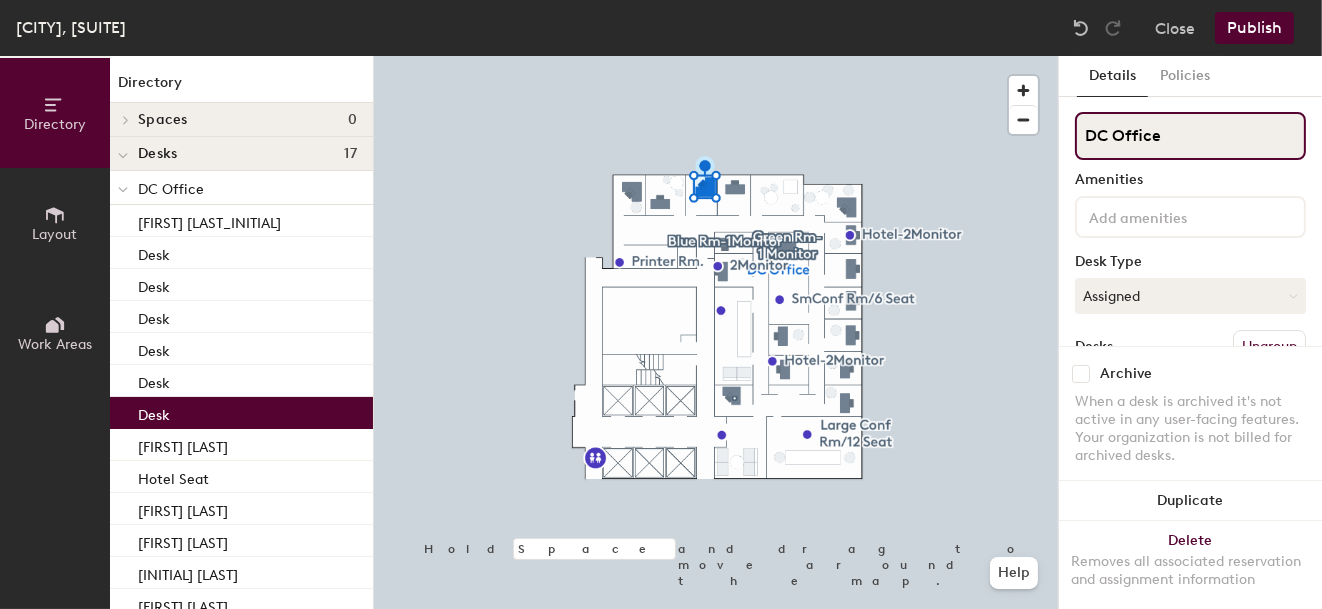 click on "DC Office" 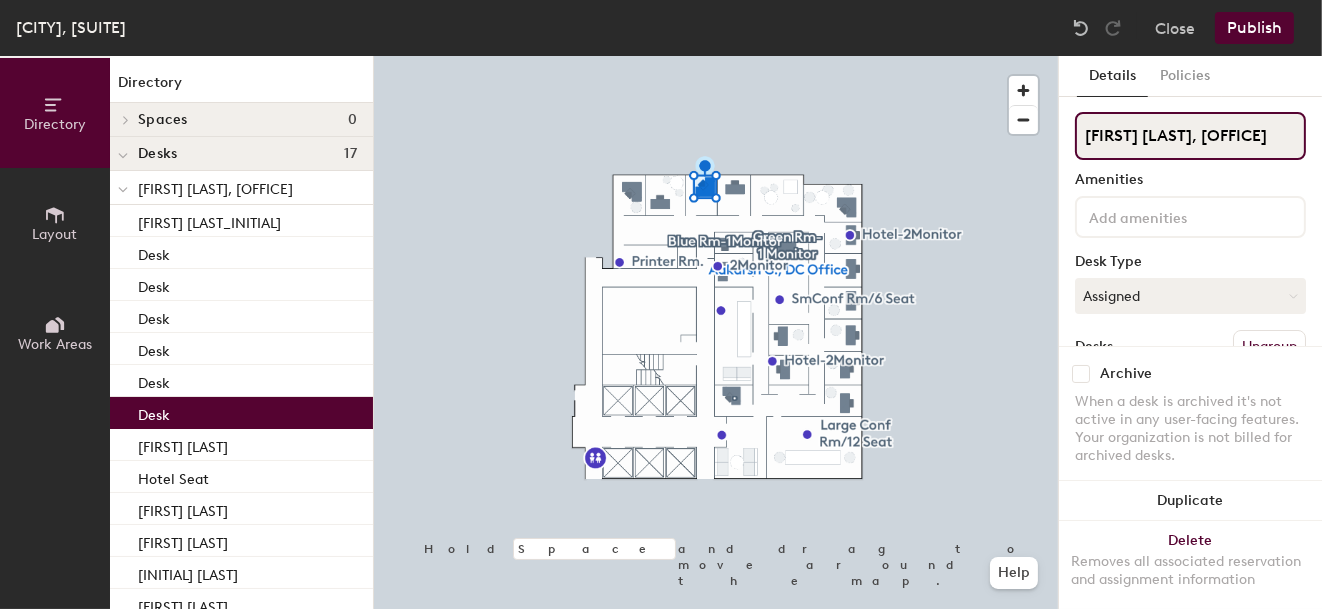 type on "[FIRST] [LAST], [OFFICE]" 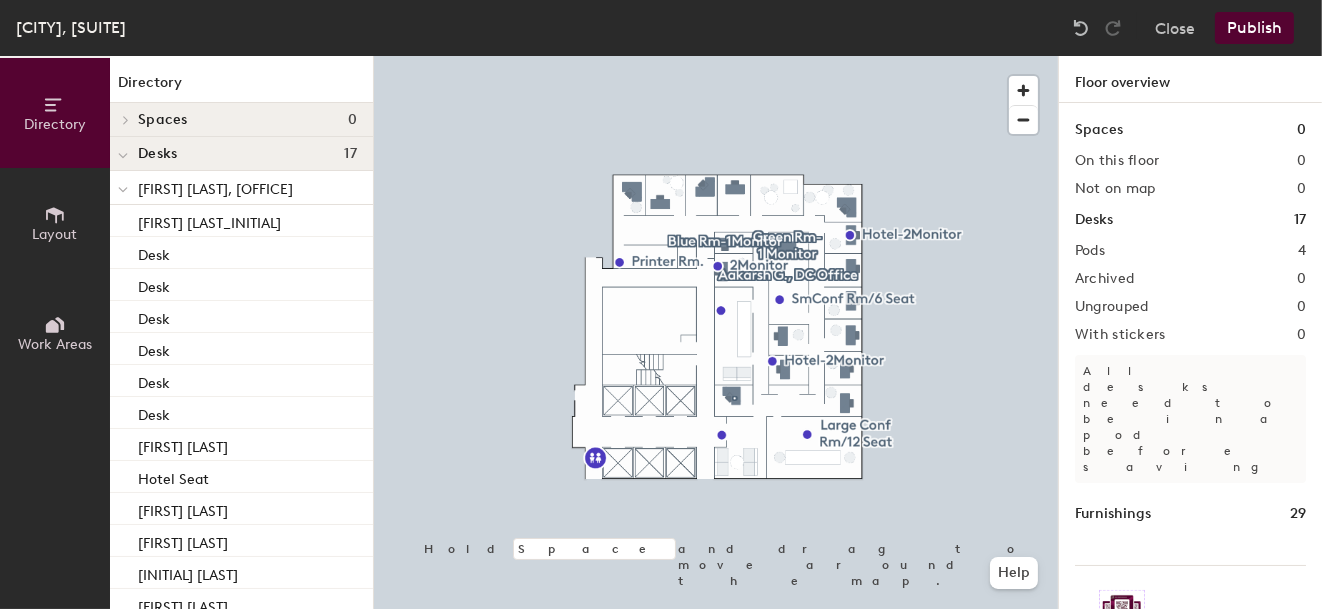 click 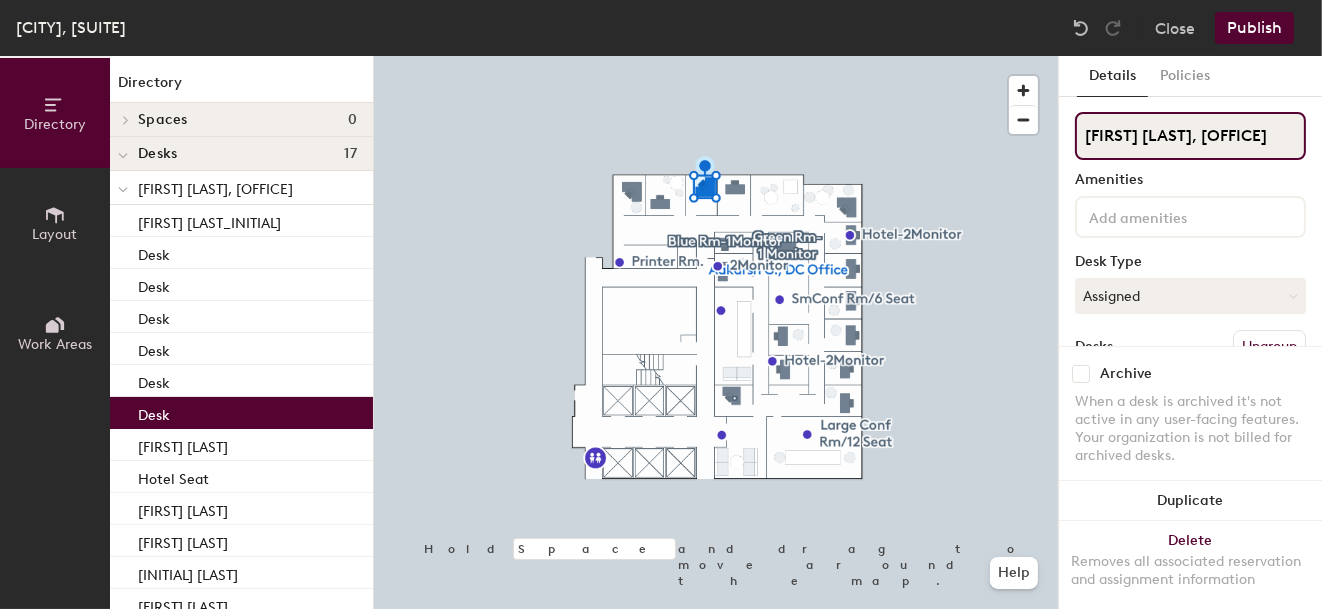 drag, startPoint x: 1176, startPoint y: 135, endPoint x: 1071, endPoint y: 136, distance: 105.00476 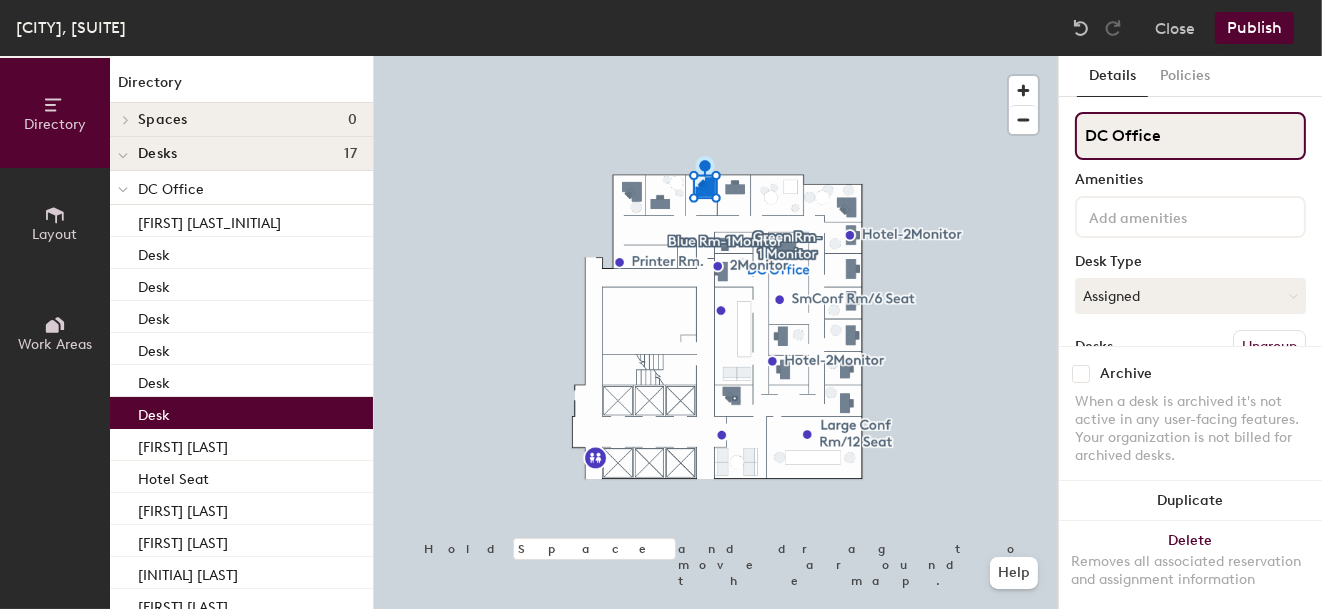 type on "DC Office" 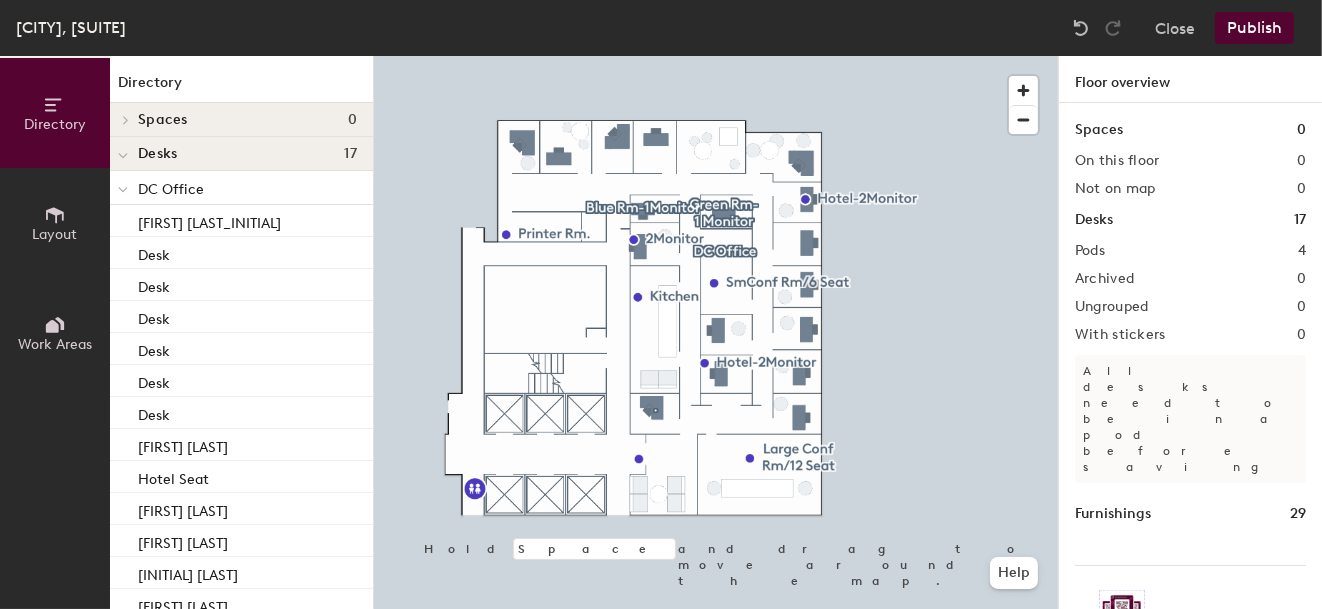 click on "Publish" 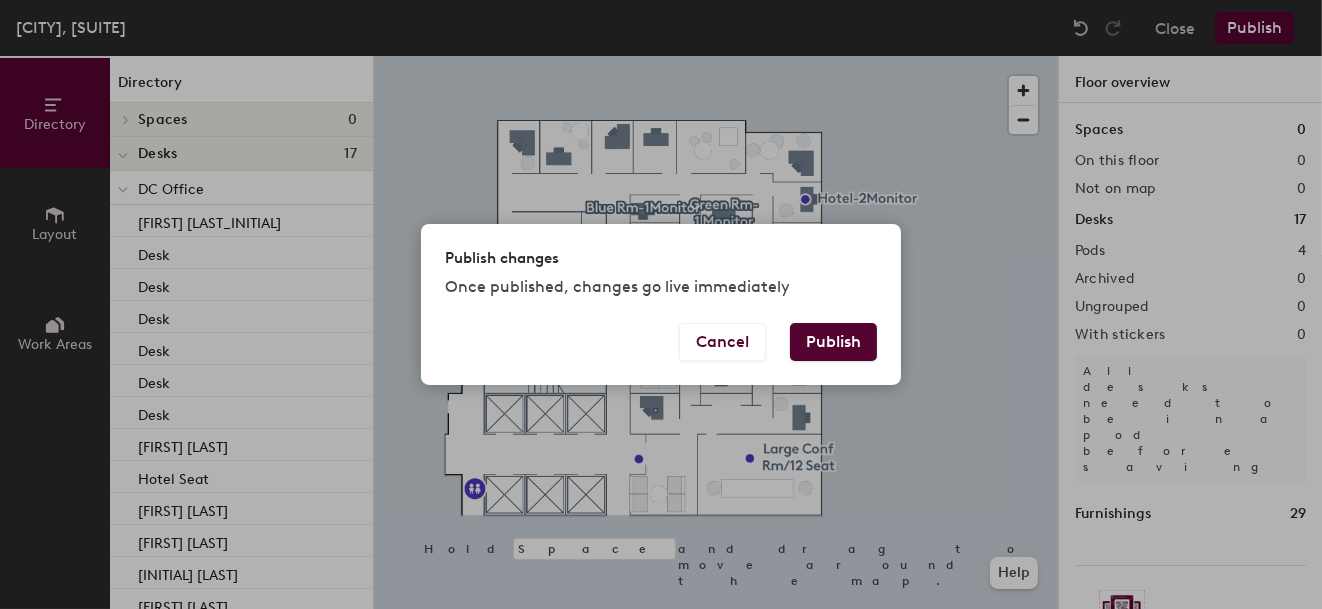 click on "Publish" at bounding box center (833, 342) 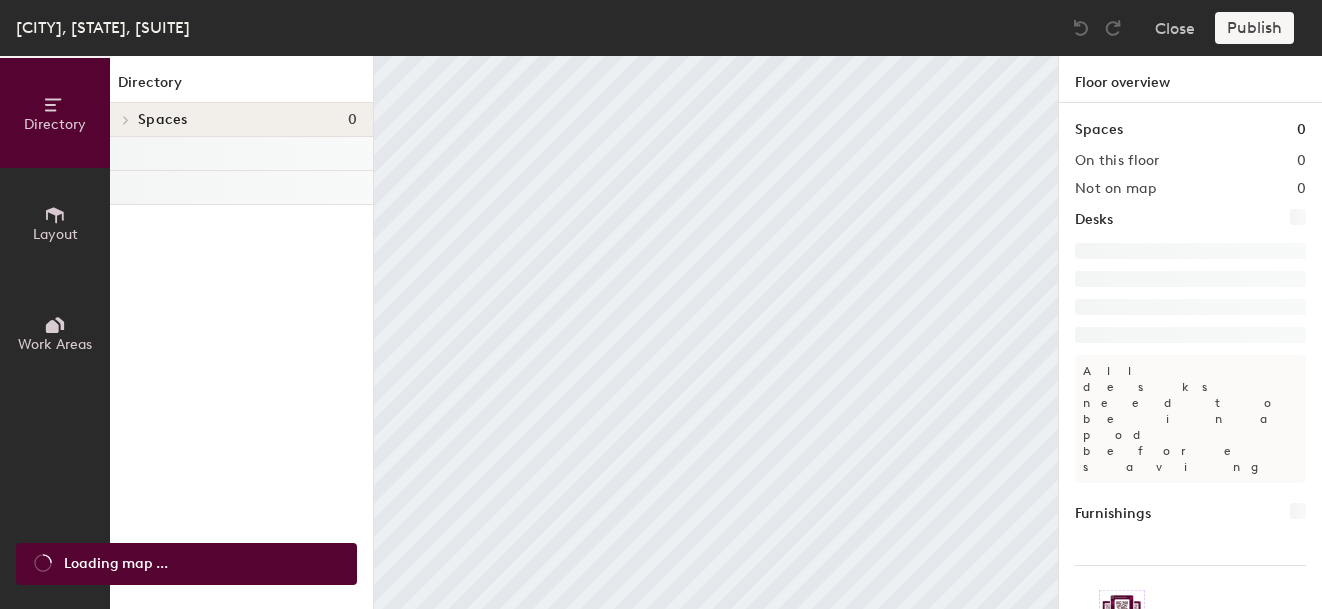 scroll, scrollTop: 0, scrollLeft: 0, axis: both 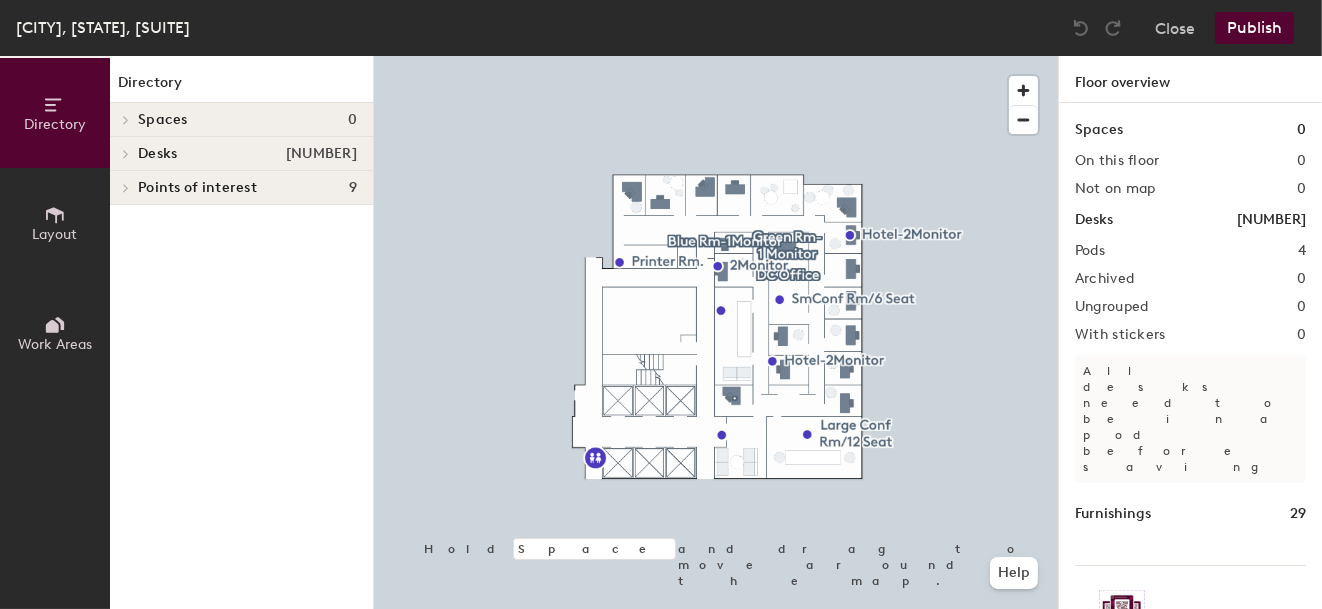 click 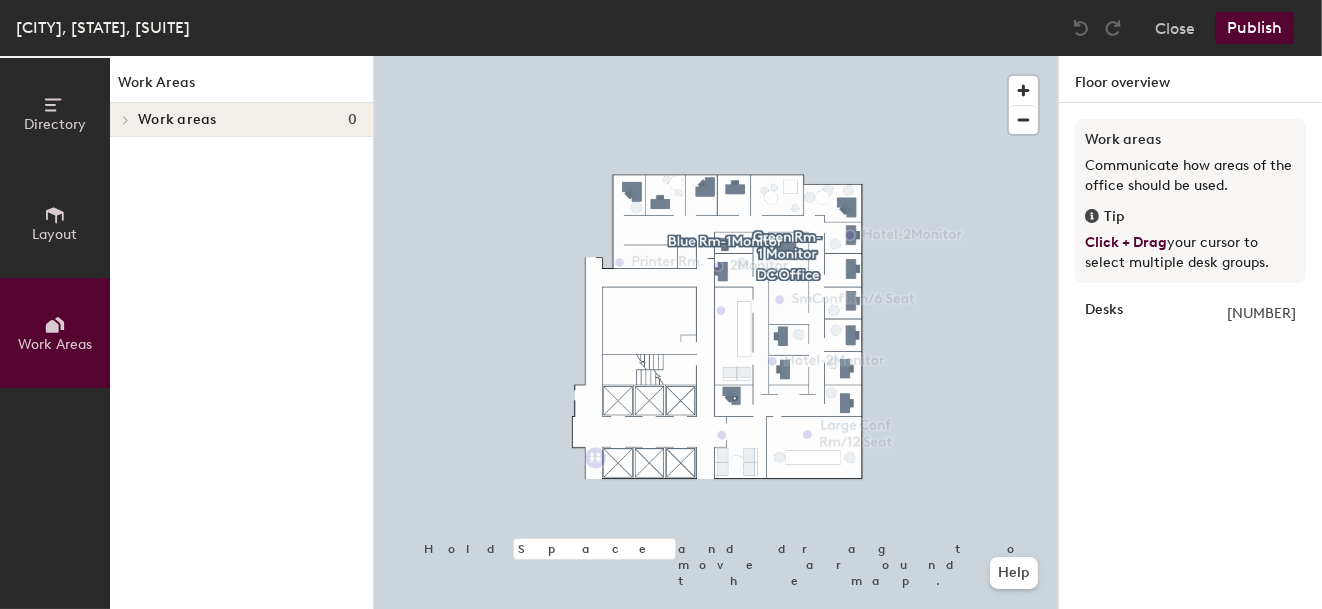 click on "Layout" 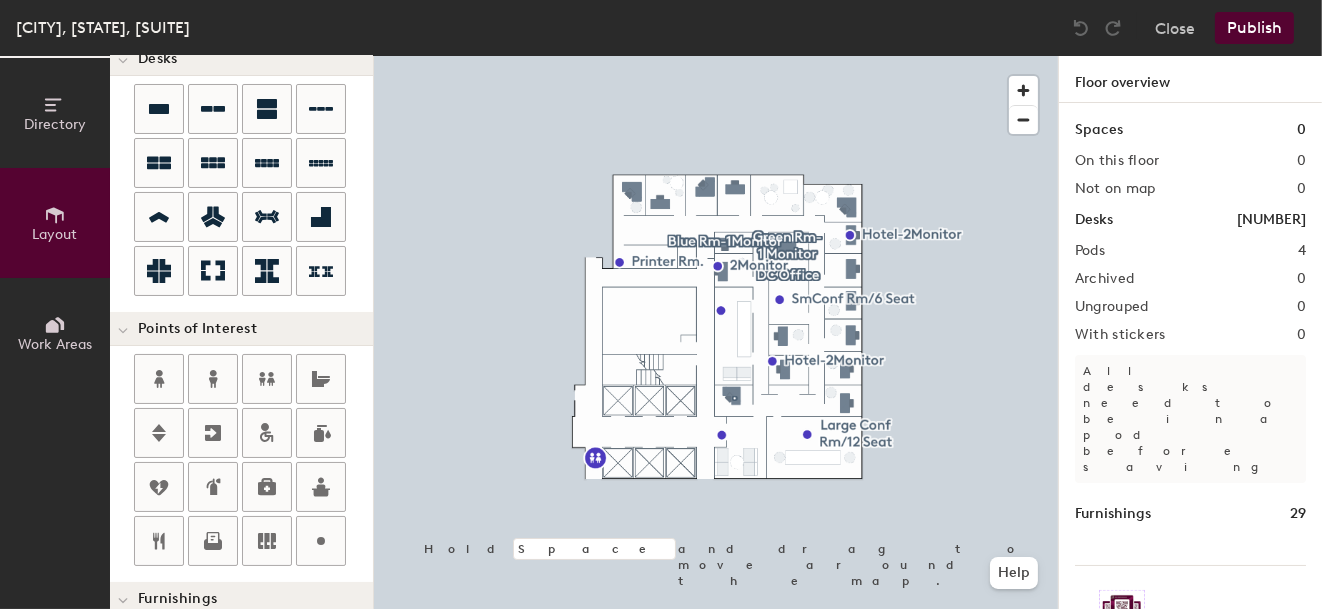 scroll, scrollTop: 300, scrollLeft: 0, axis: vertical 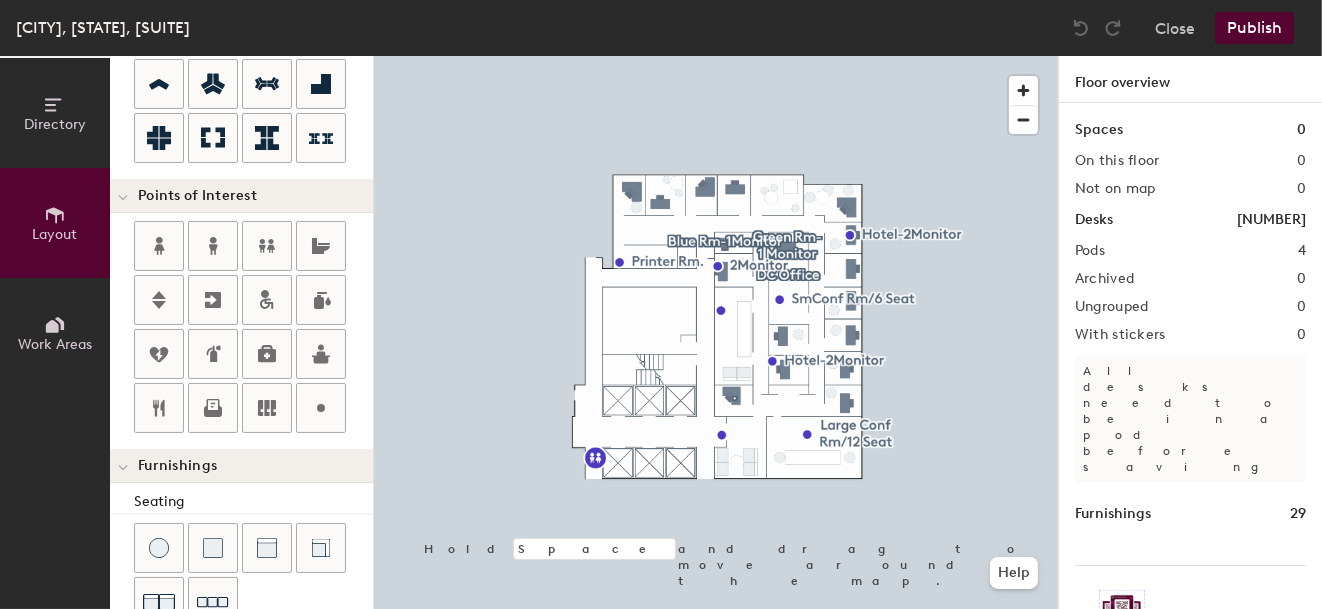 click on "Directory Layout Work Areas Layout   Add space Resize Desks Points of Interest Furnishings Seating Tables Booths Hold Space and drag to move around the map. Help Floor overview Spaces 0 On this floor 0 Not on map 0 Desks [NUMBER] Pods 4 Archived 0 Ungrouped 0 With stickers 0 All desks need to be in a pod before saving Furnishings 29 Increase desk check-ins Companies that use desk stickers have up to 25% more check-ins. Get your stickers" 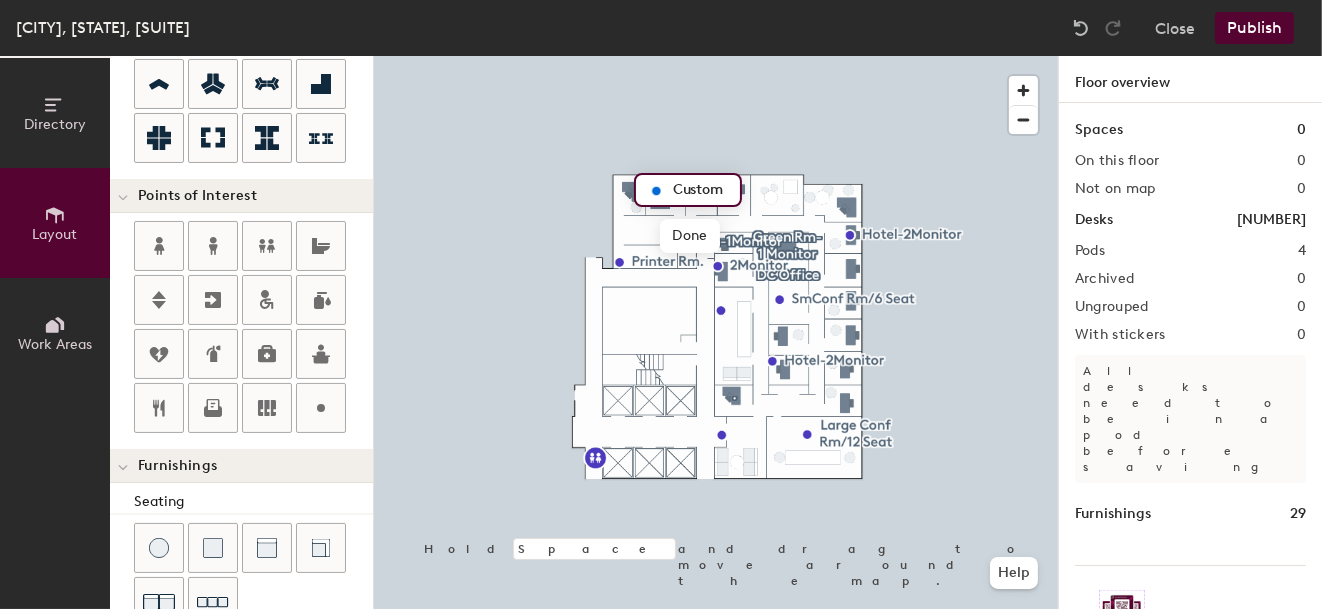 type on "20" 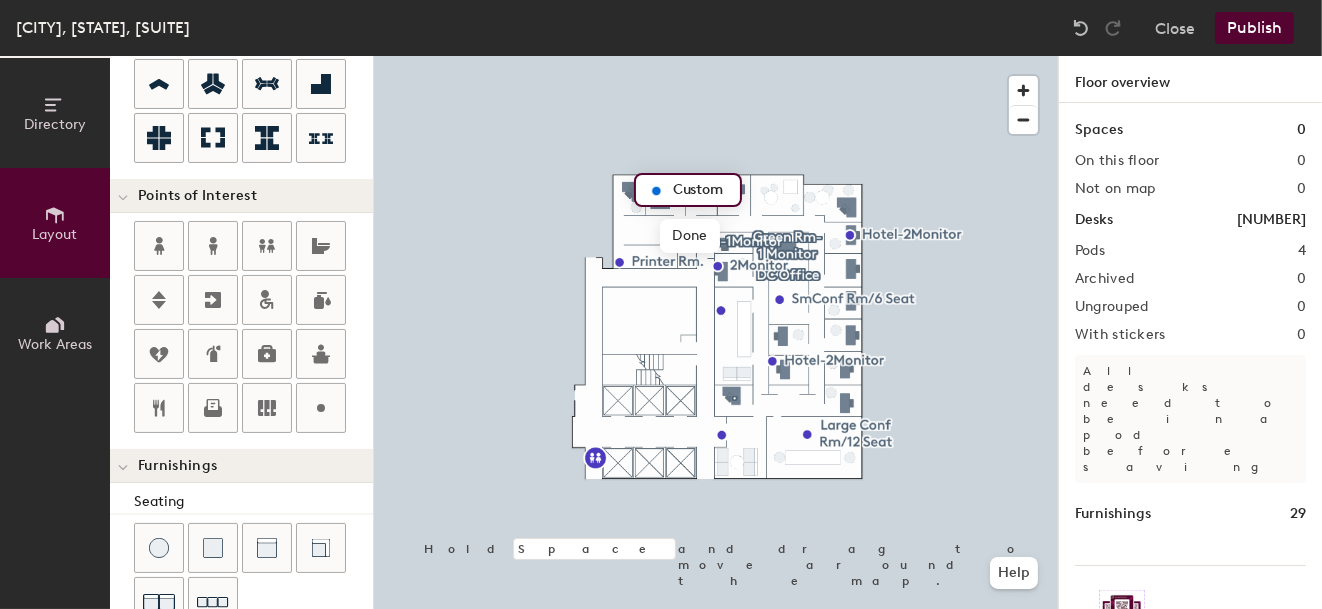 drag, startPoint x: 726, startPoint y: 185, endPoint x: 673, endPoint y: 187, distance: 53.037724 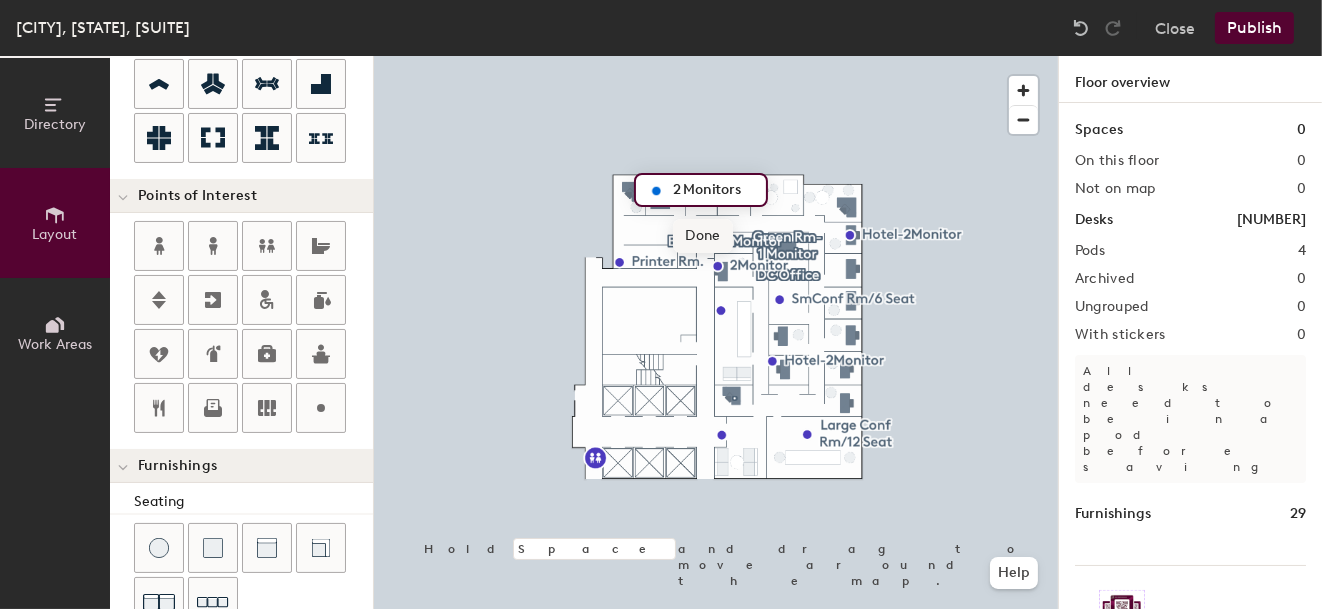type on "2 Monitors" 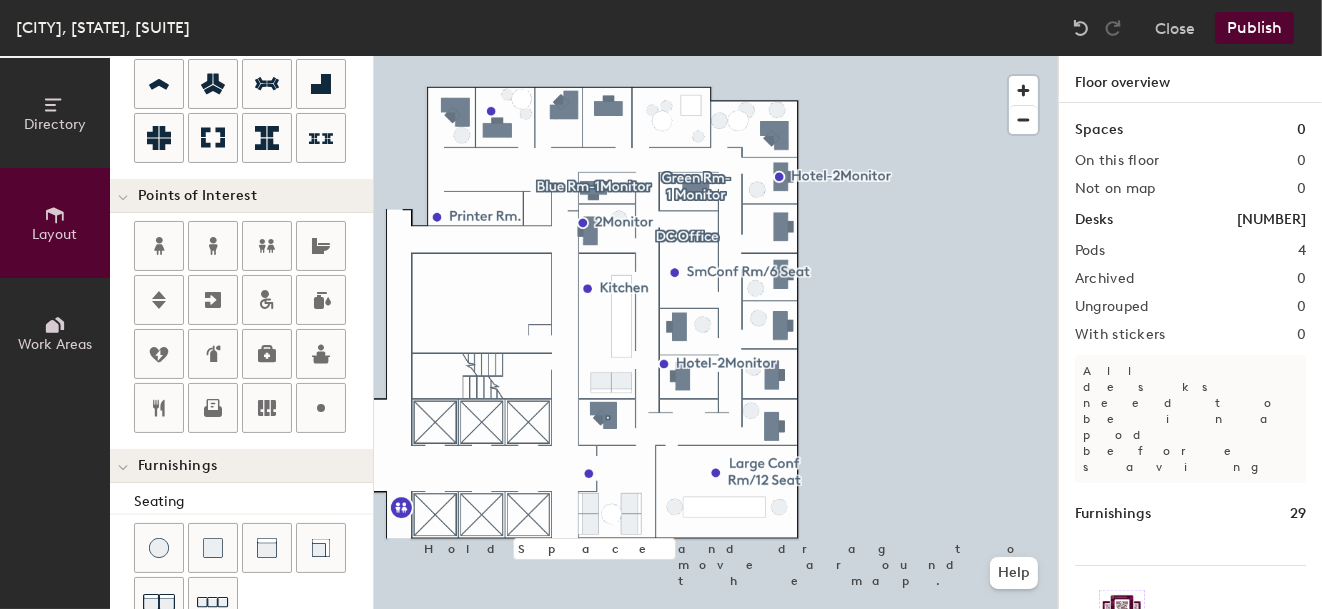 click 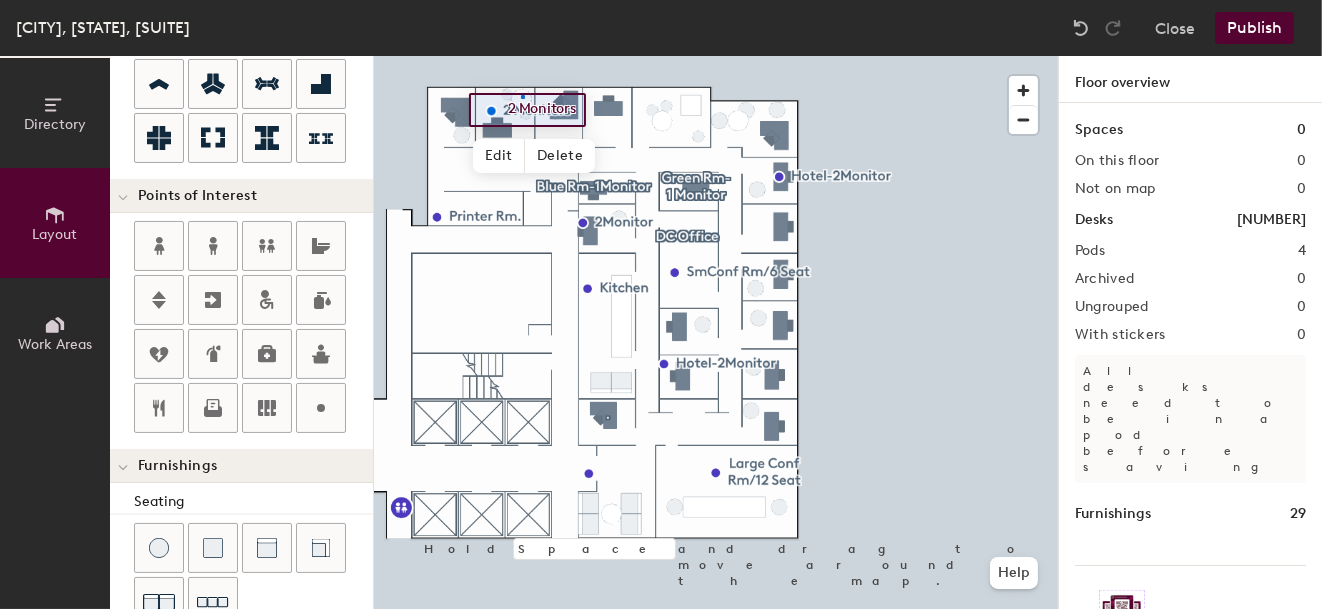 click 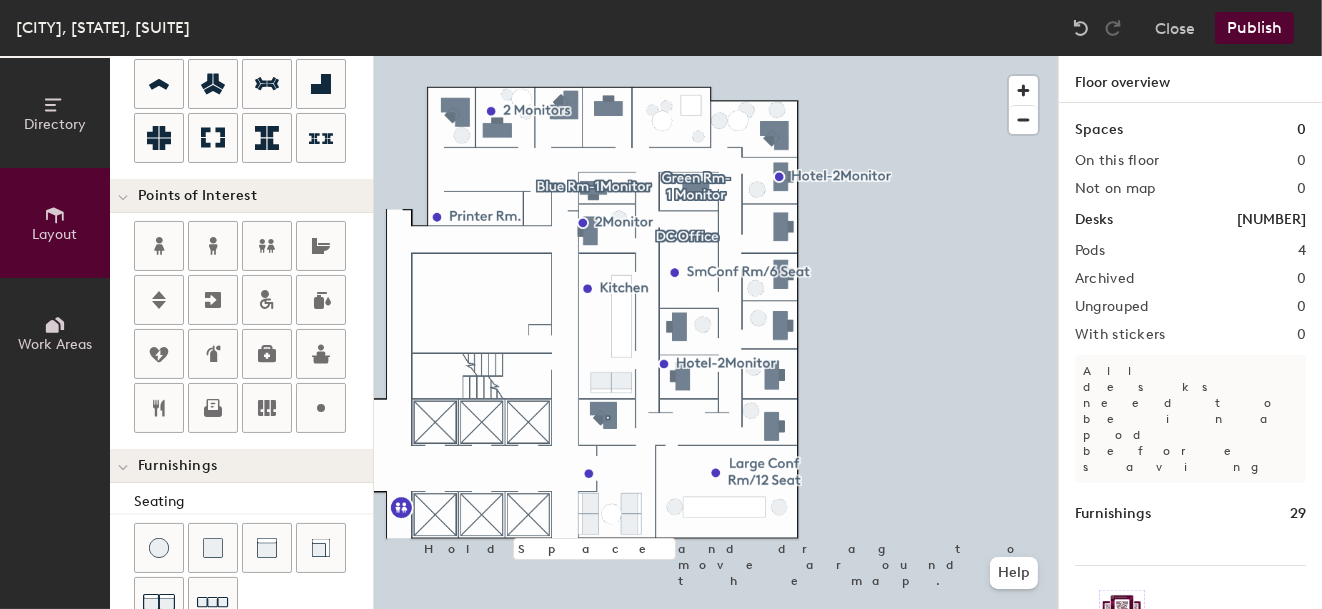 click on "Publish" 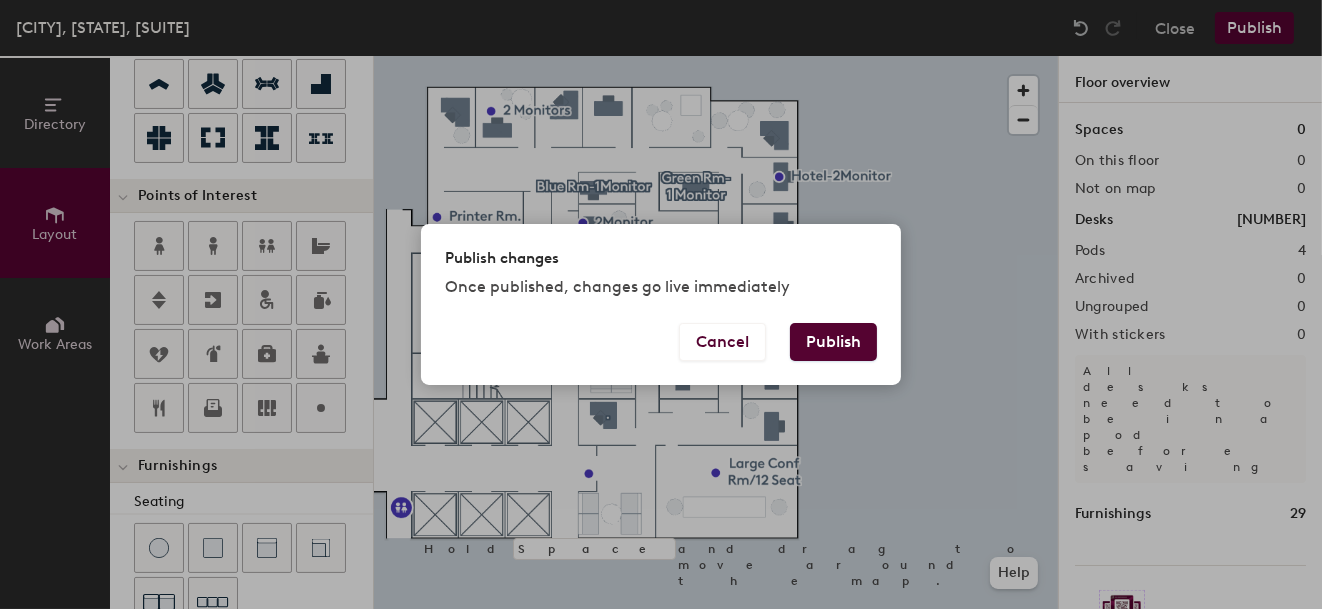 click on "Publish" at bounding box center (833, 342) 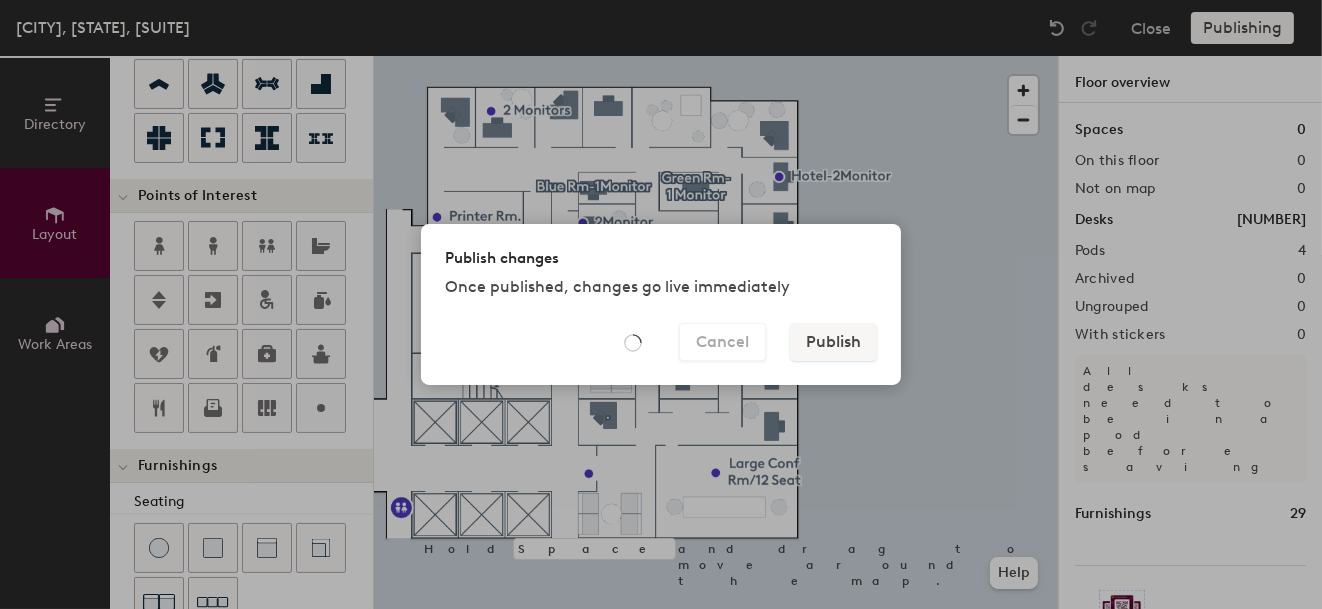 type on "20" 